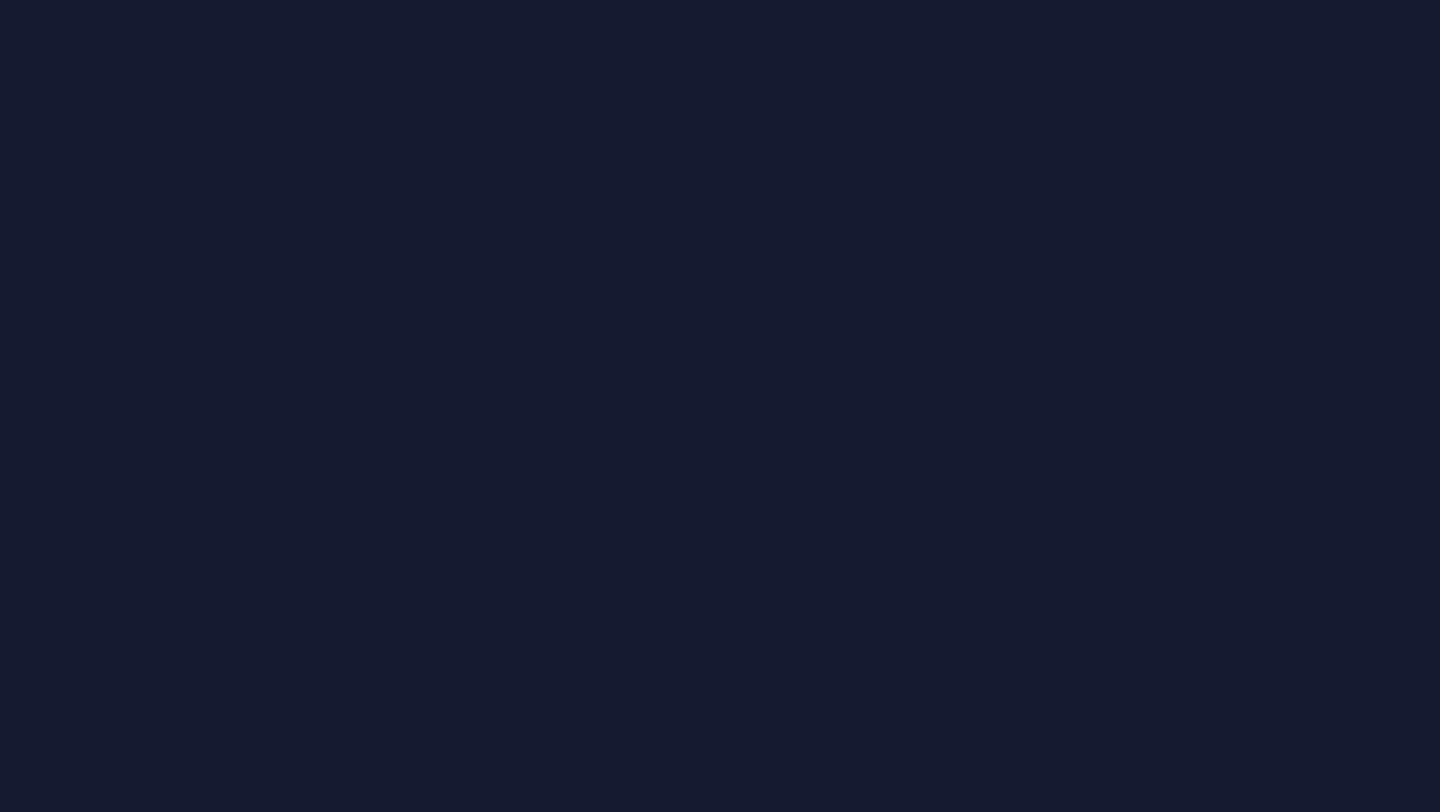 scroll, scrollTop: 0, scrollLeft: 0, axis: both 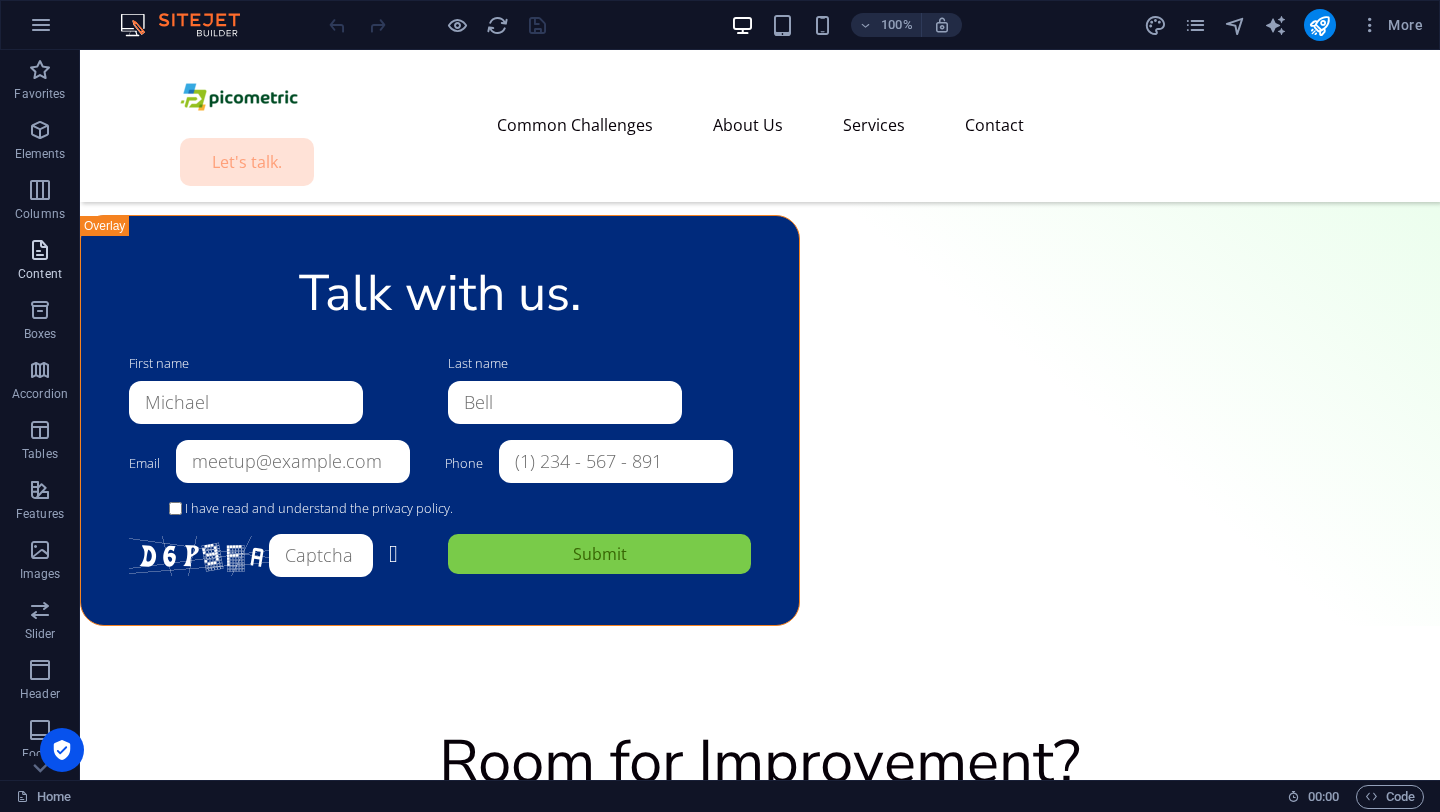 click on "Content" at bounding box center (40, 260) 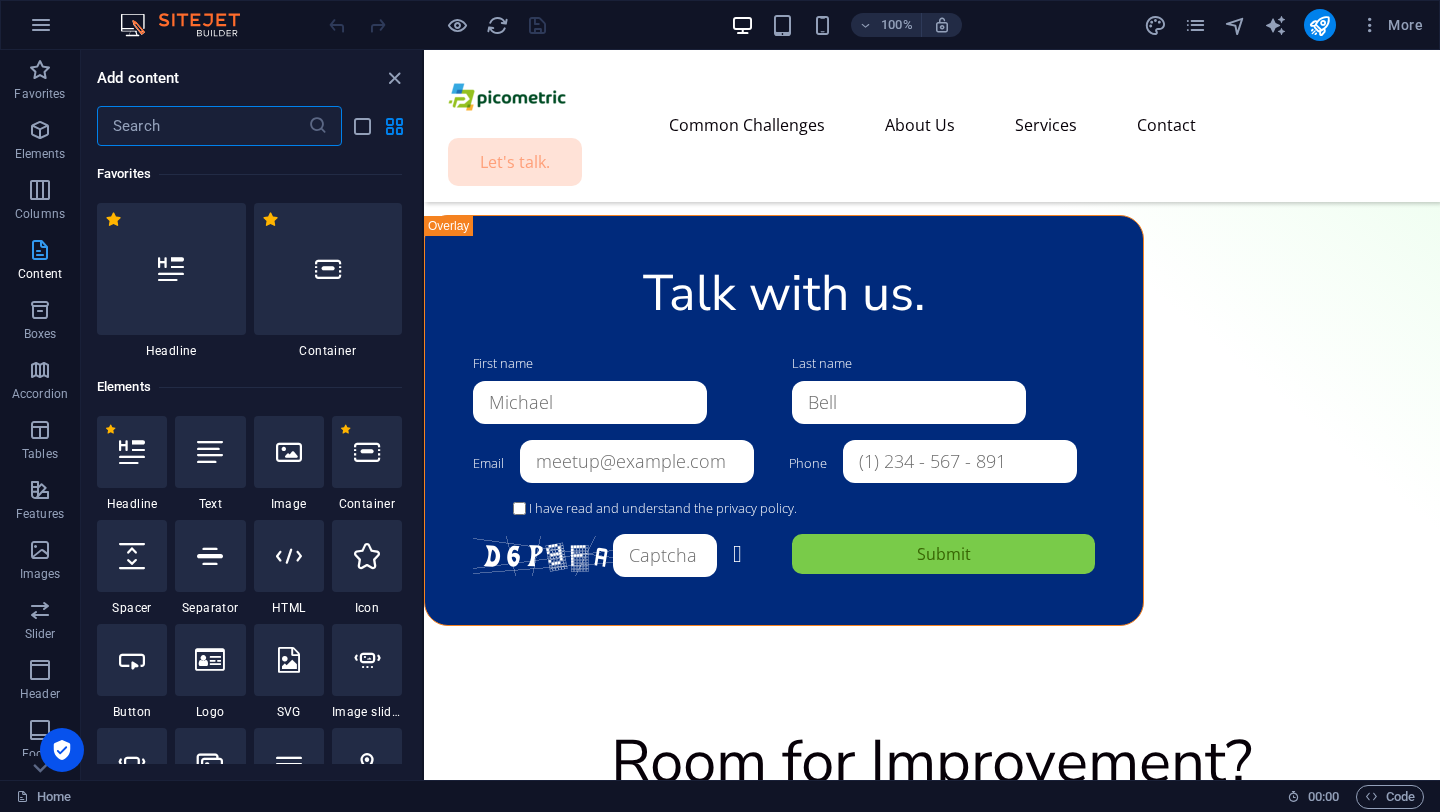 scroll, scrollTop: 1006, scrollLeft: 0, axis: vertical 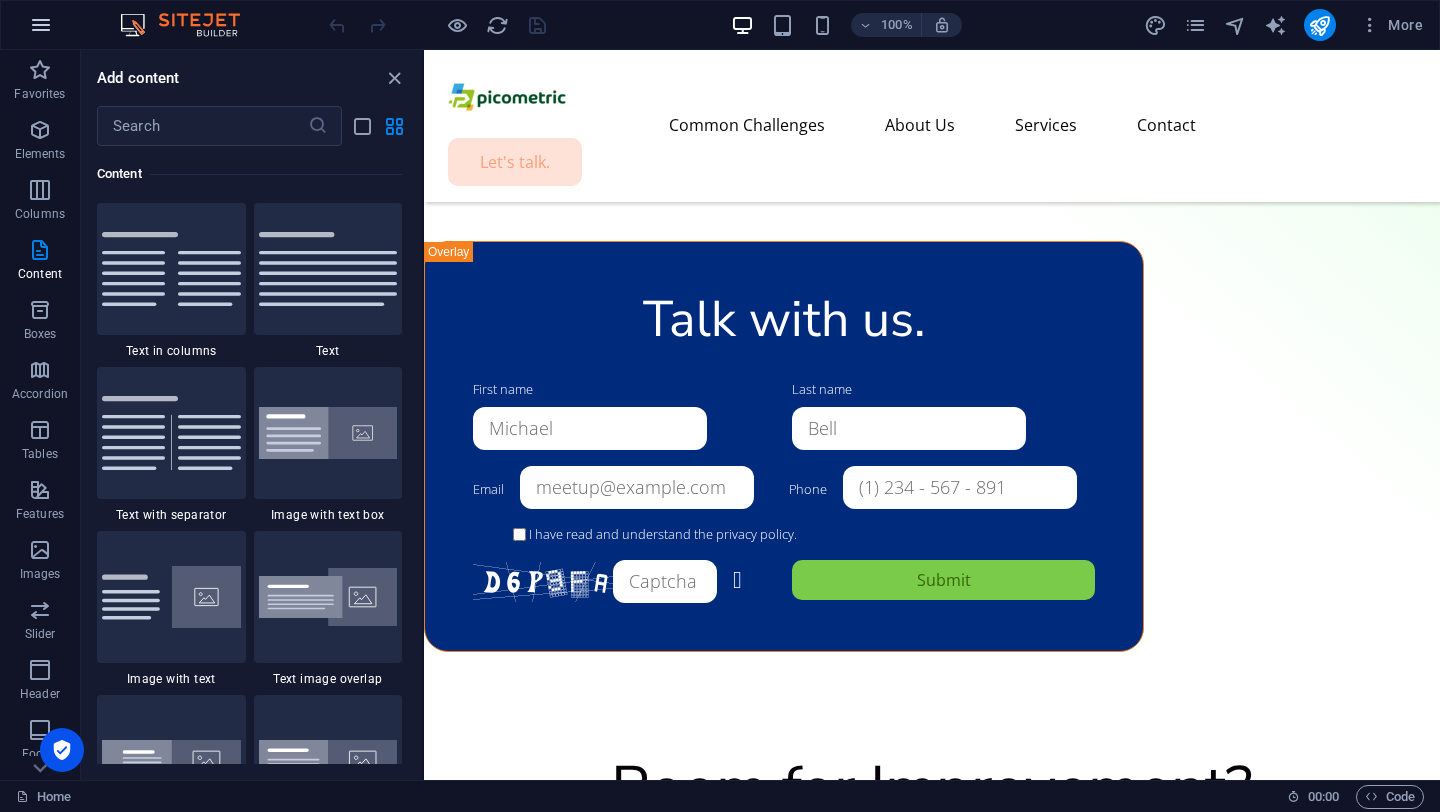 click at bounding box center [41, 25] 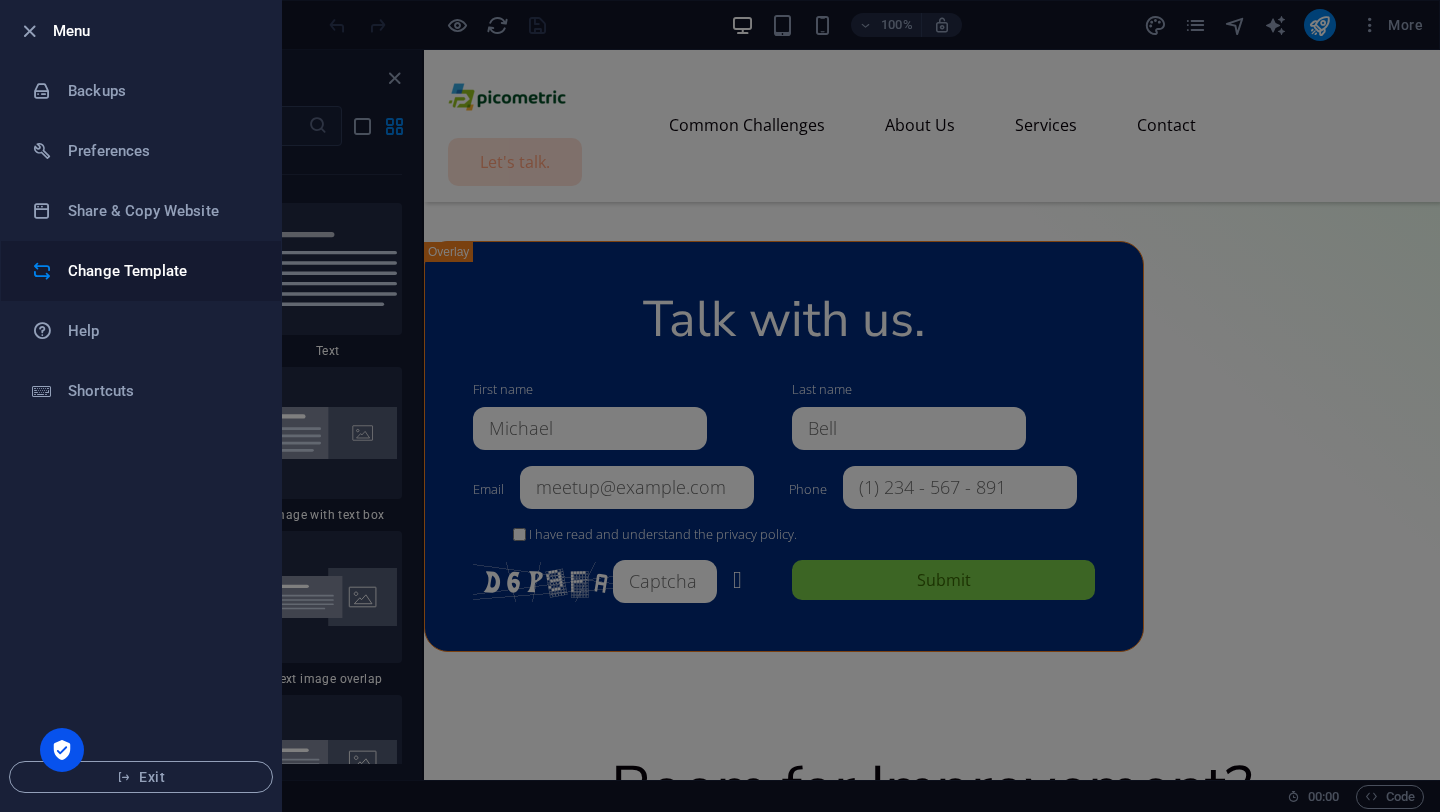 click on "Change Template" at bounding box center [160, 271] 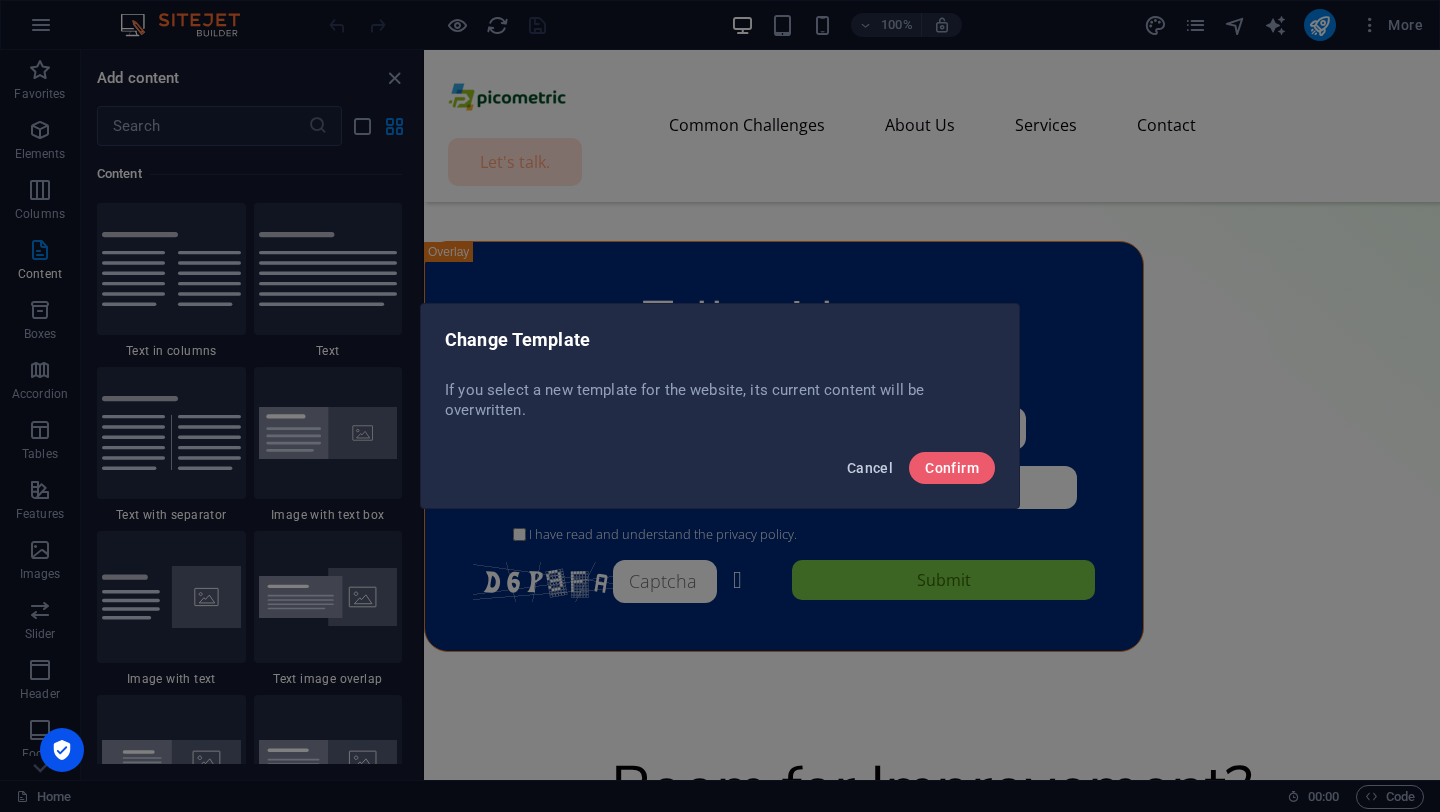 click on "Cancel" at bounding box center (870, 468) 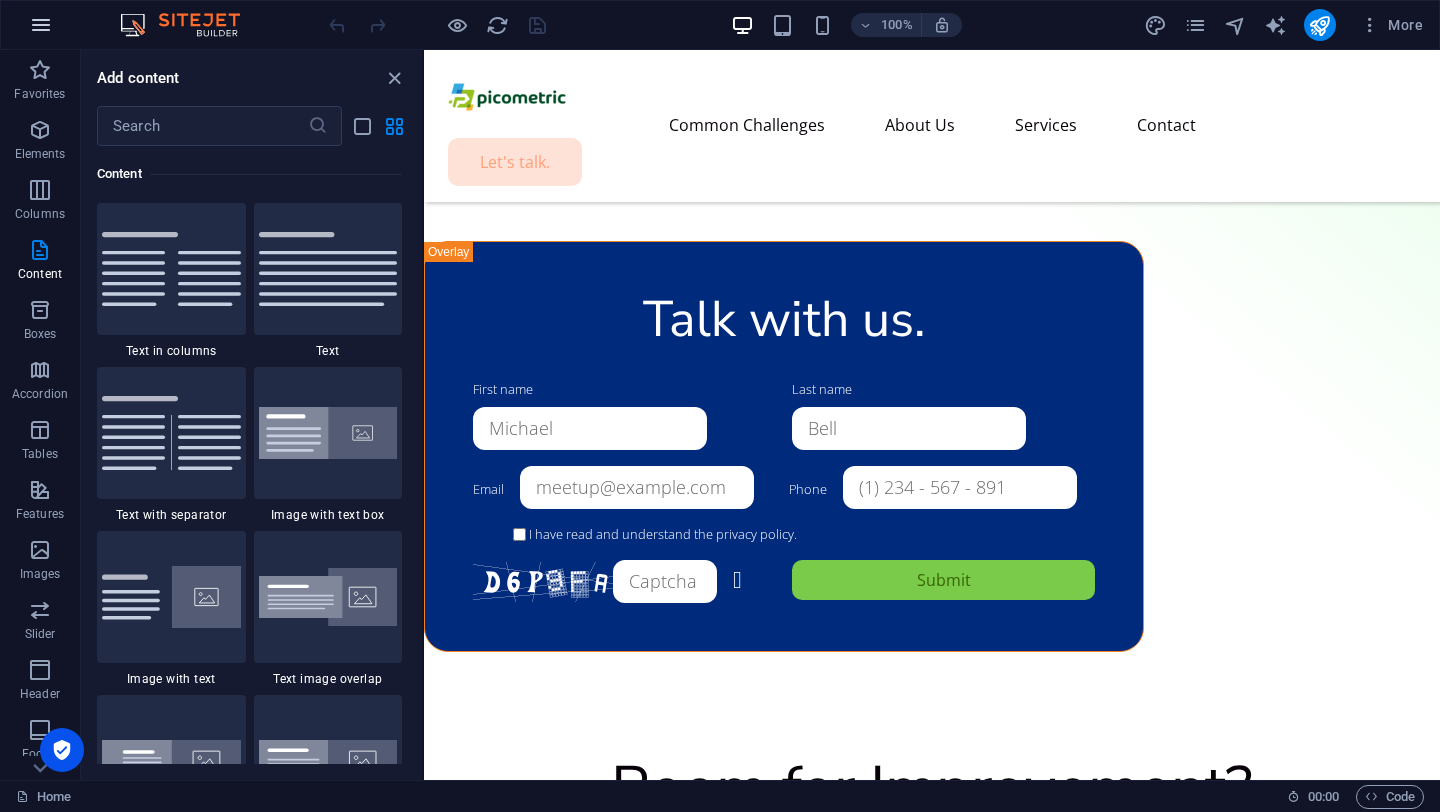 click at bounding box center (41, 25) 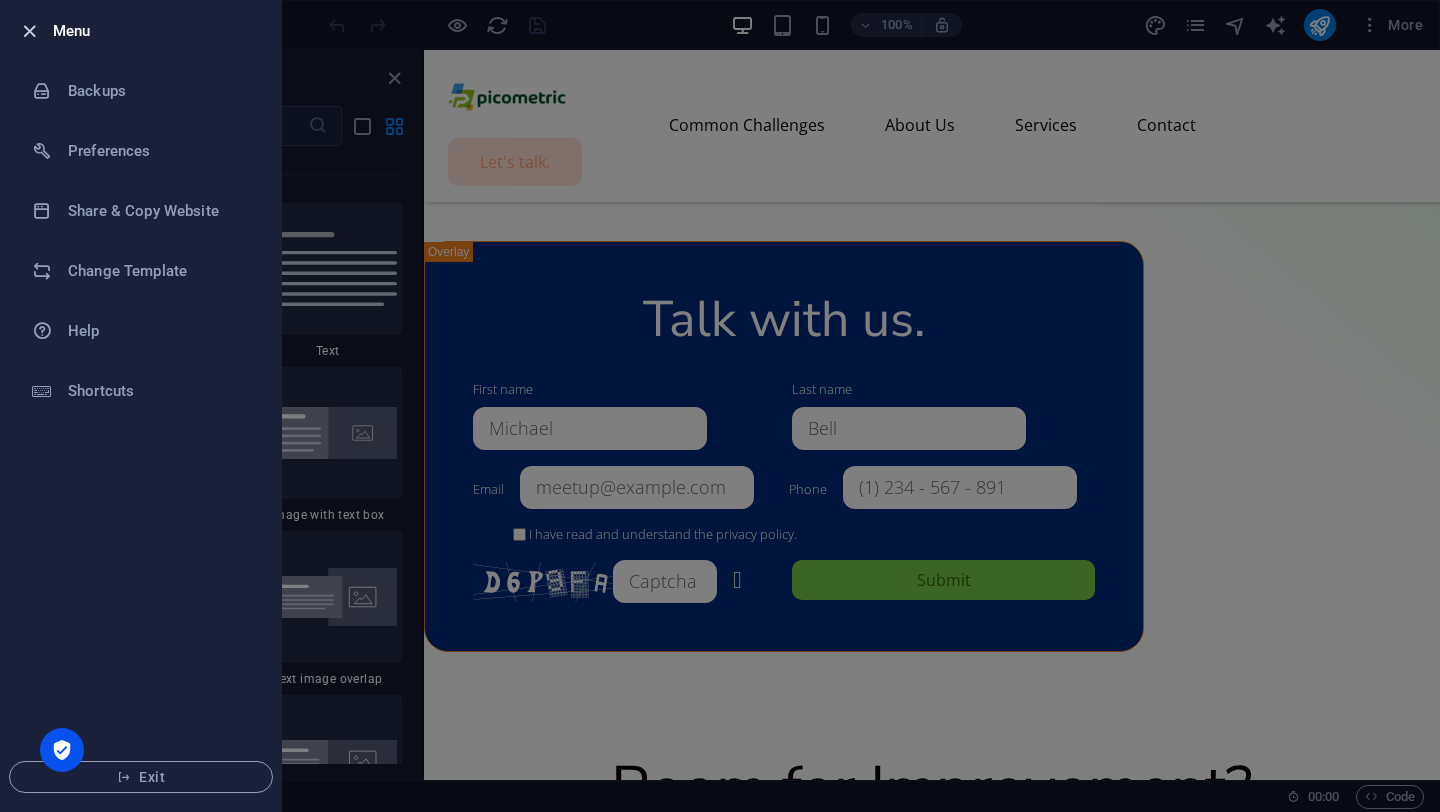click at bounding box center [29, 31] 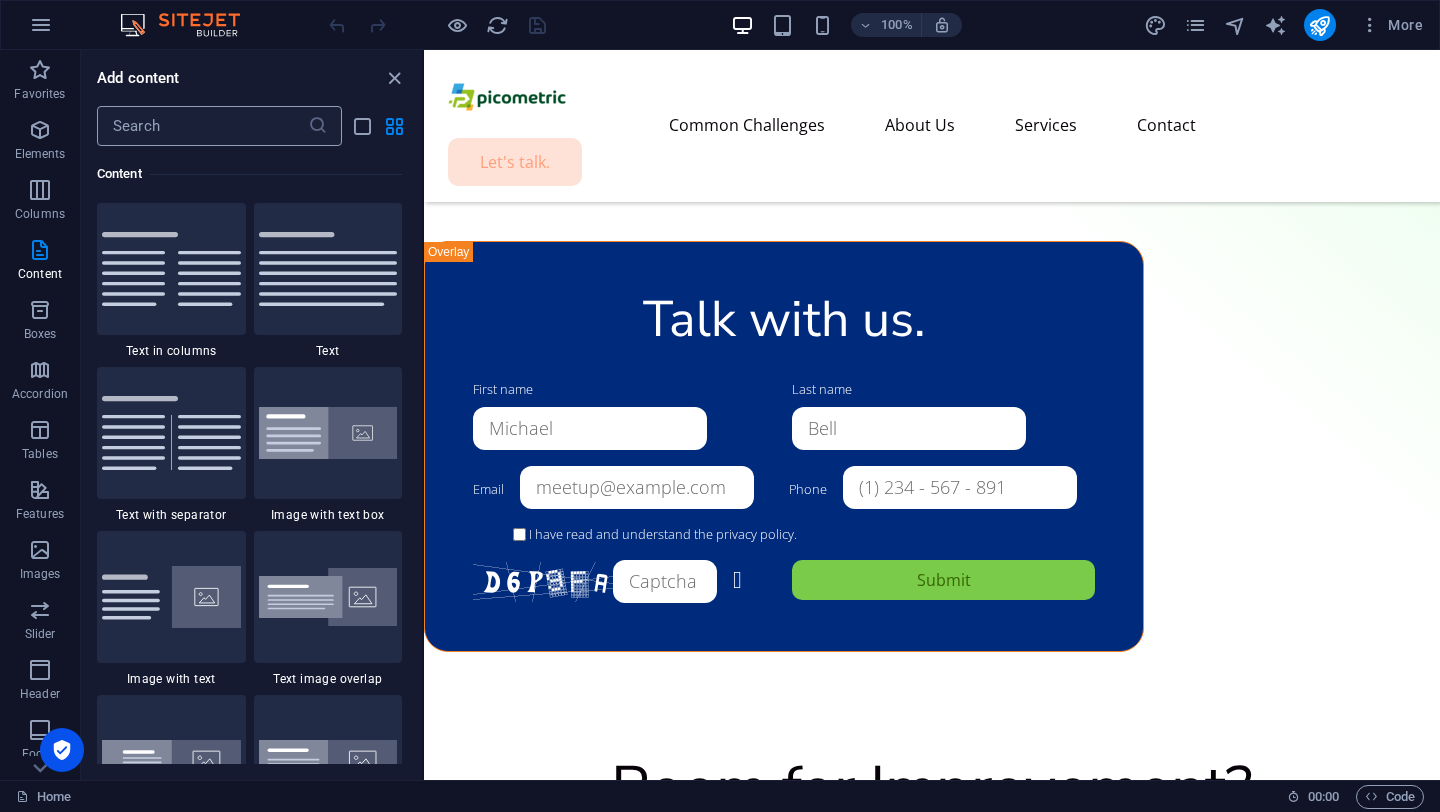 click at bounding box center (202, 126) 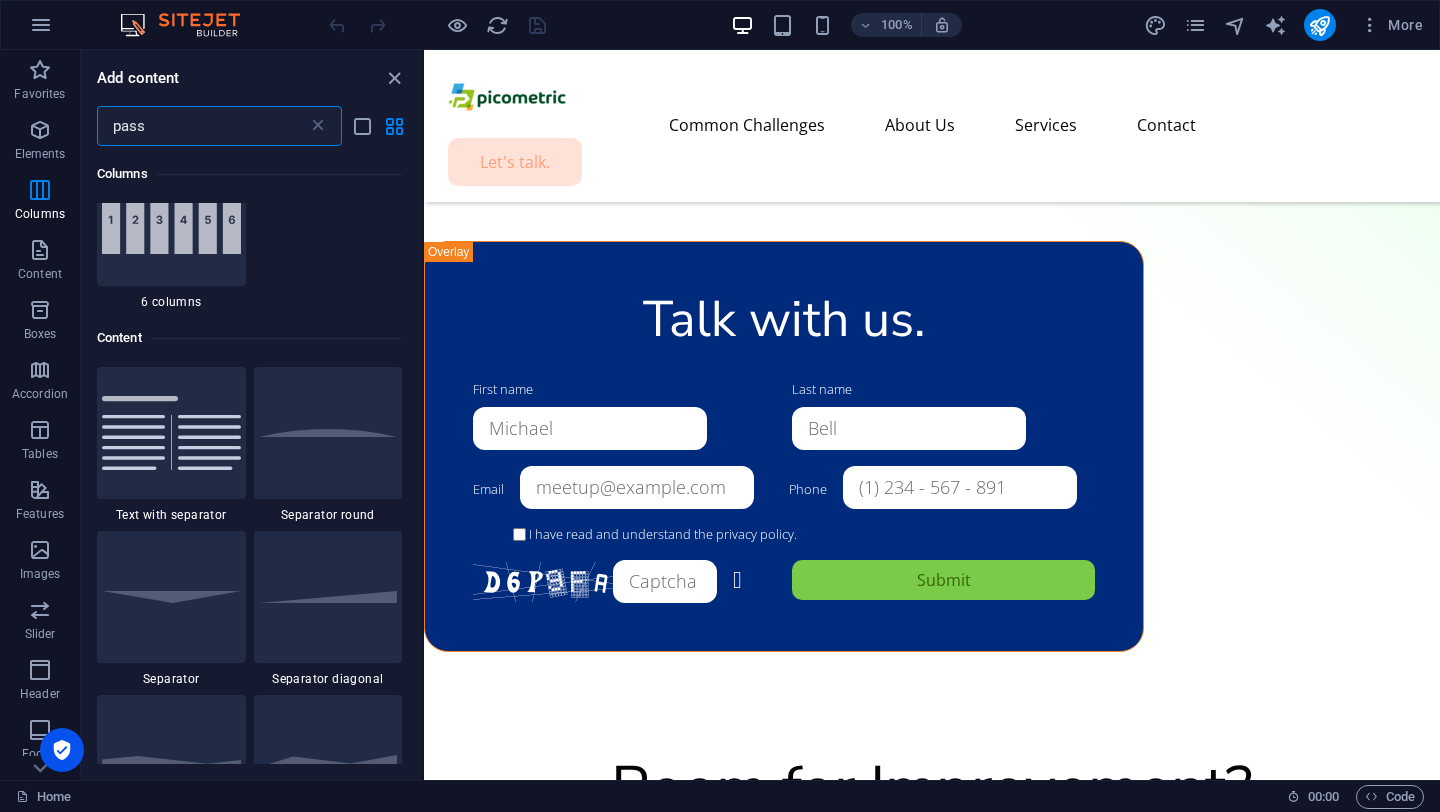 scroll, scrollTop: 0, scrollLeft: 0, axis: both 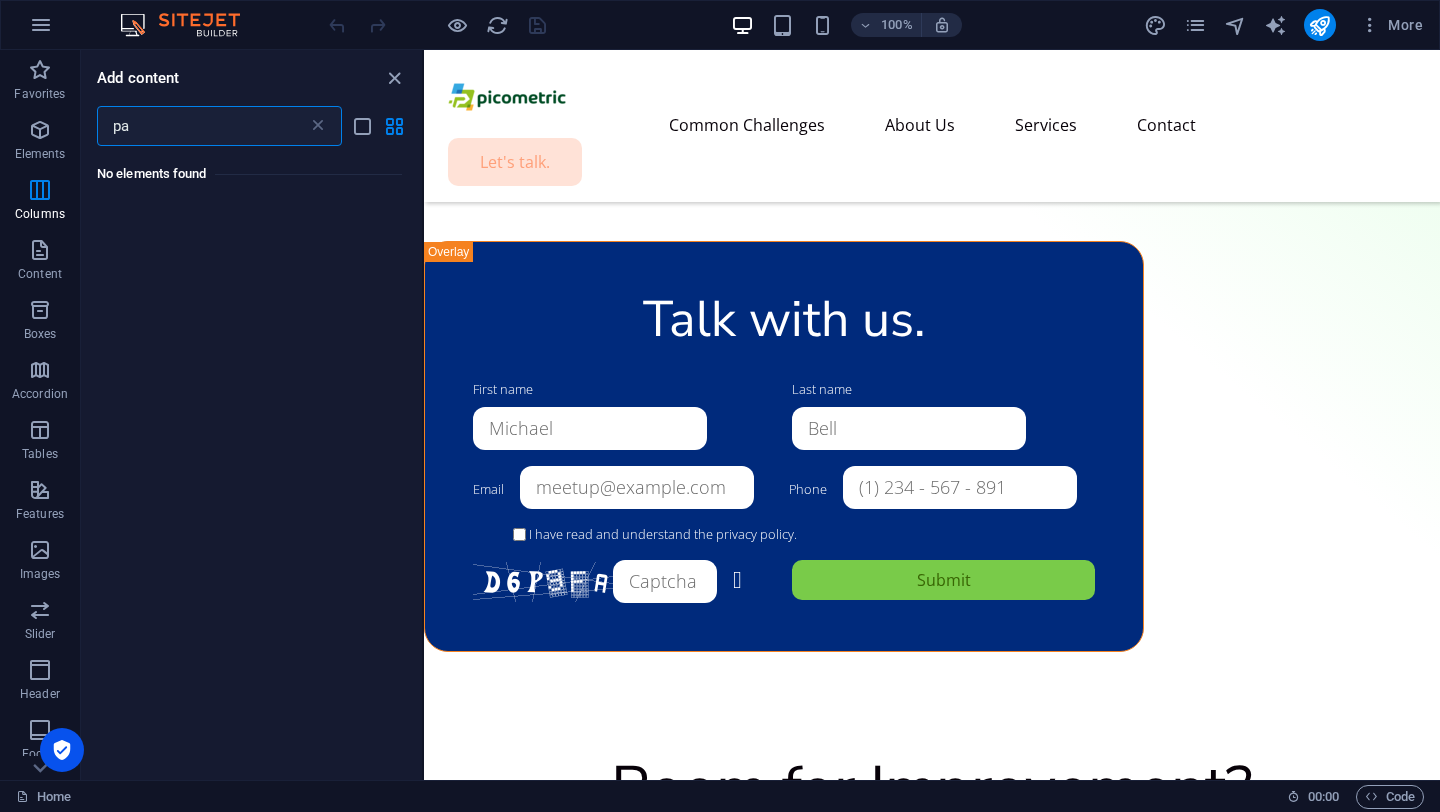 type on "p" 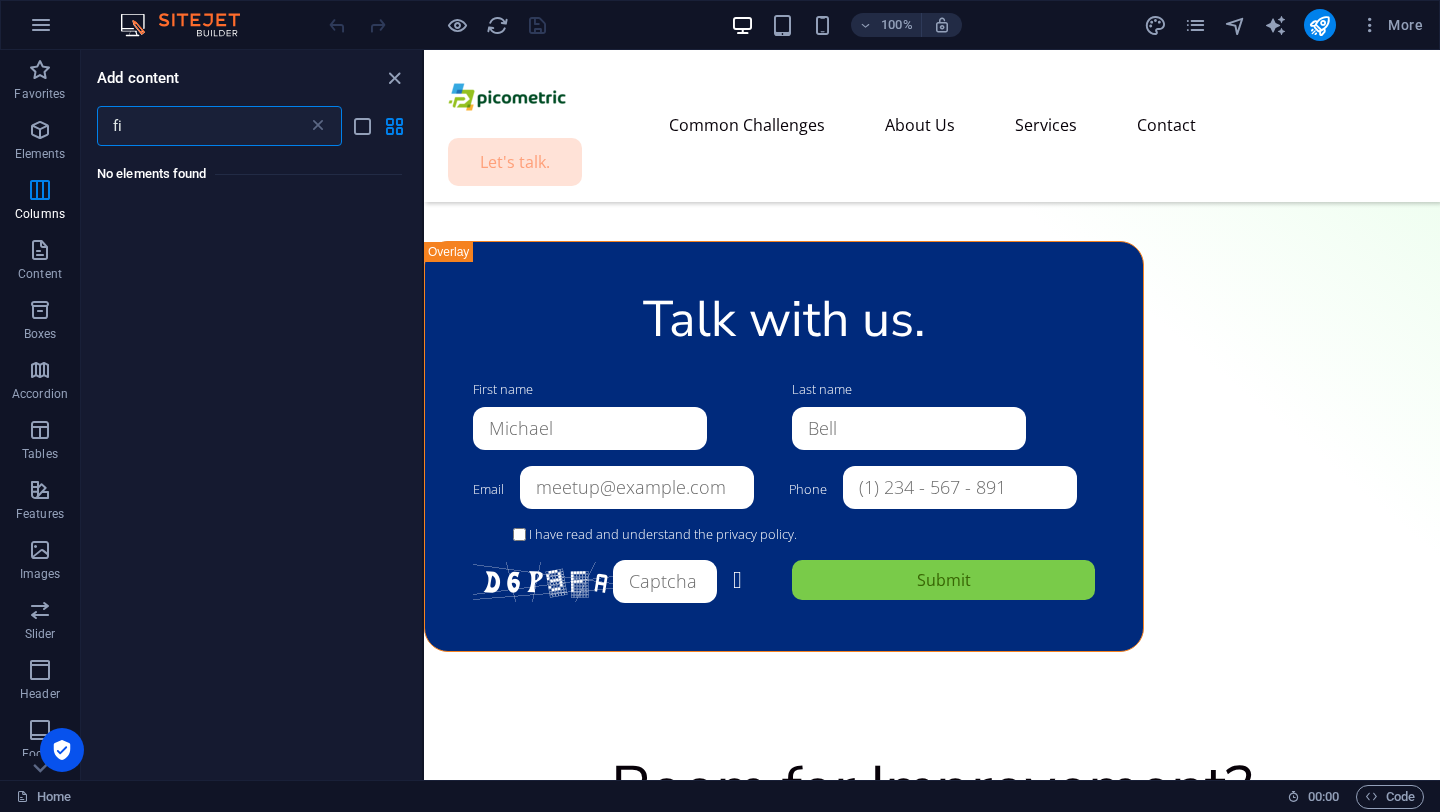 type on "f" 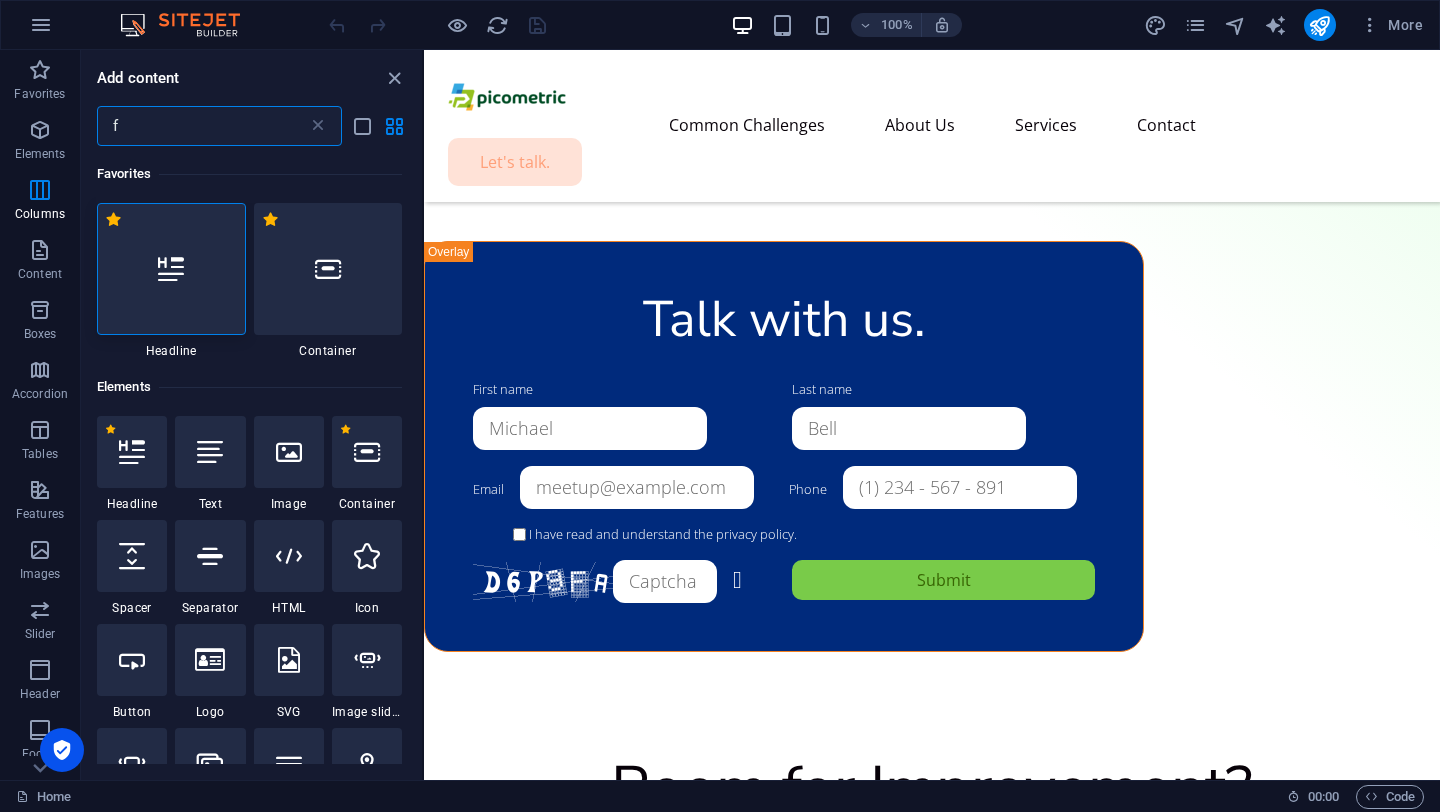 type 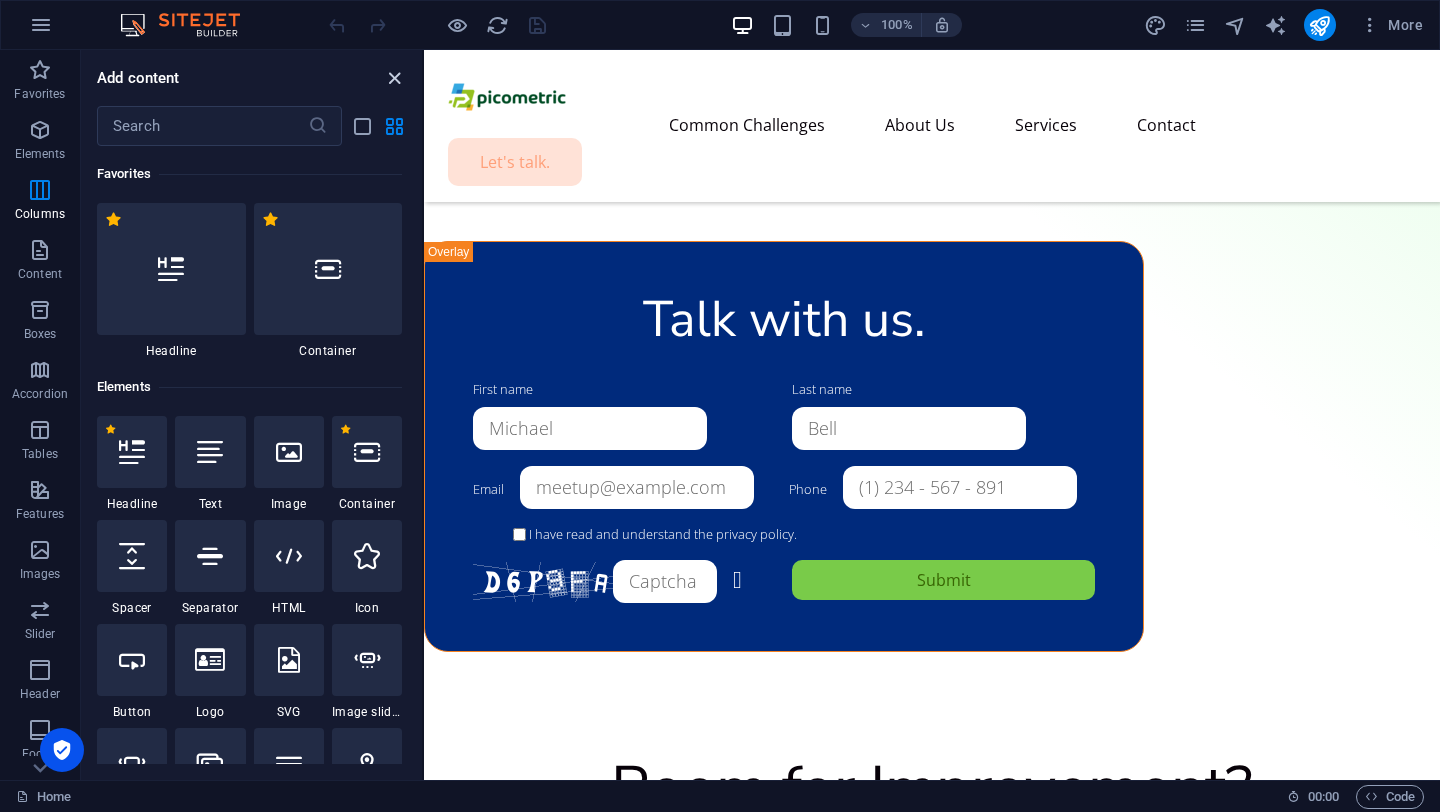 click at bounding box center (394, 78) 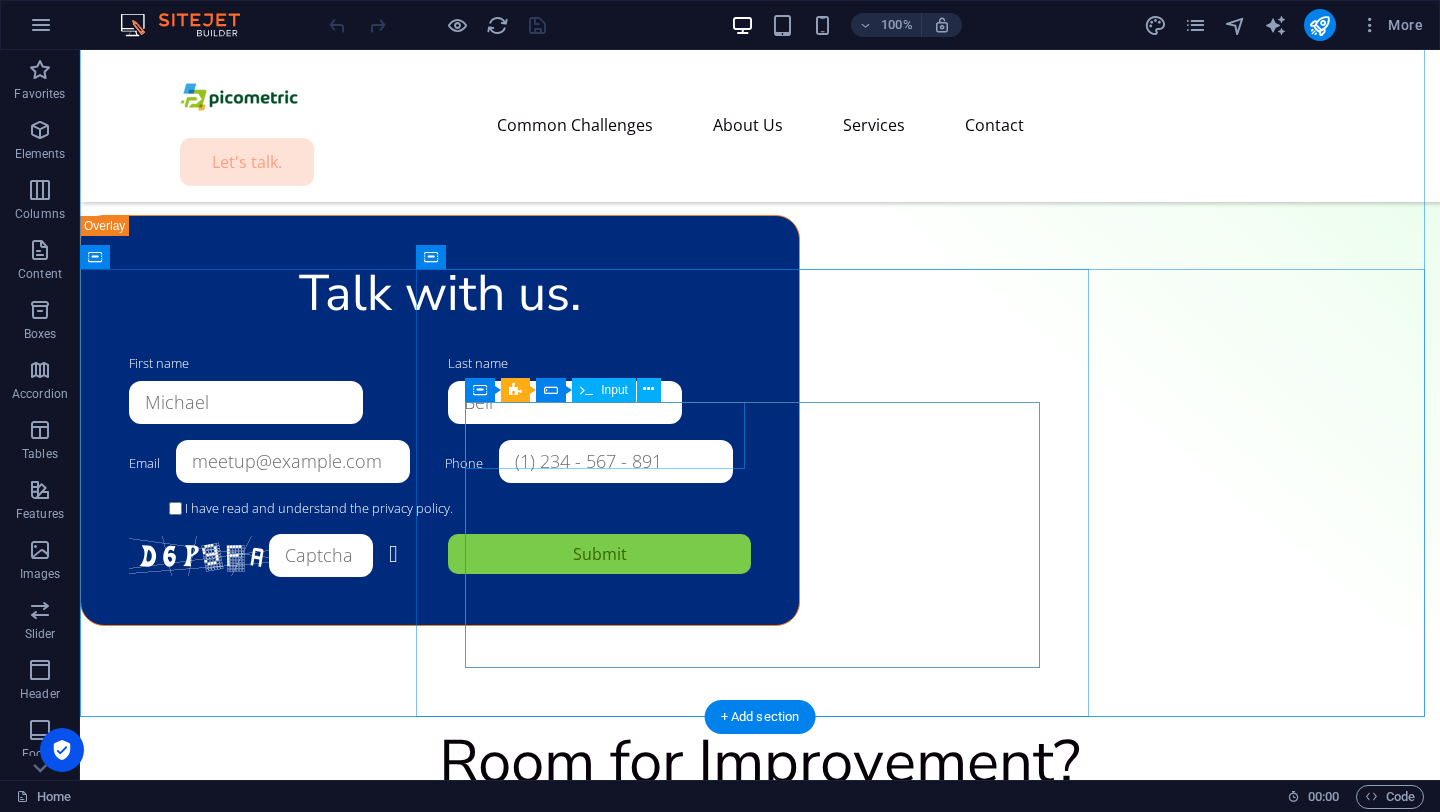 click on "First name" at bounding box center (280, 386) 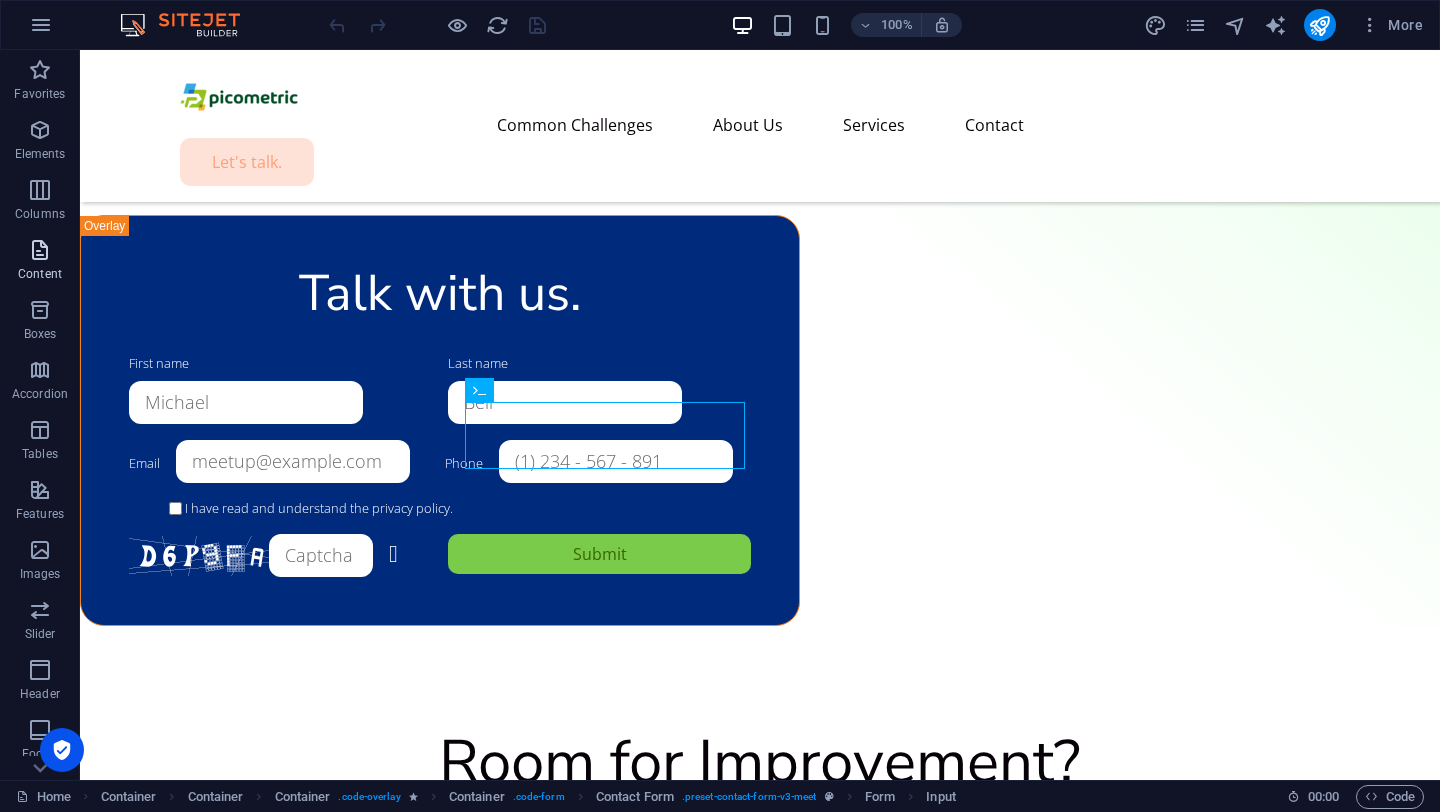 click on "Content" at bounding box center (40, 262) 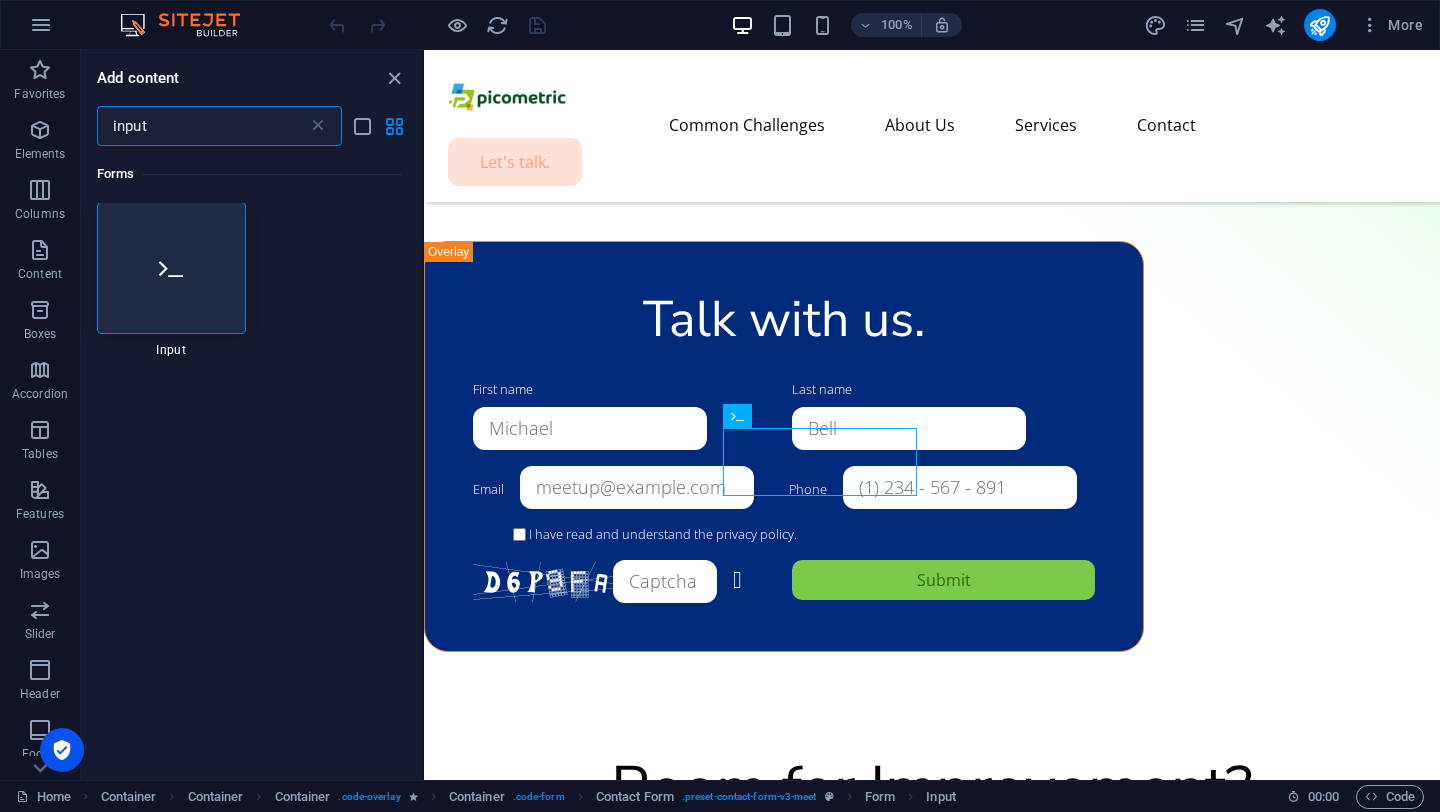 scroll, scrollTop: 0, scrollLeft: 0, axis: both 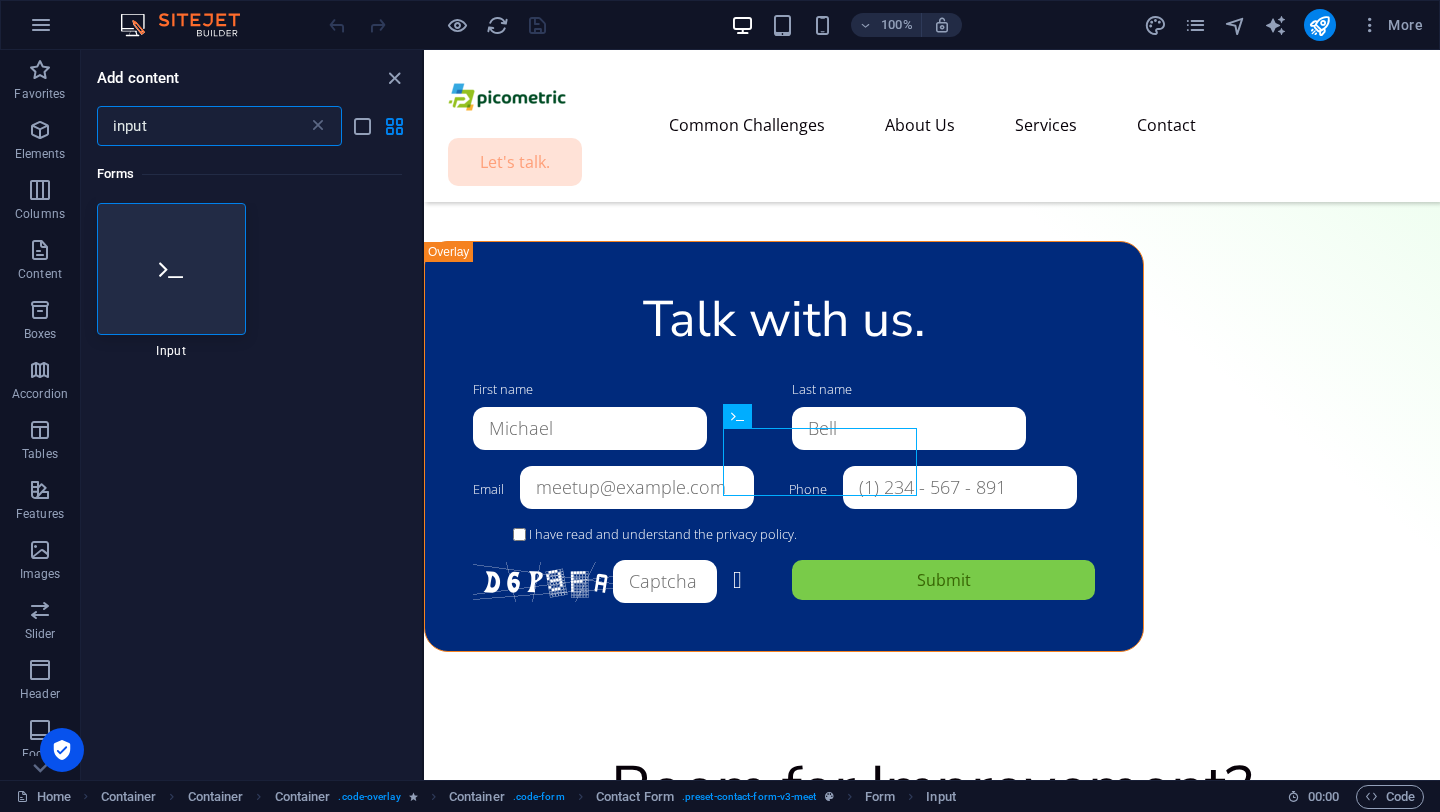 type on "input" 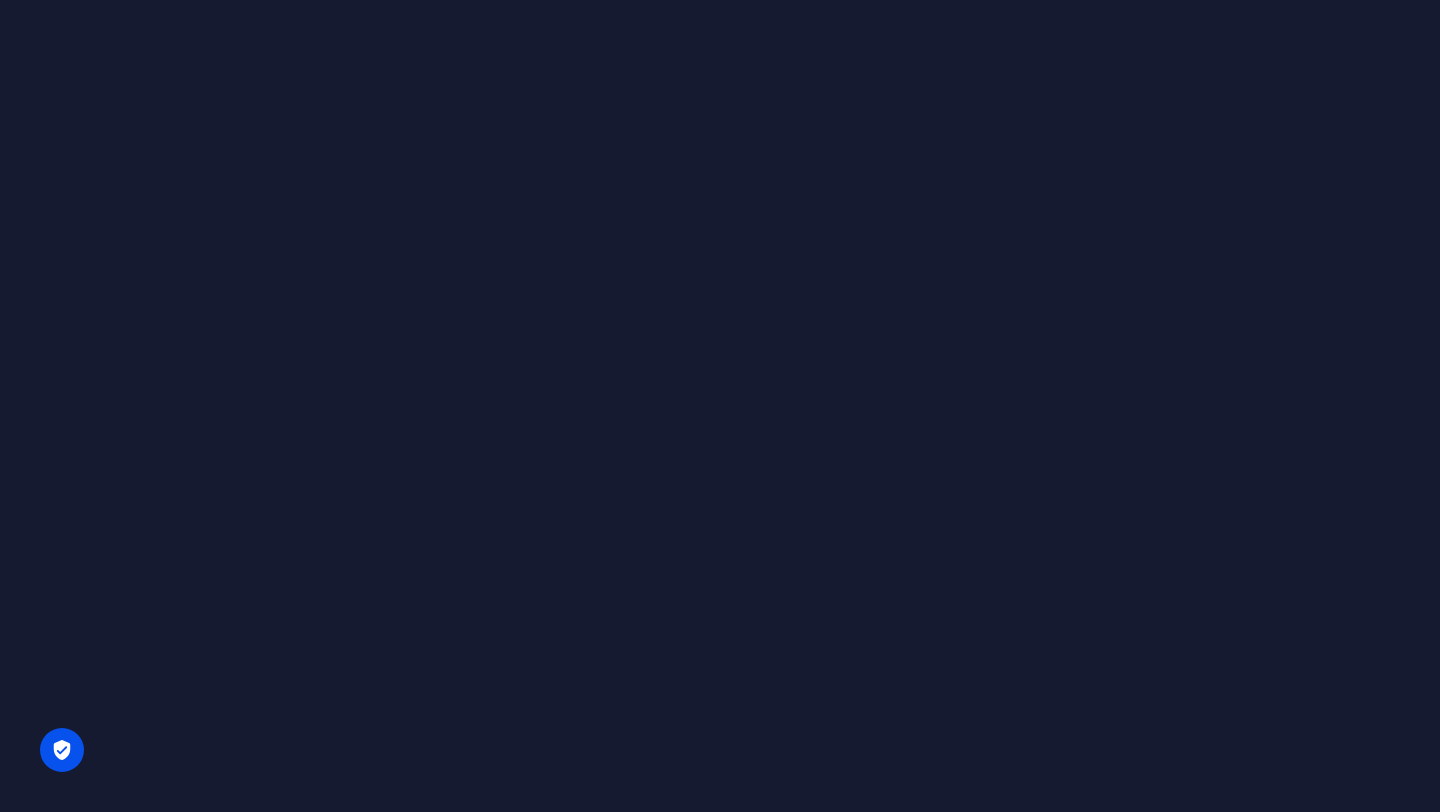 scroll, scrollTop: 0, scrollLeft: 0, axis: both 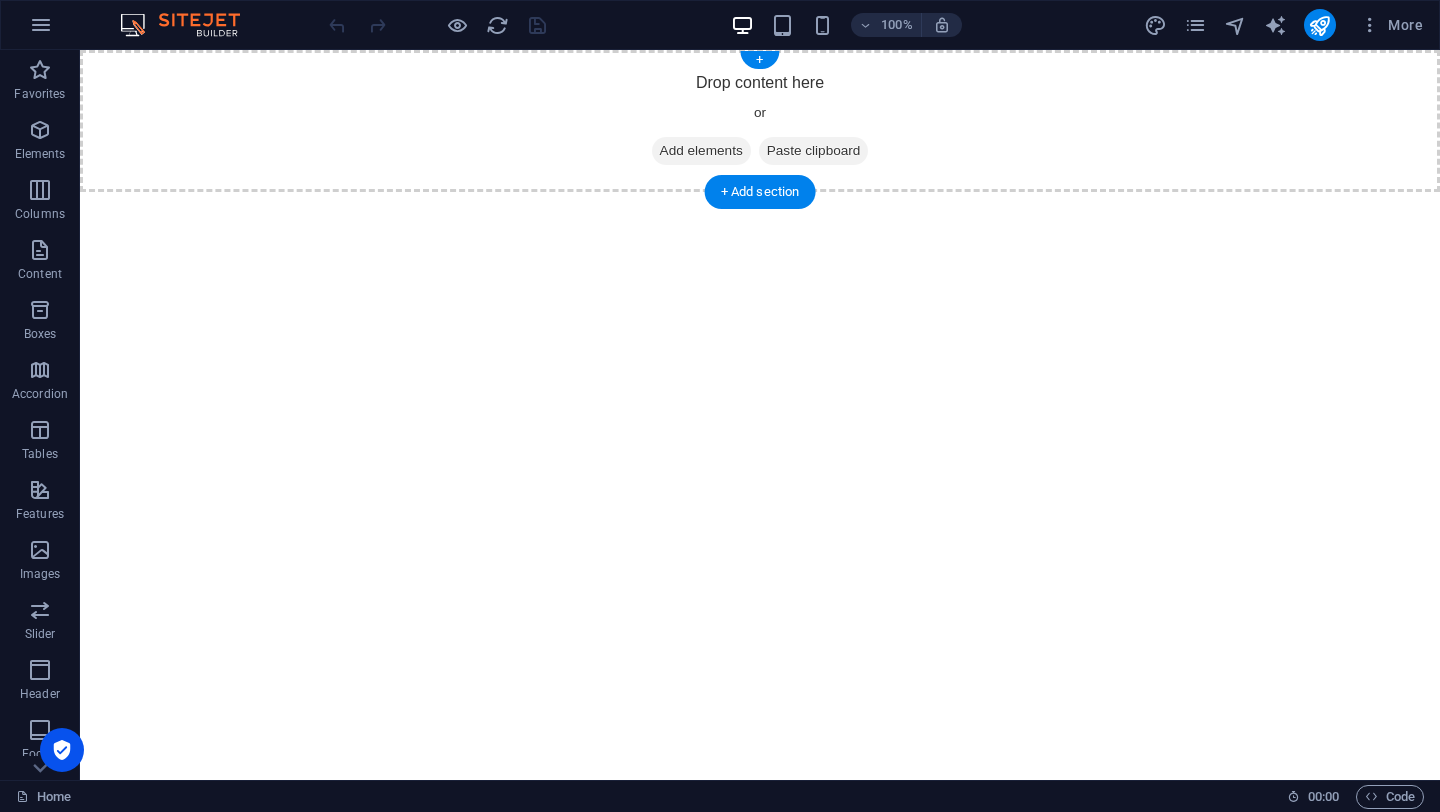 click on "Add elements" at bounding box center [701, 151] 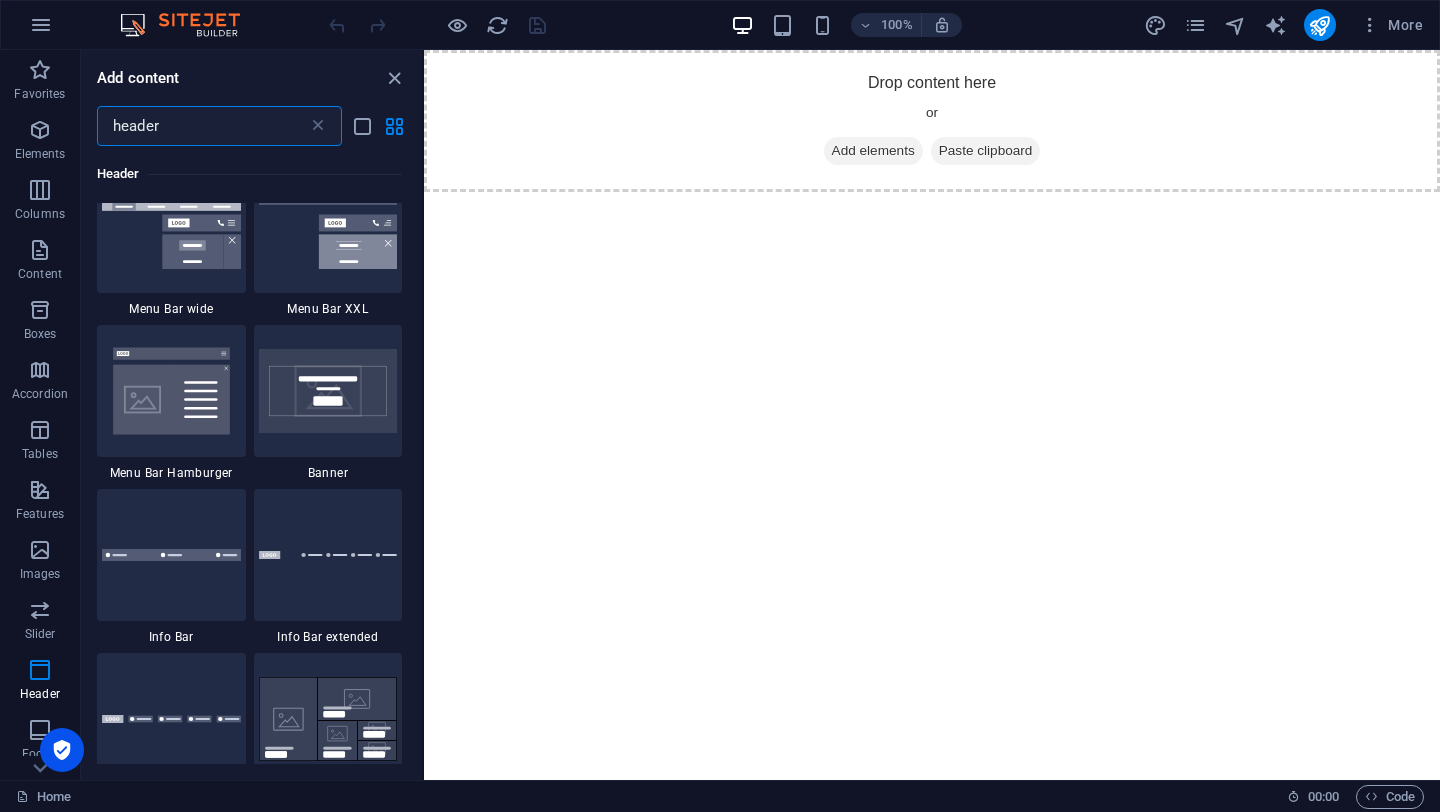 scroll, scrollTop: 90, scrollLeft: 0, axis: vertical 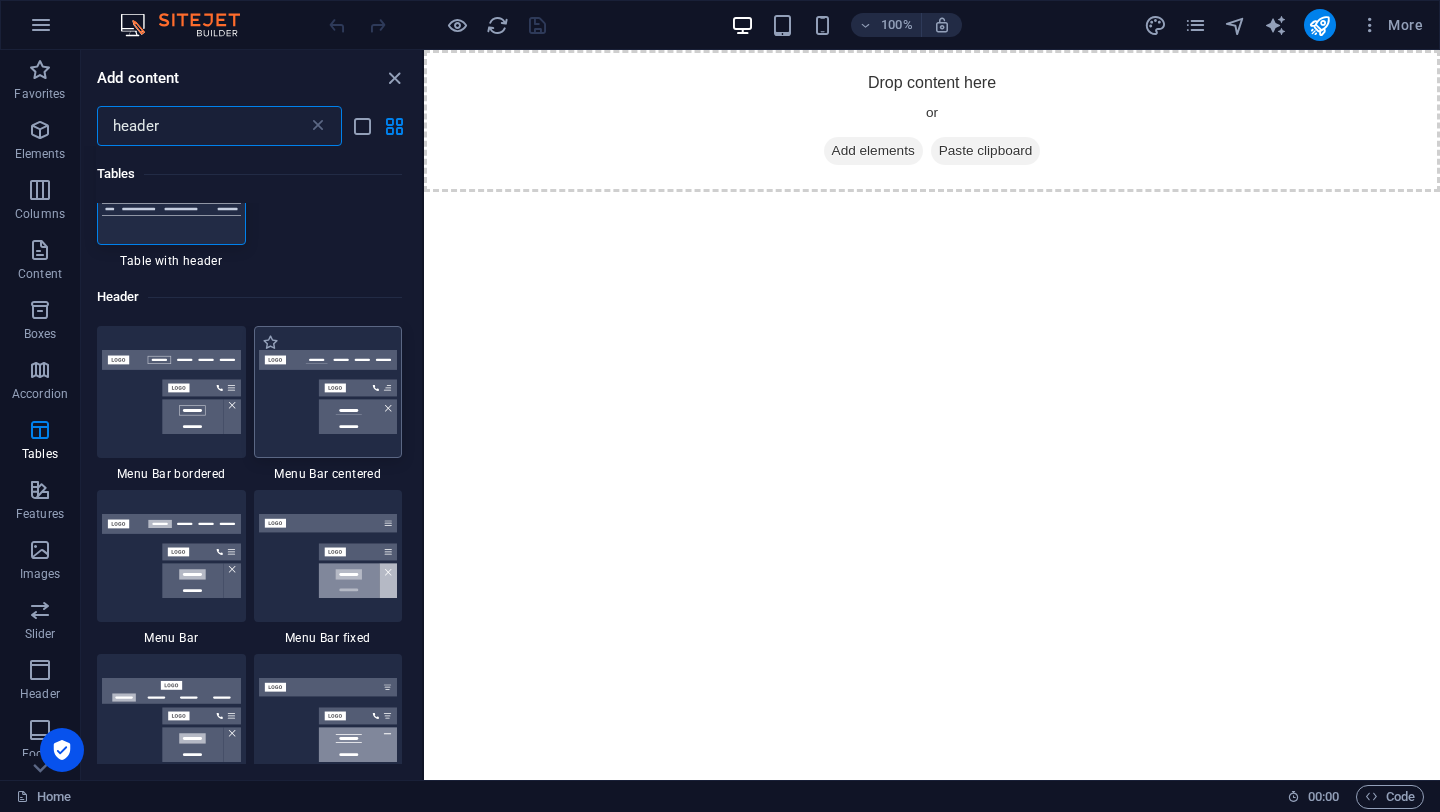 type on "header" 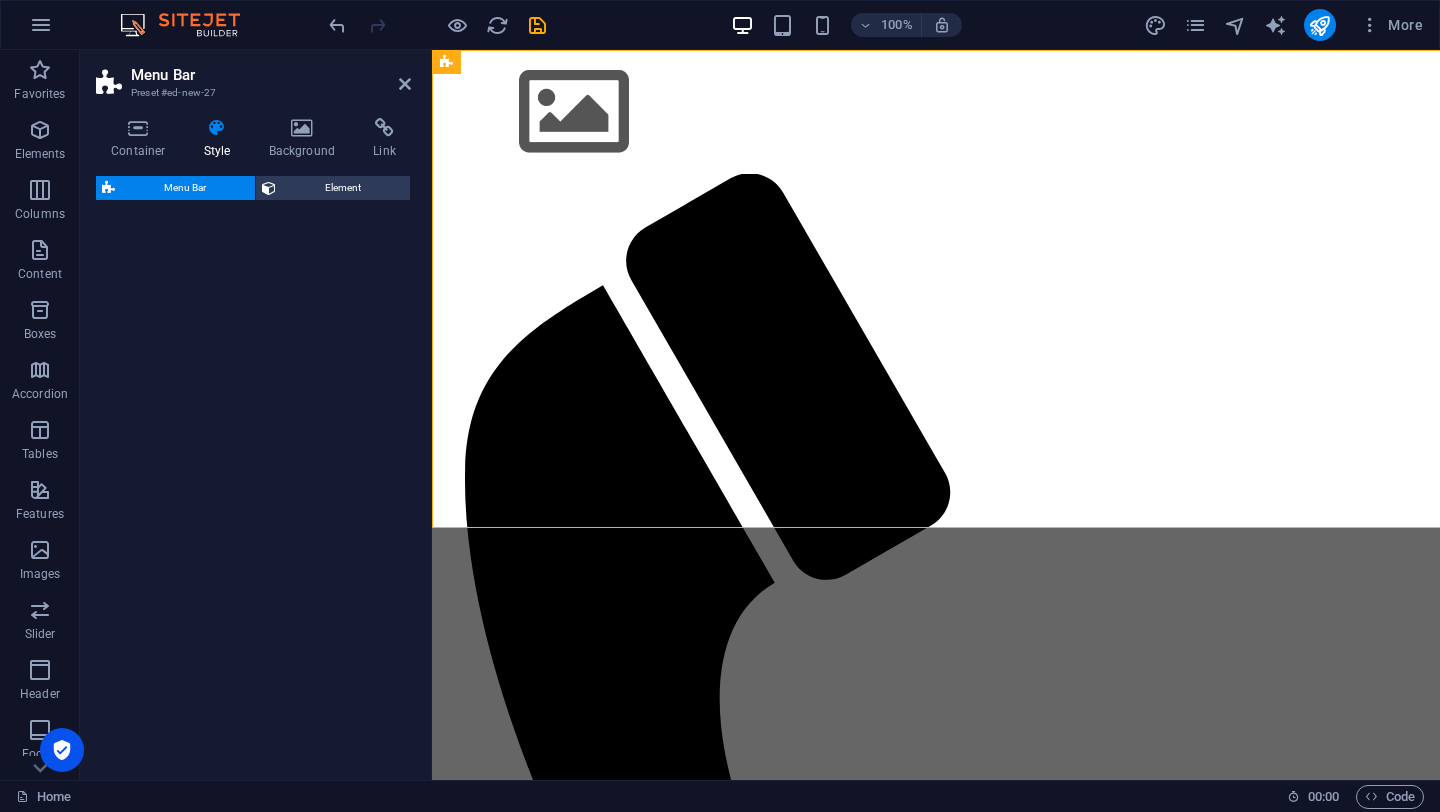 select on "rem" 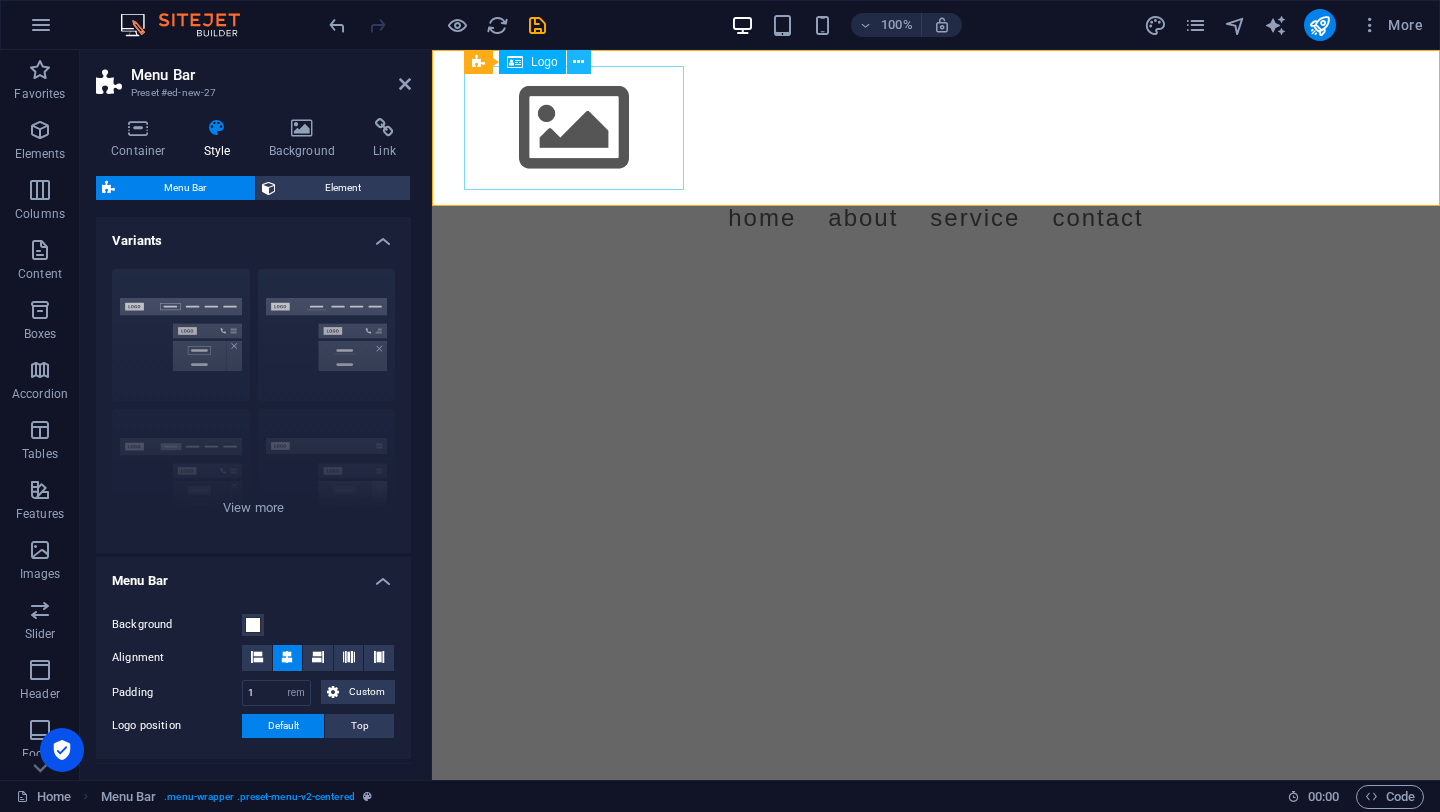 click at bounding box center [578, 62] 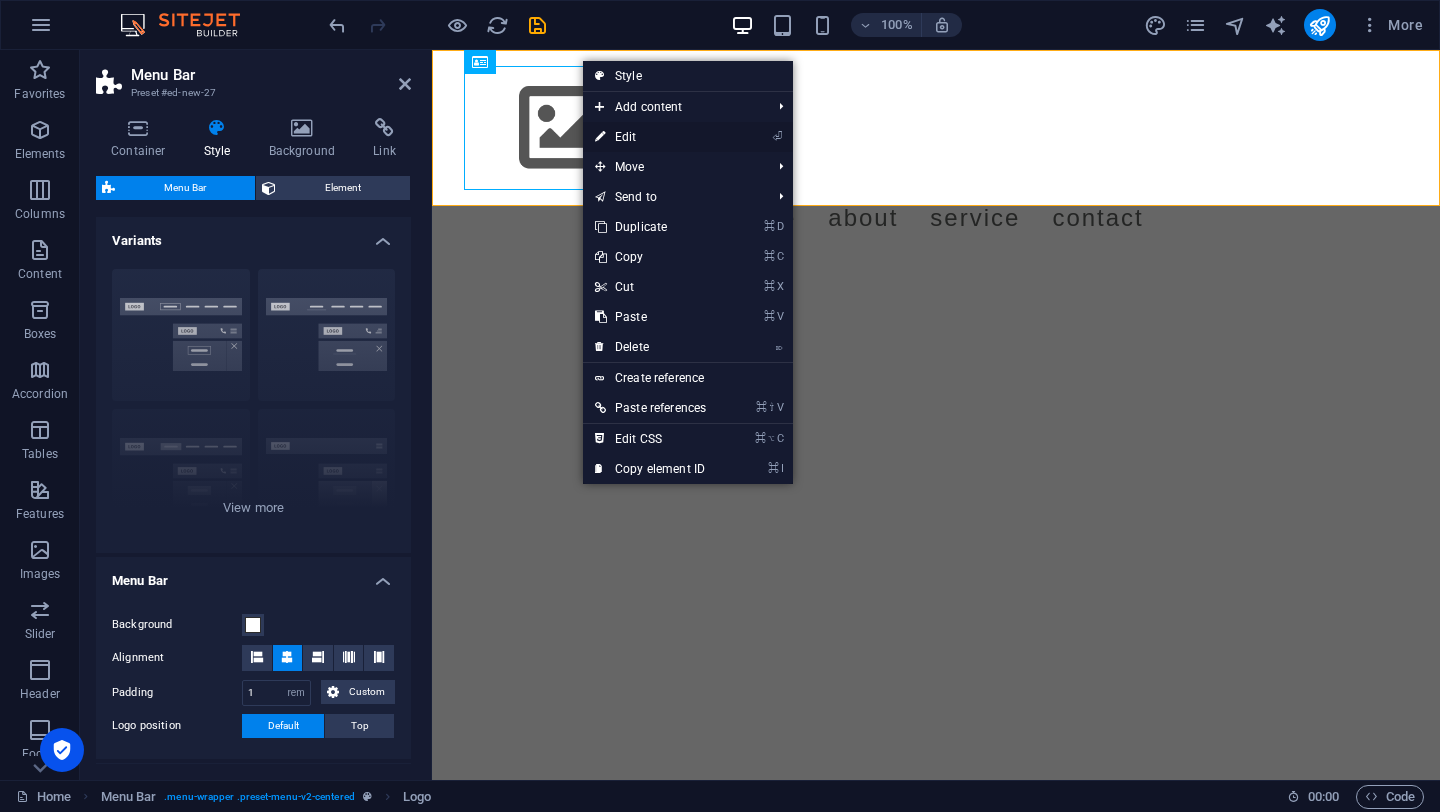 click on "⏎  Edit" at bounding box center [650, 137] 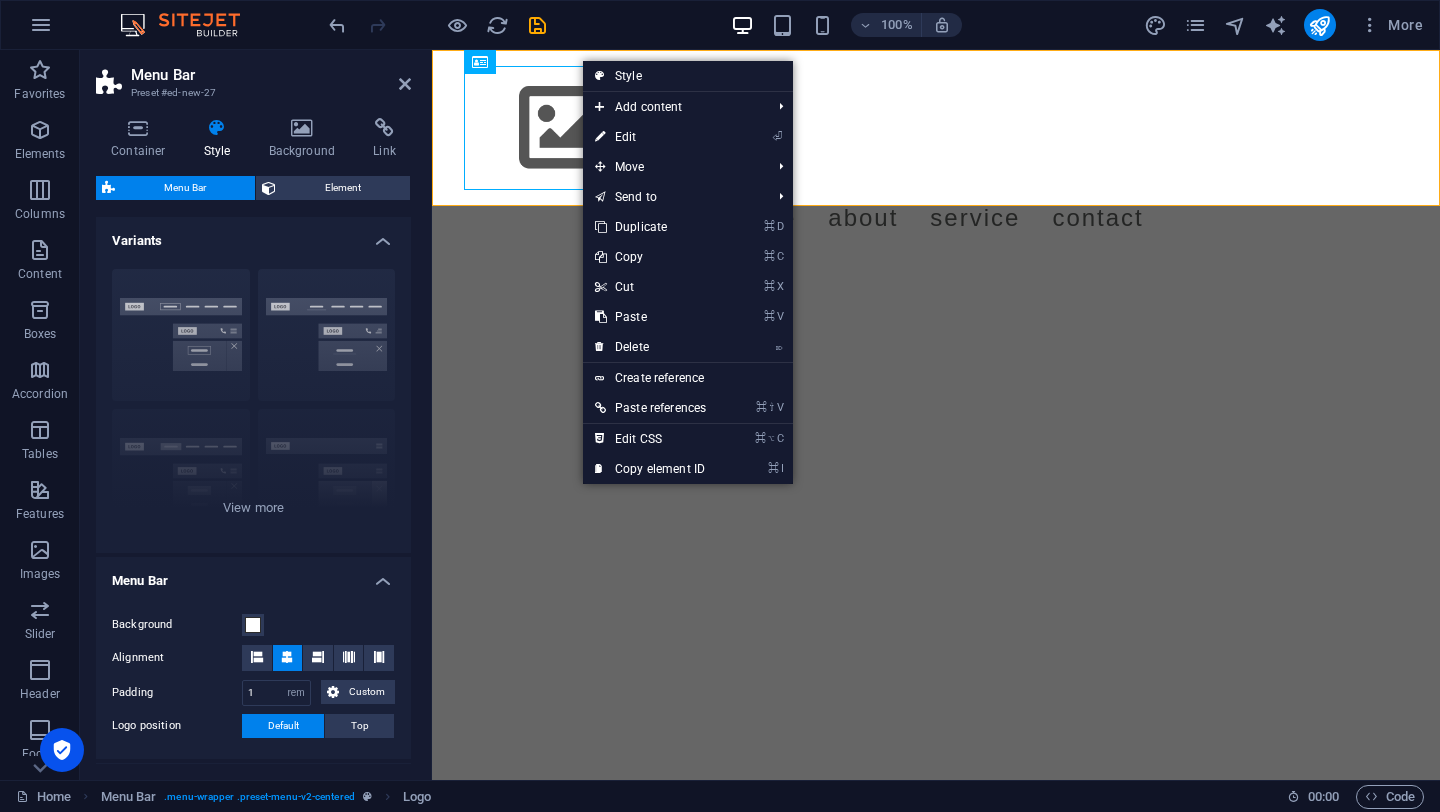 select on "px" 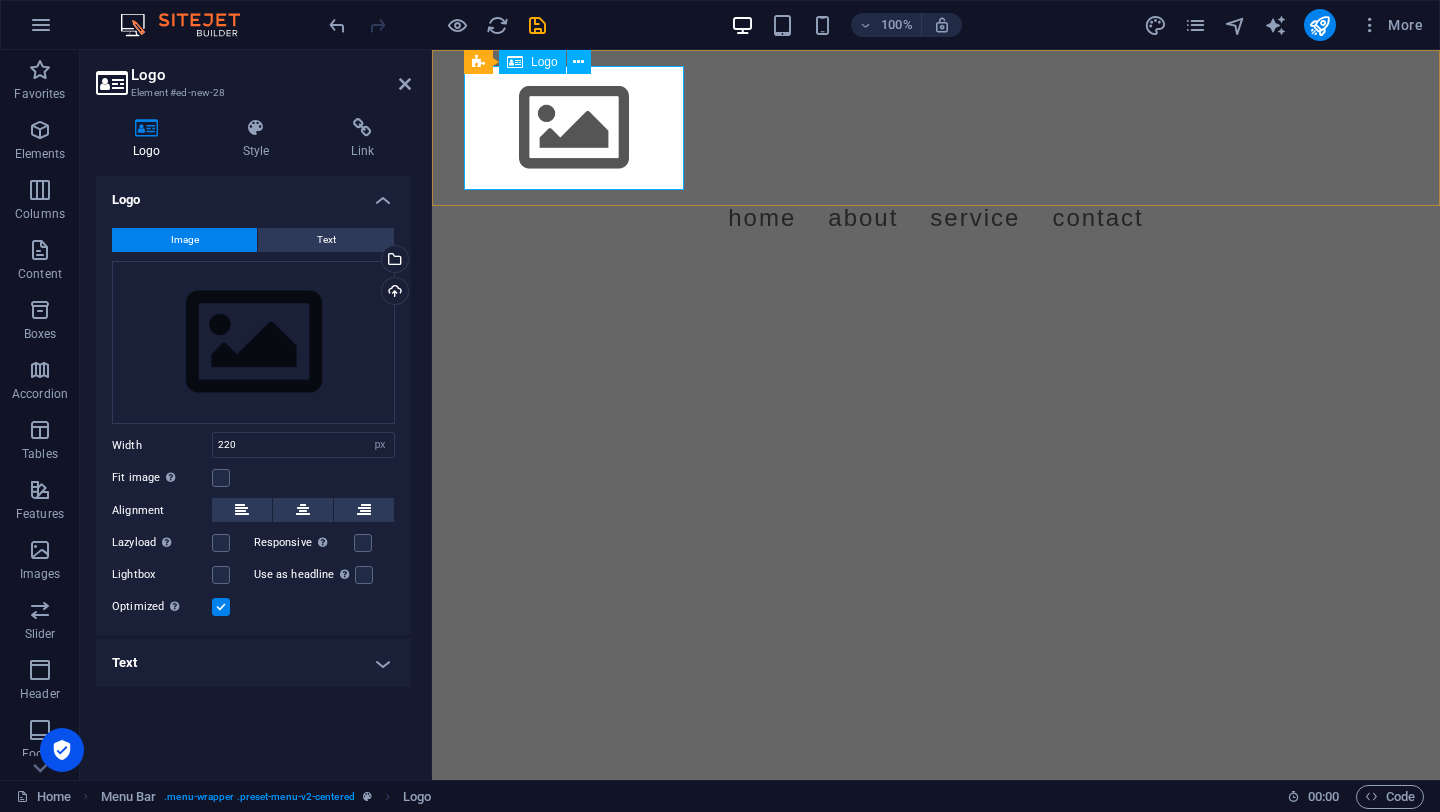 click at bounding box center [936, 128] 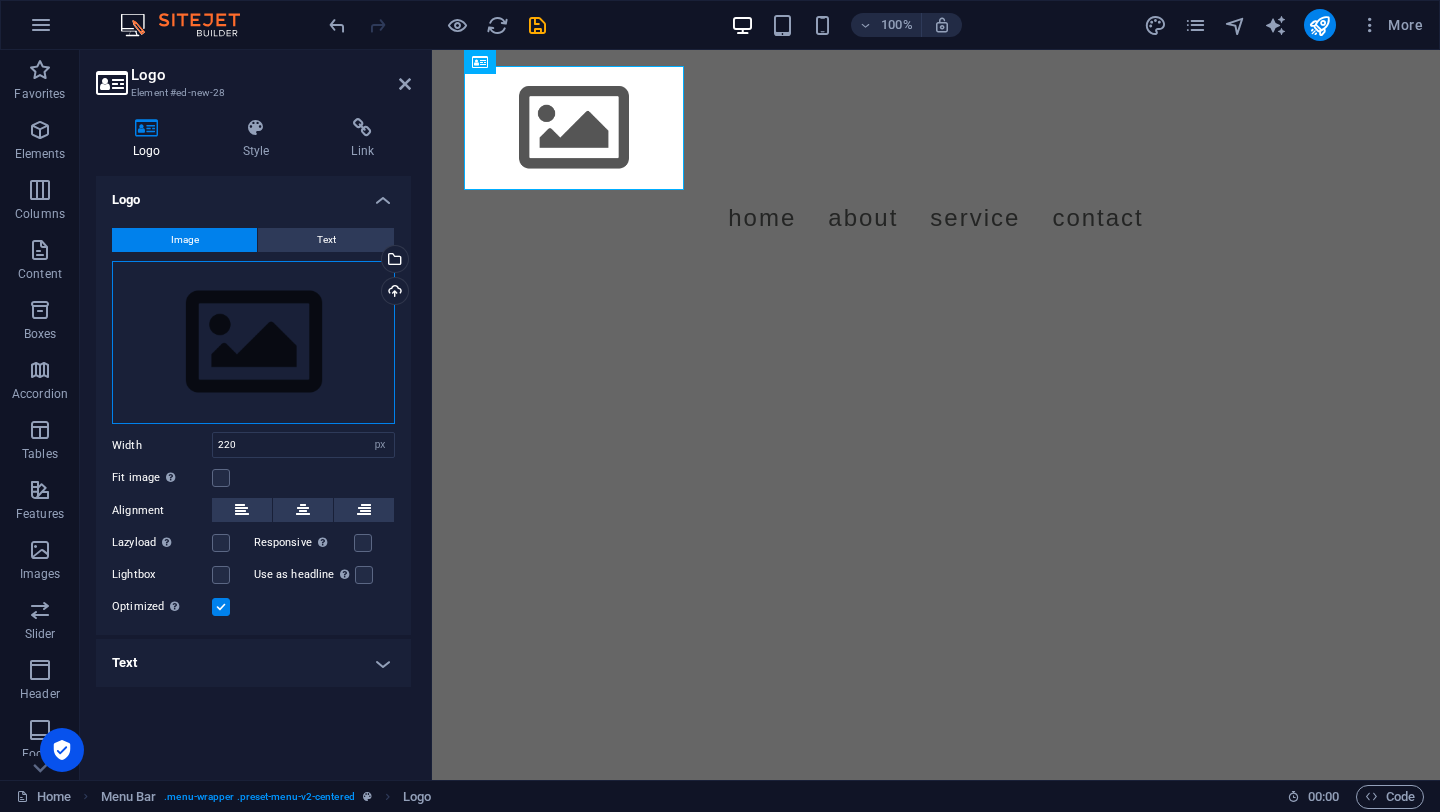click on "Drag files here, click to choose files or select files from Files or our free stock photos & videos" at bounding box center (253, 343) 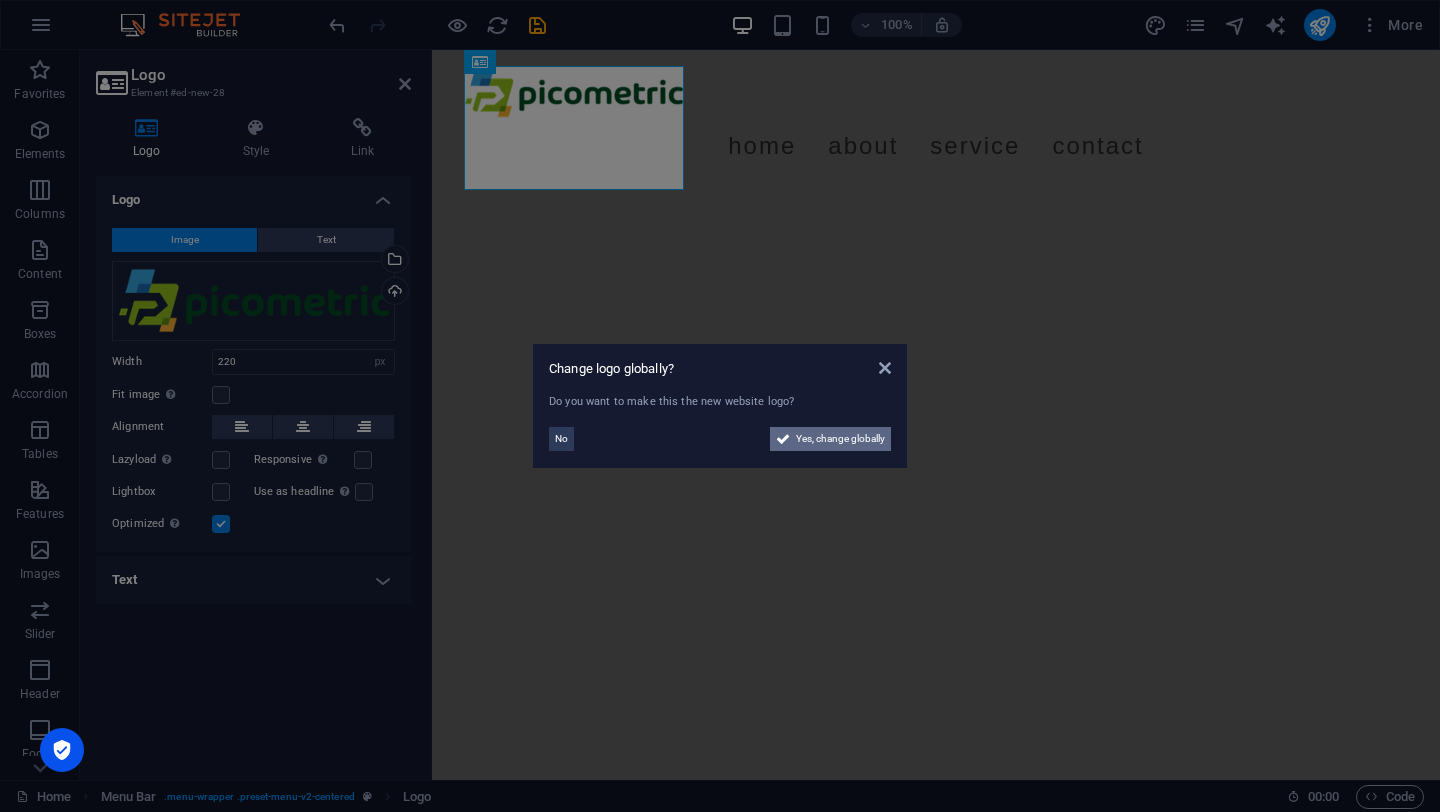click on "Yes, change globally" at bounding box center (840, 439) 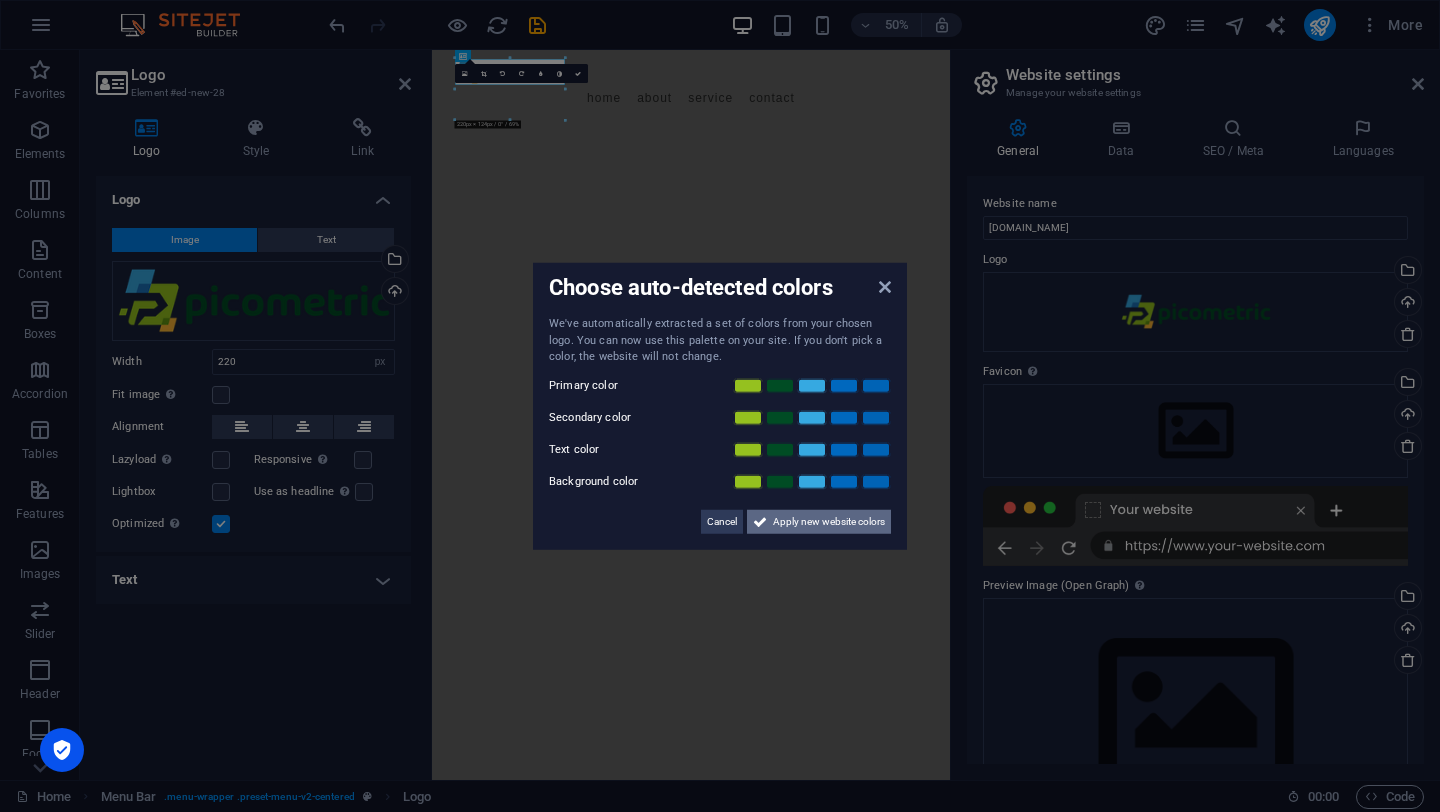 click on "Apply new website colors" at bounding box center (819, 521) 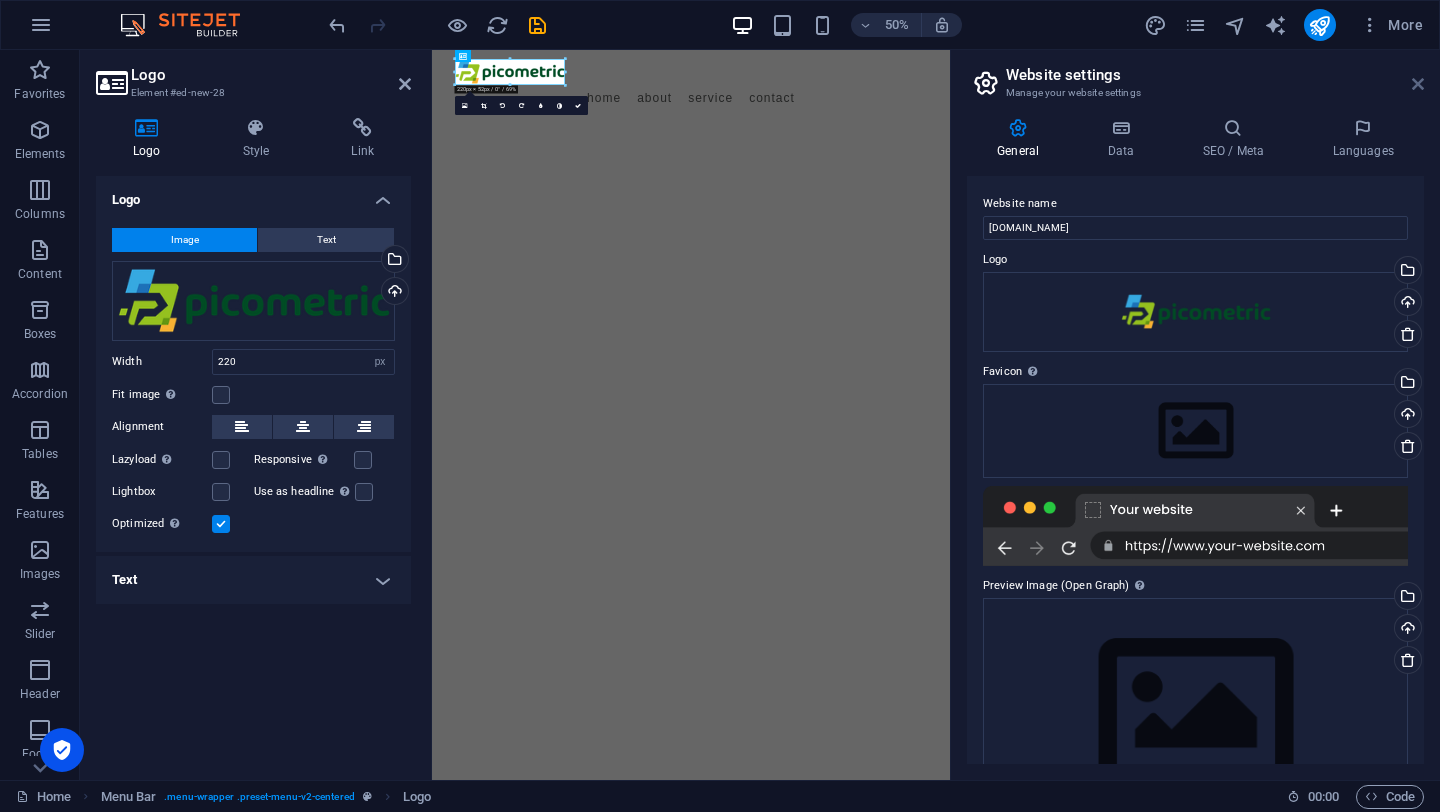 click at bounding box center [1418, 84] 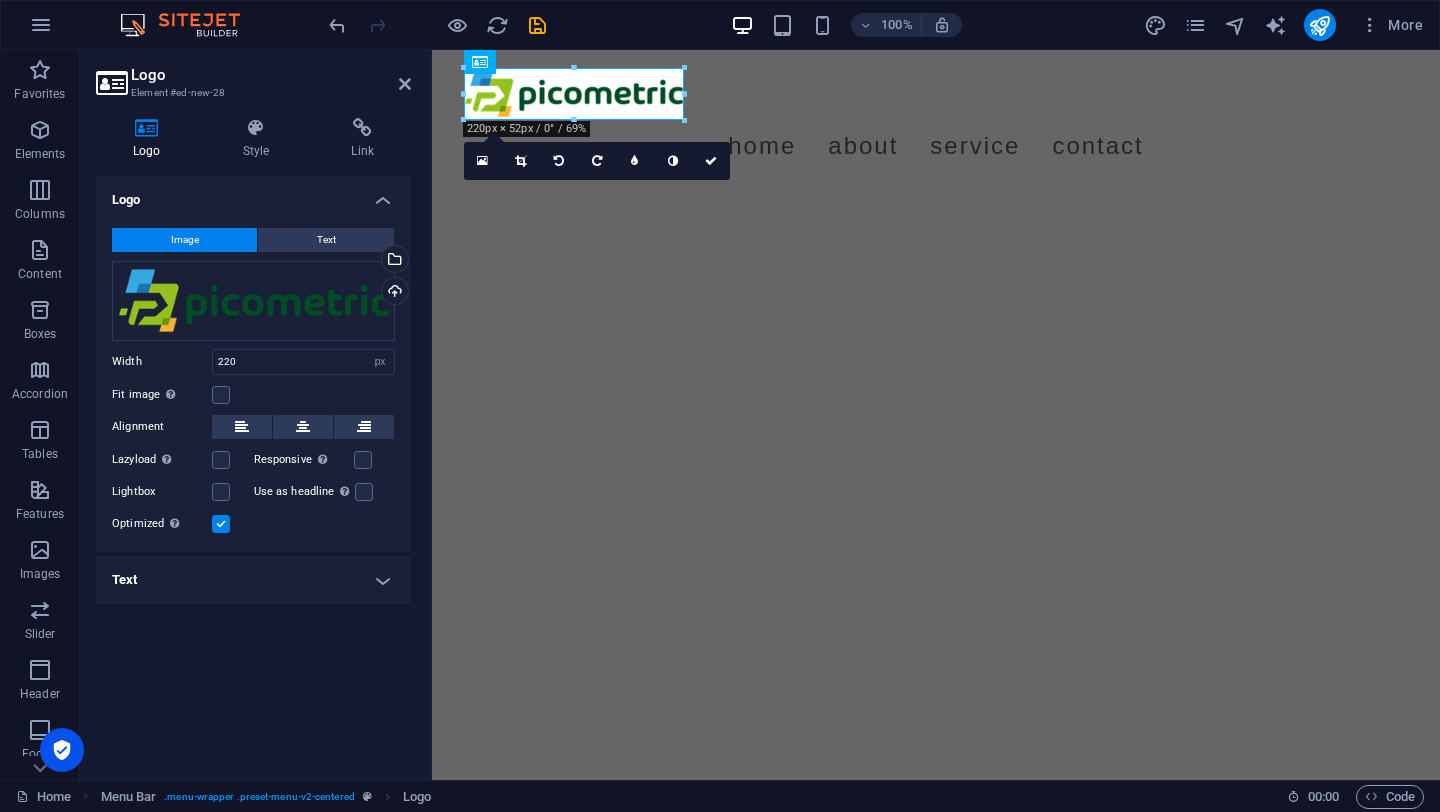 click on "Skip to main content
Menu Home About Service Contact" at bounding box center (936, 120) 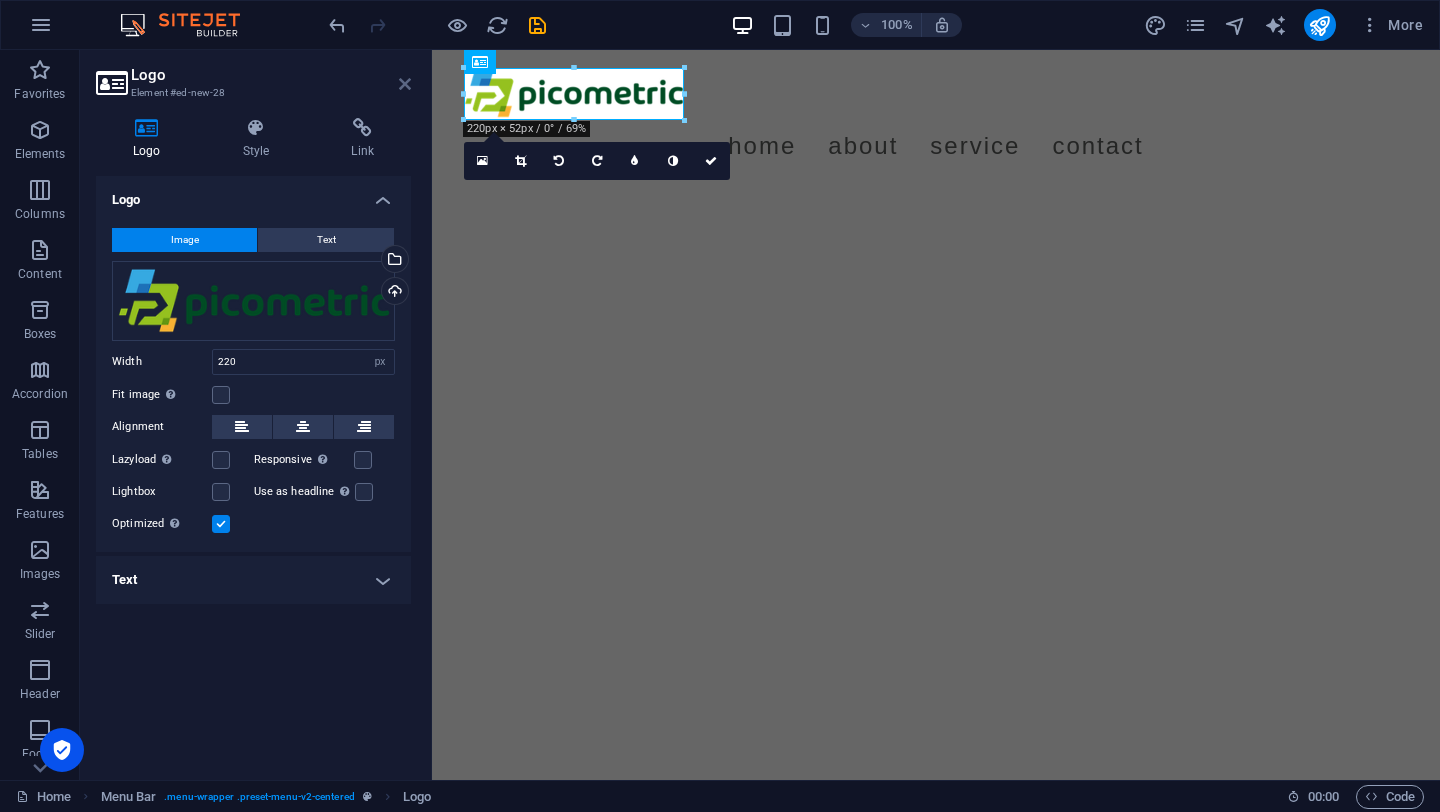 click at bounding box center (405, 84) 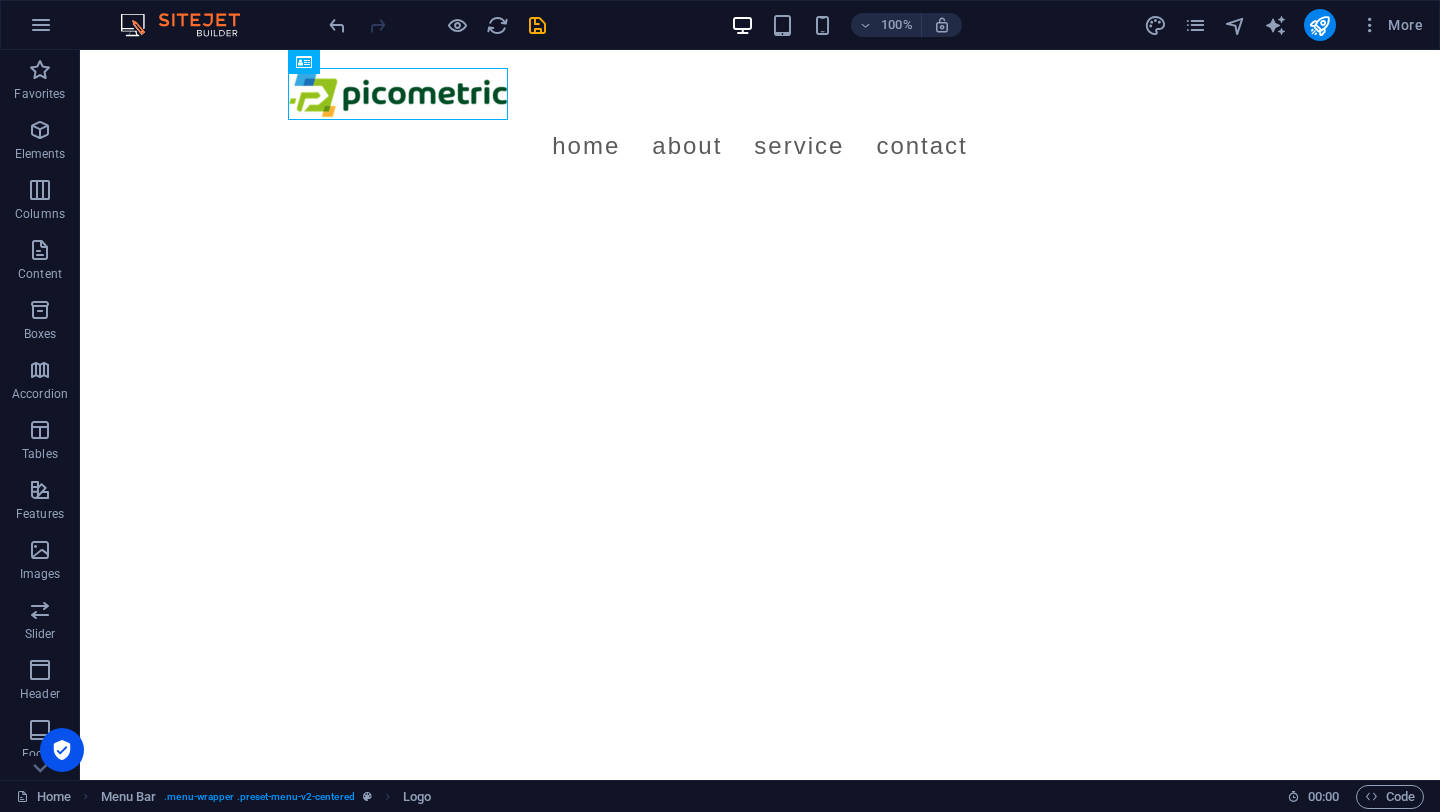 click on "Skip to main content
Menu Home About Service Contact" at bounding box center [760, 120] 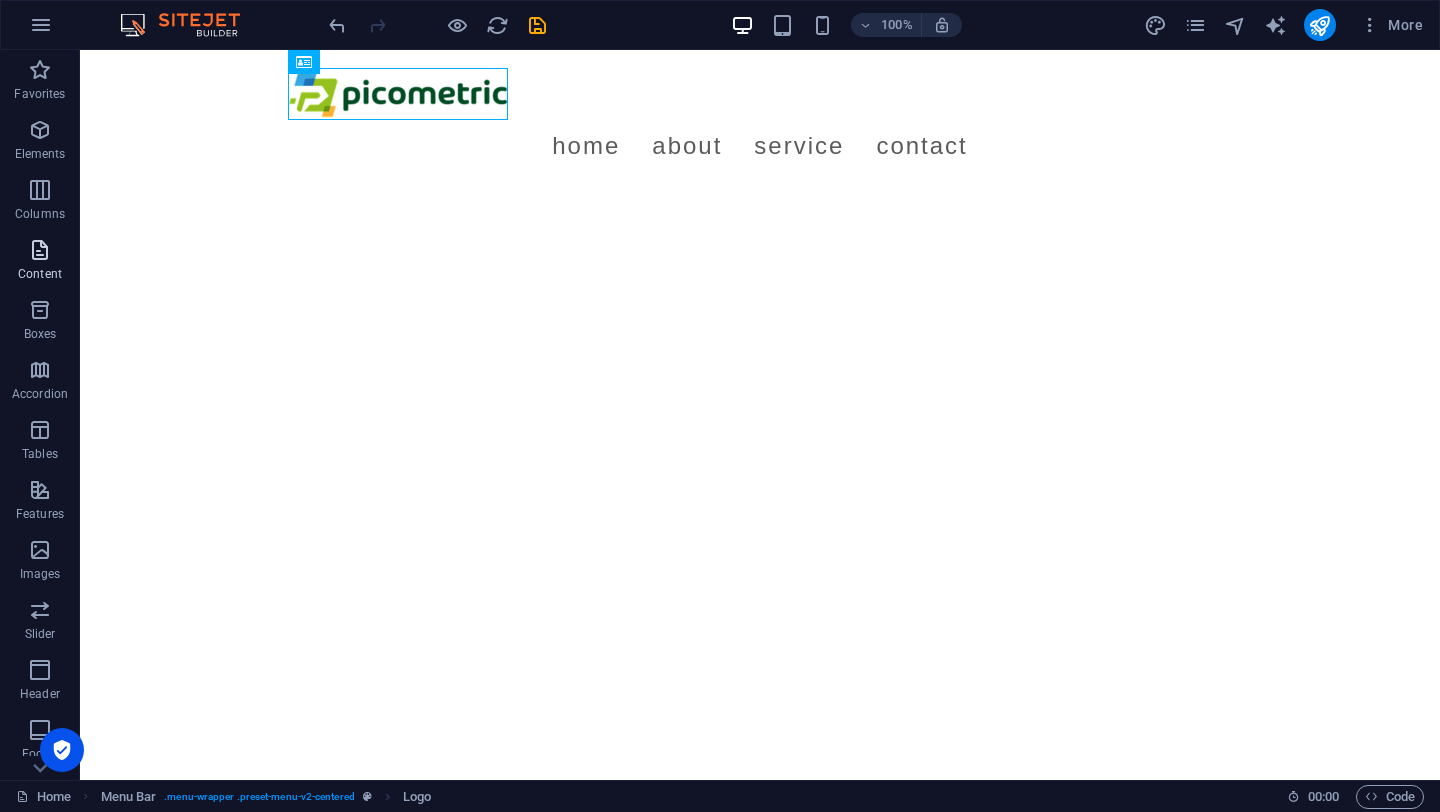 click on "Content" at bounding box center [40, 262] 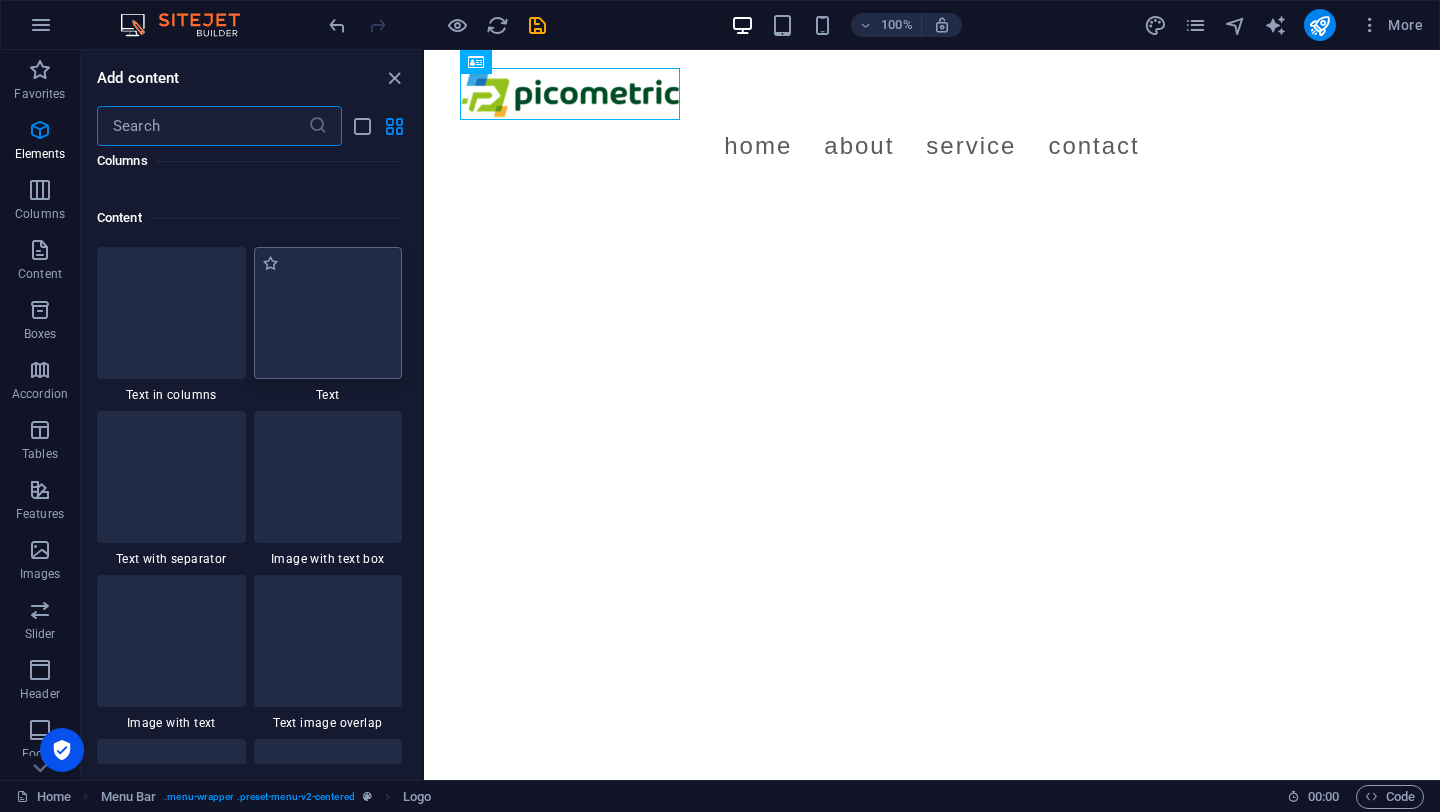 scroll, scrollTop: 3499, scrollLeft: 0, axis: vertical 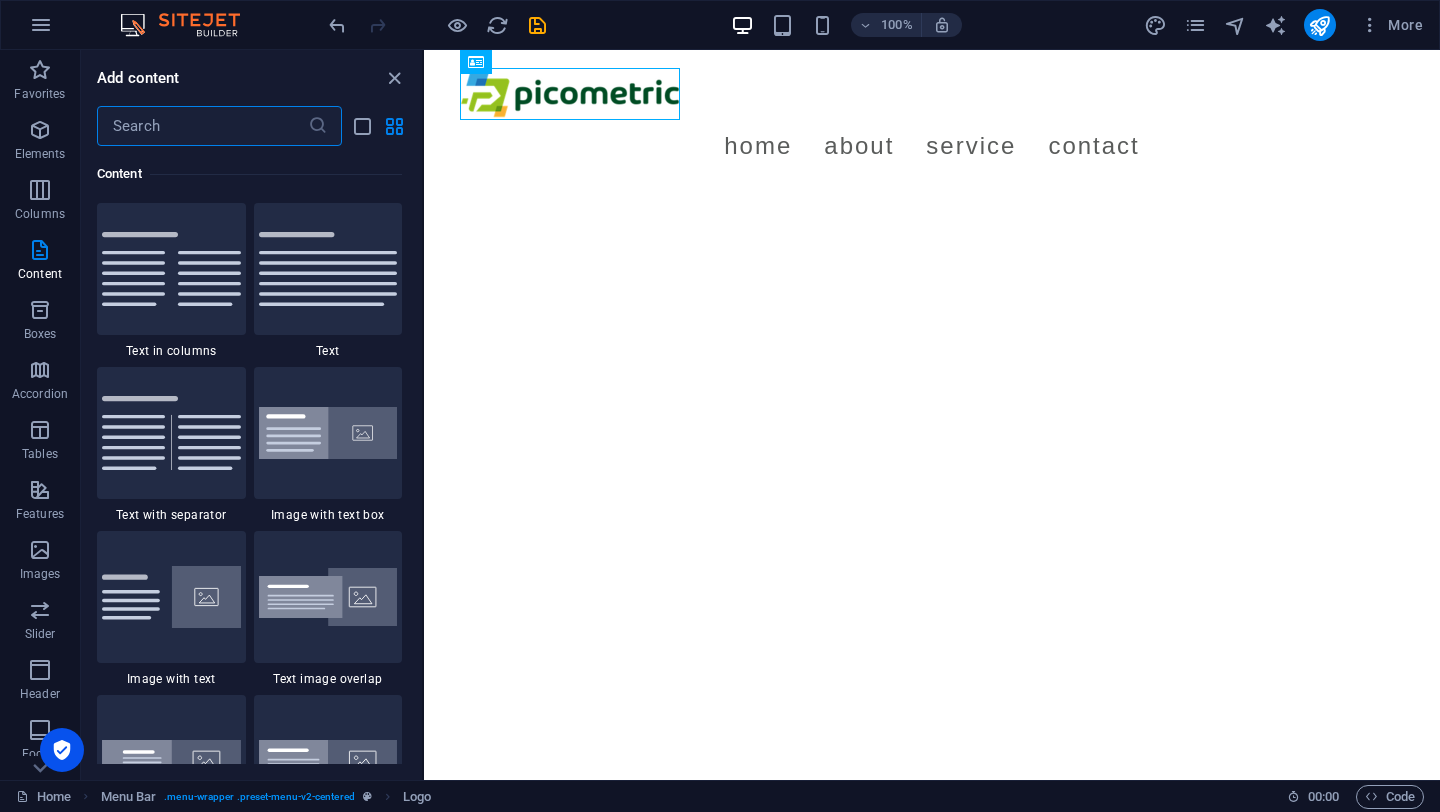 click on "Skip to main content
Menu Home About Service Contact" at bounding box center [932, 120] 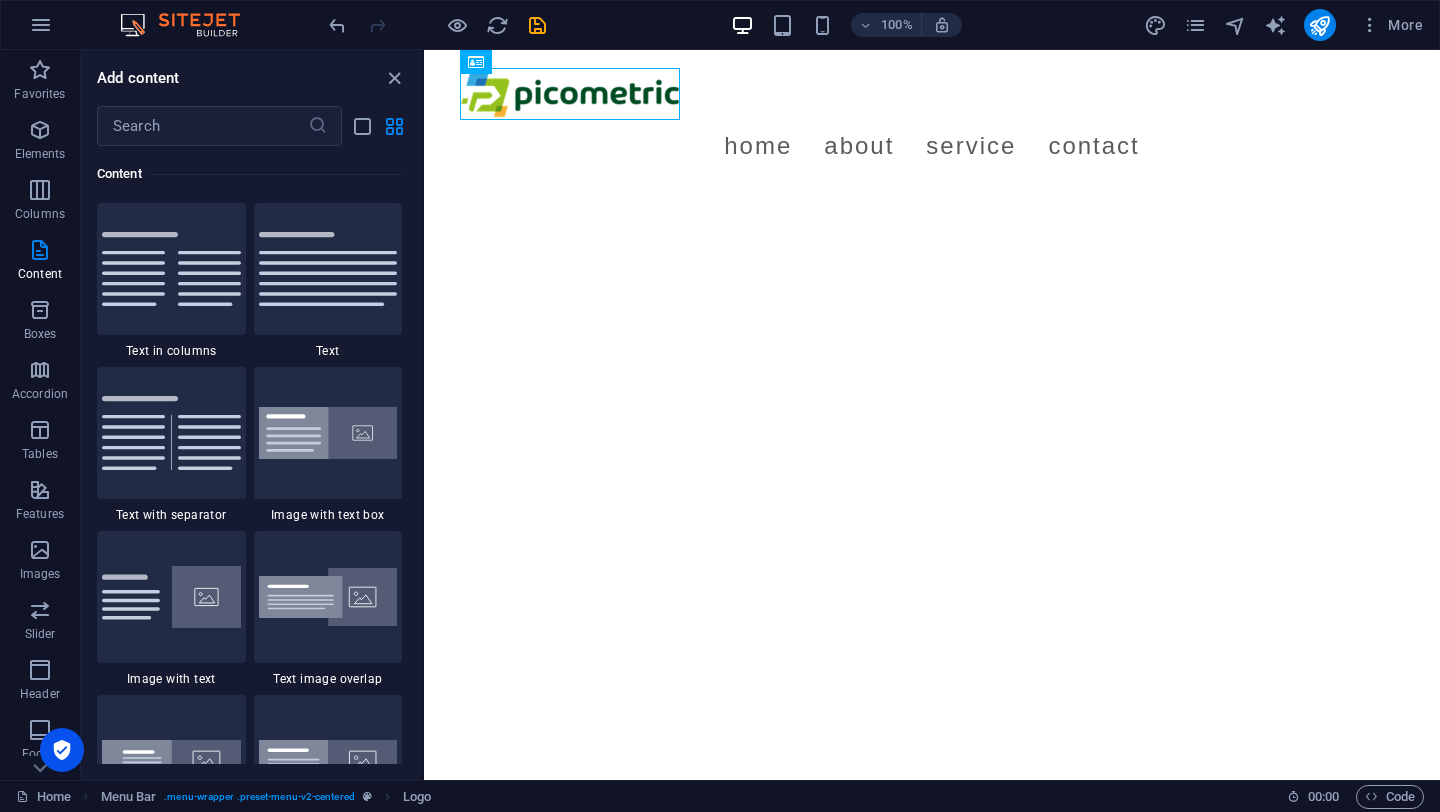 click on "Skip to main content
Menu Home About Service Contact" at bounding box center (932, 120) 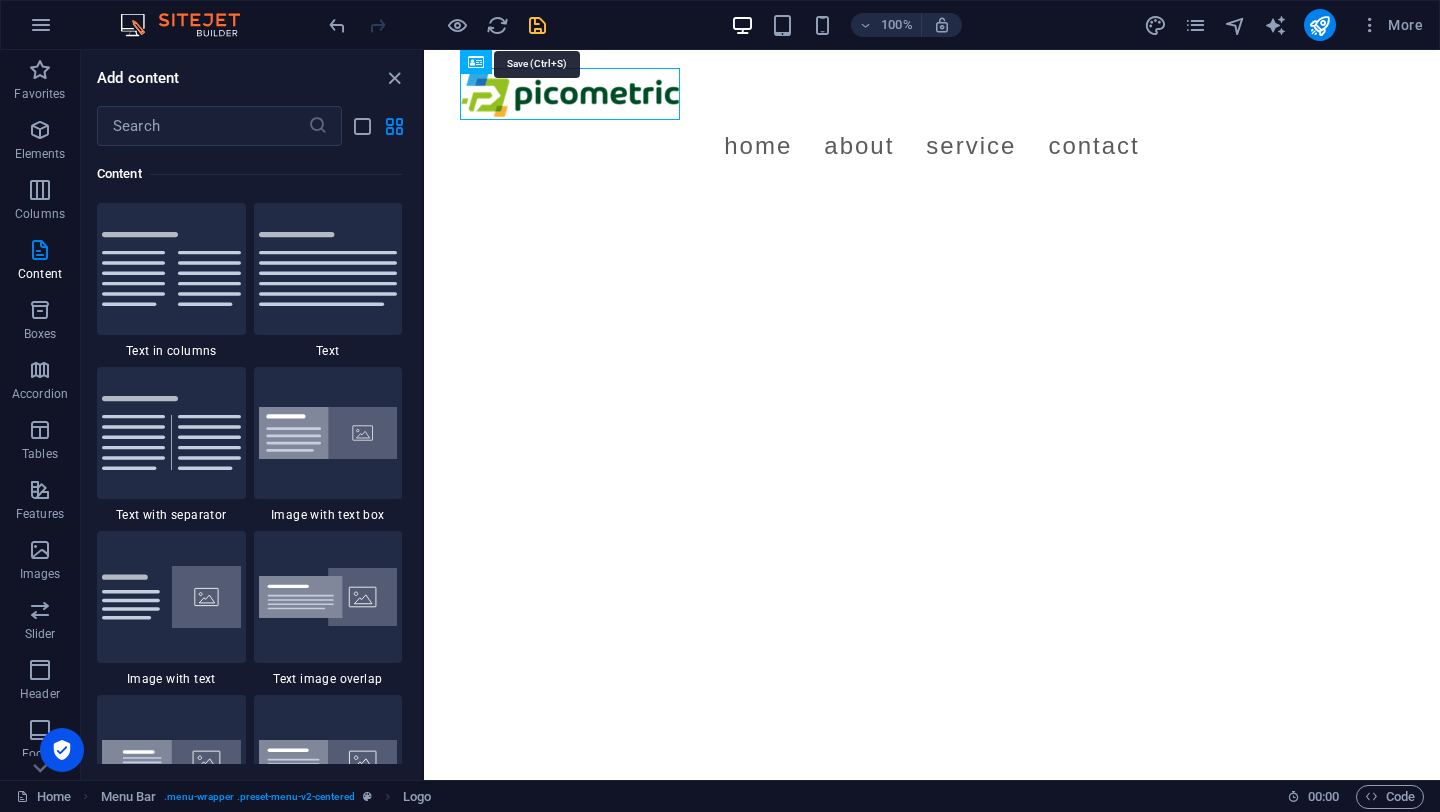 click at bounding box center [537, 25] 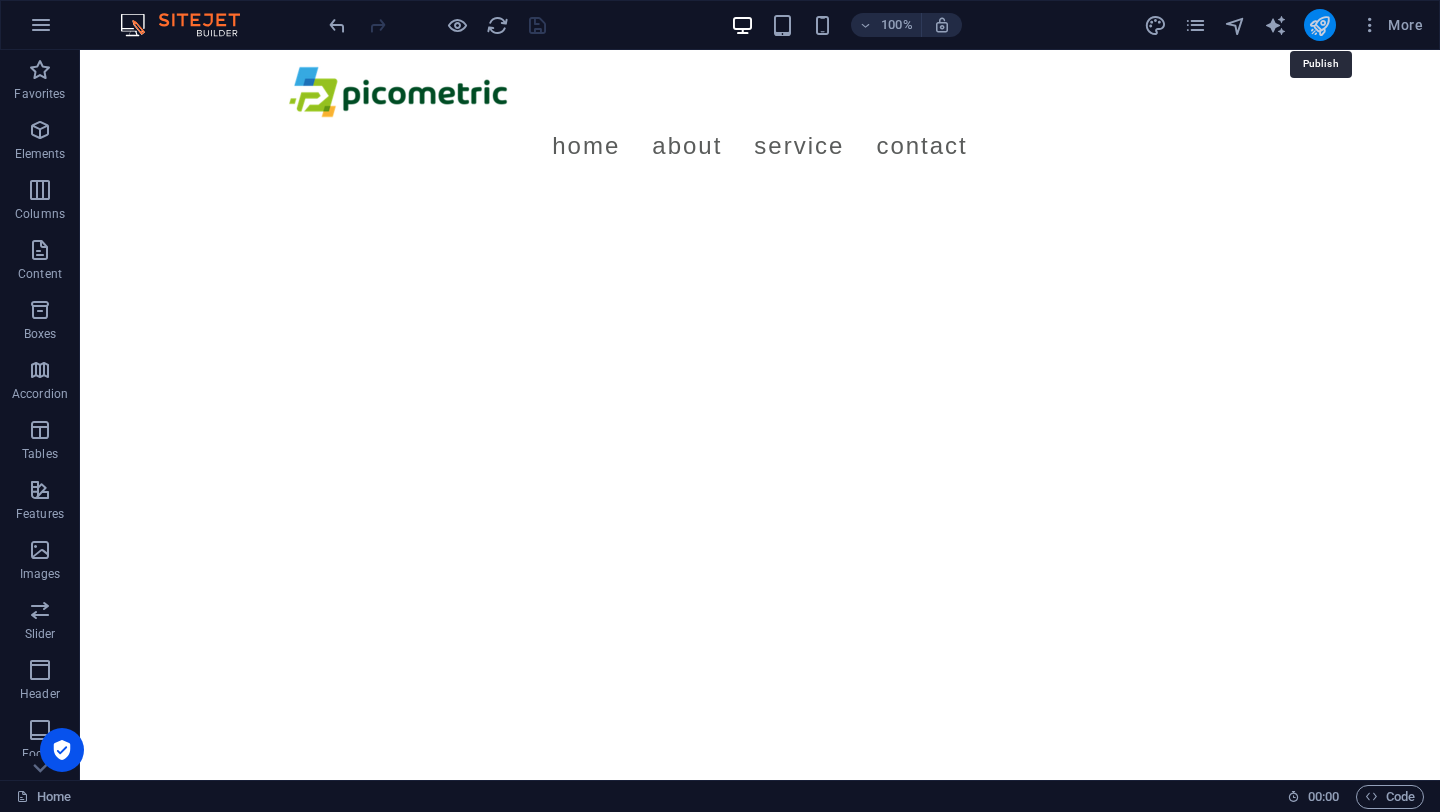 click at bounding box center (1319, 25) 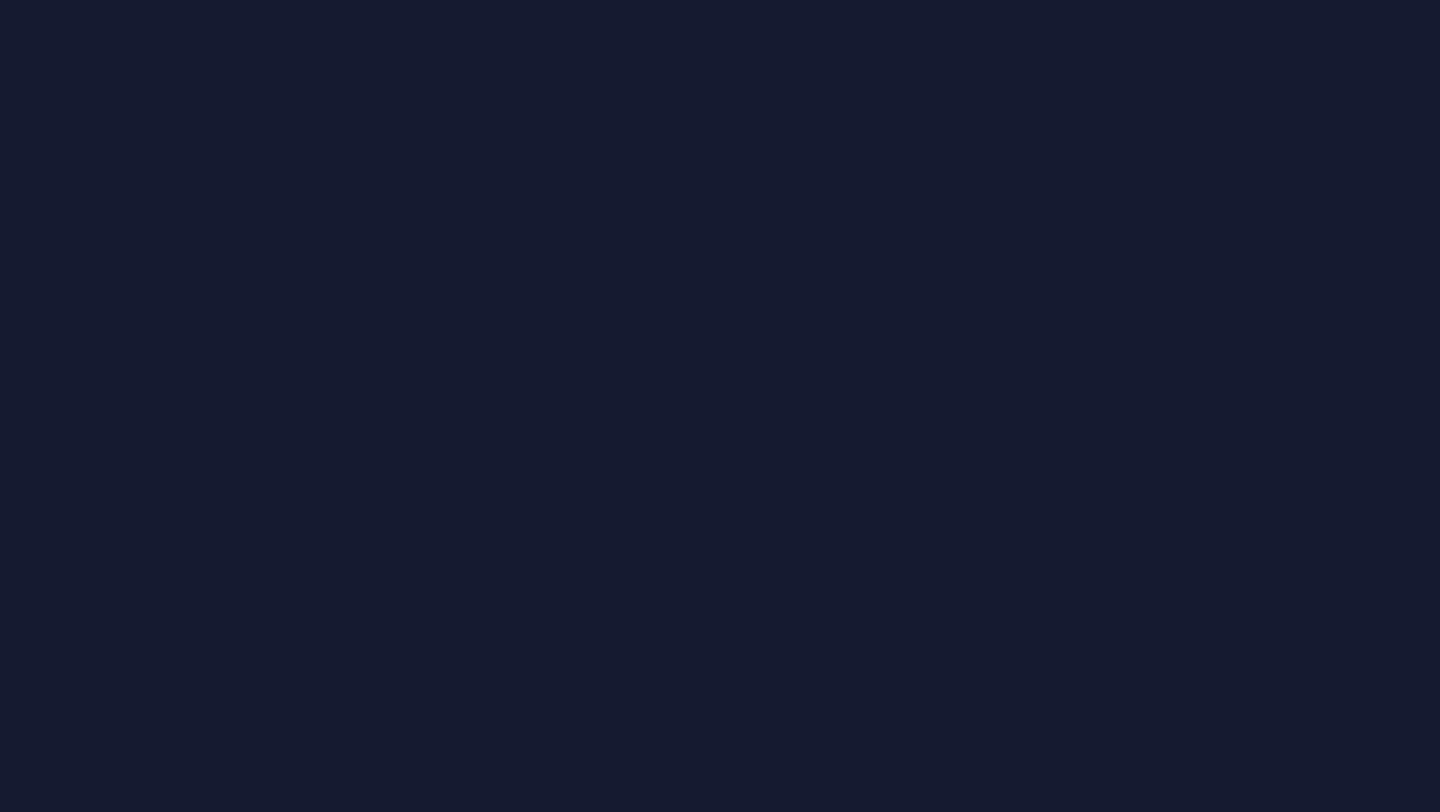 scroll, scrollTop: 0, scrollLeft: 0, axis: both 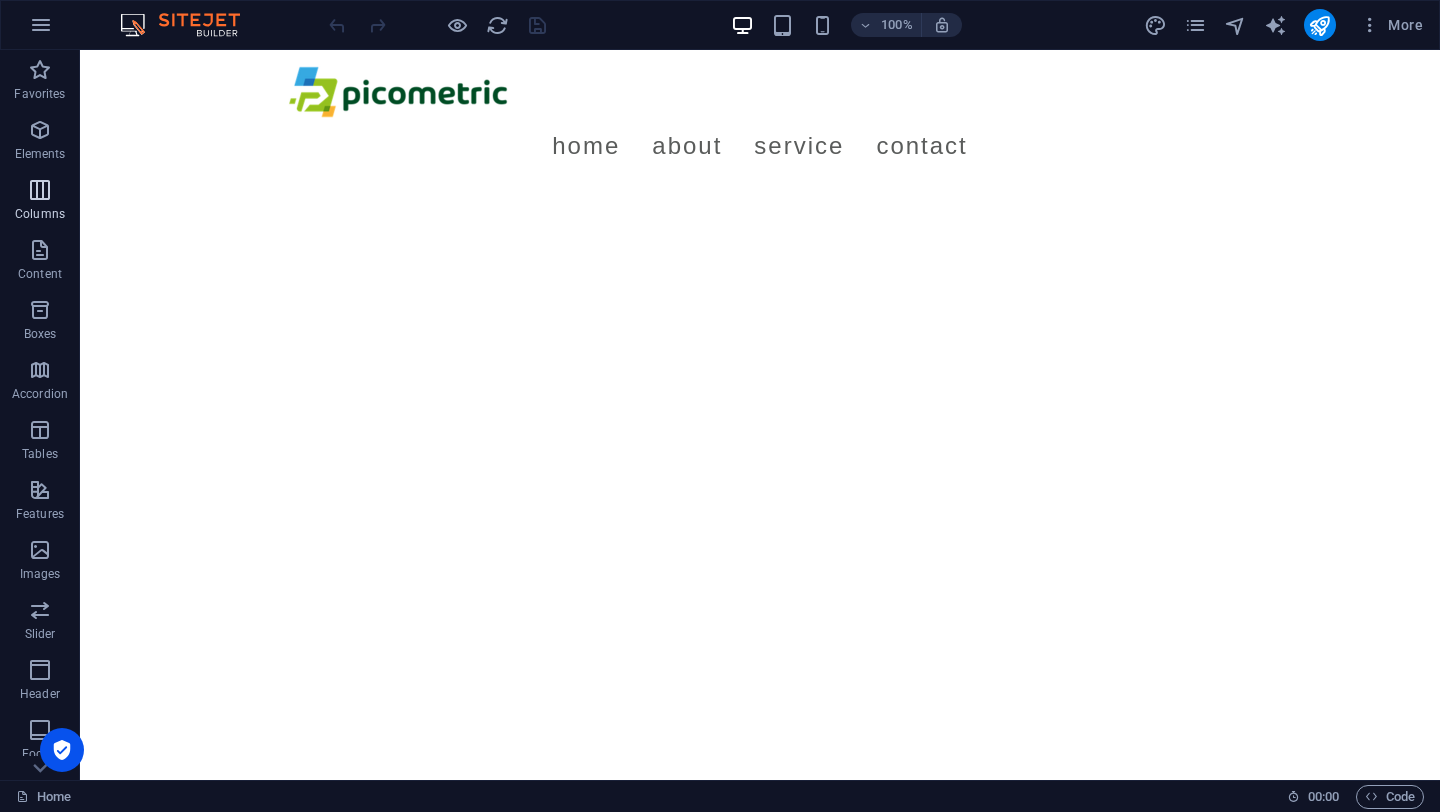 click on "Columns" at bounding box center (40, 202) 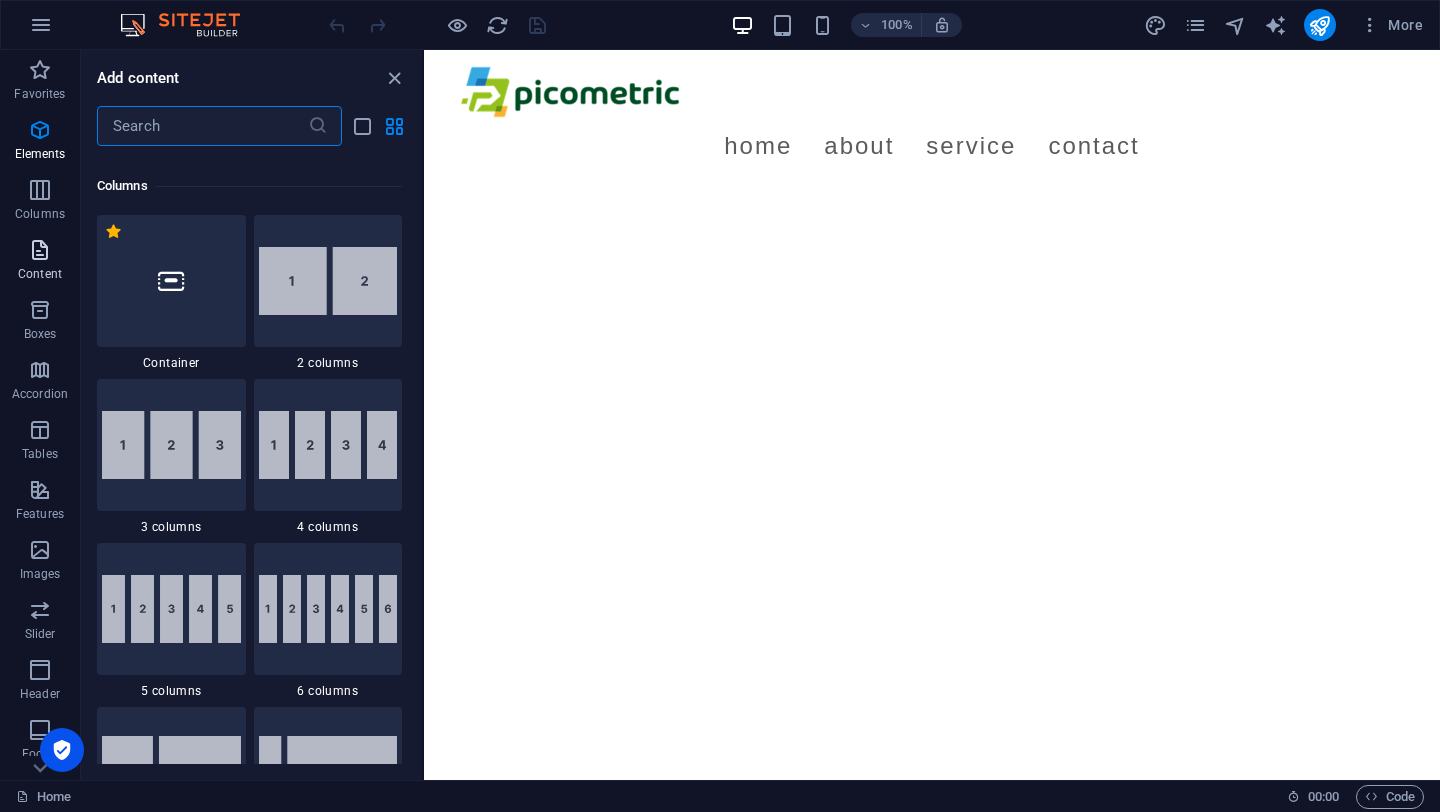 scroll, scrollTop: 990, scrollLeft: 0, axis: vertical 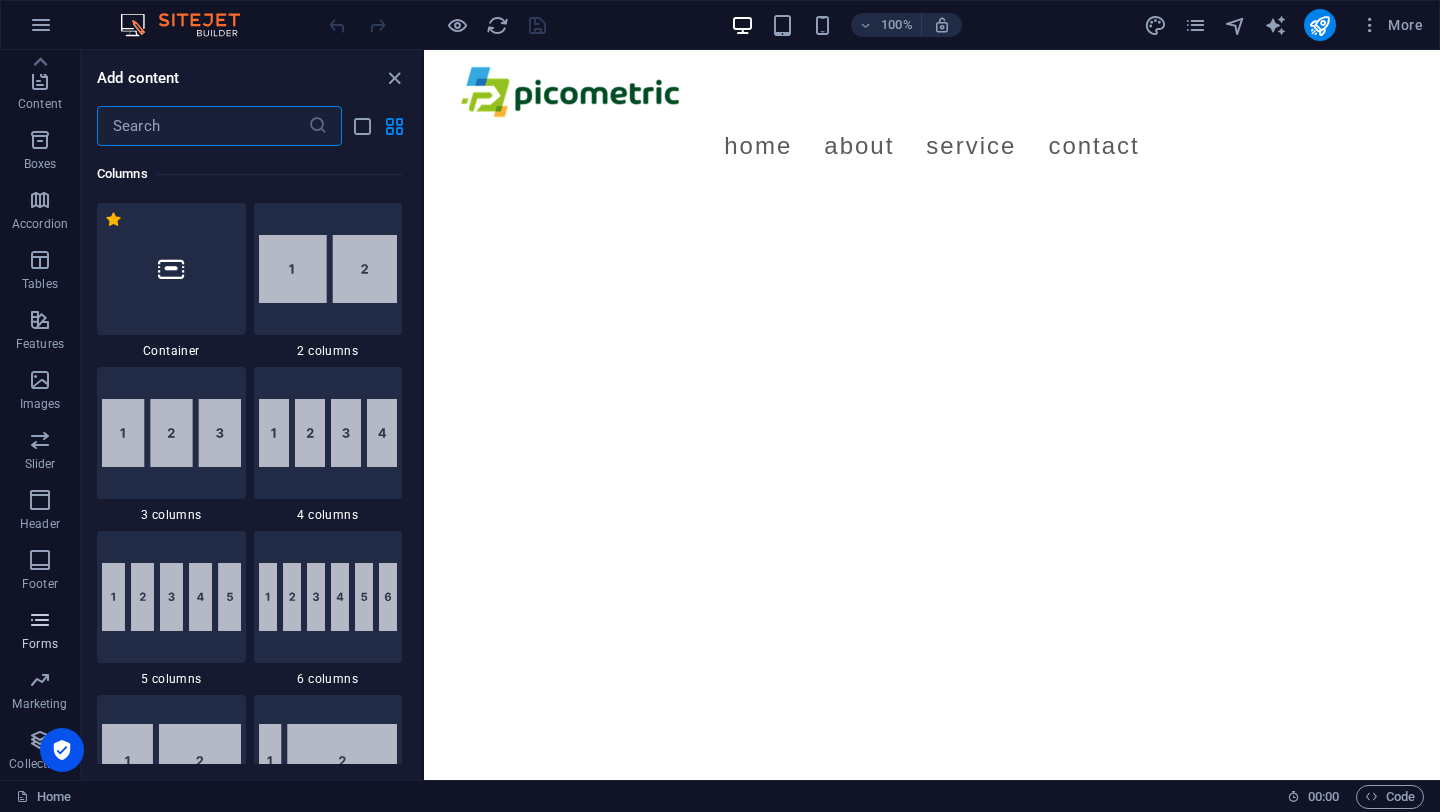 click on "Forms" at bounding box center (40, 632) 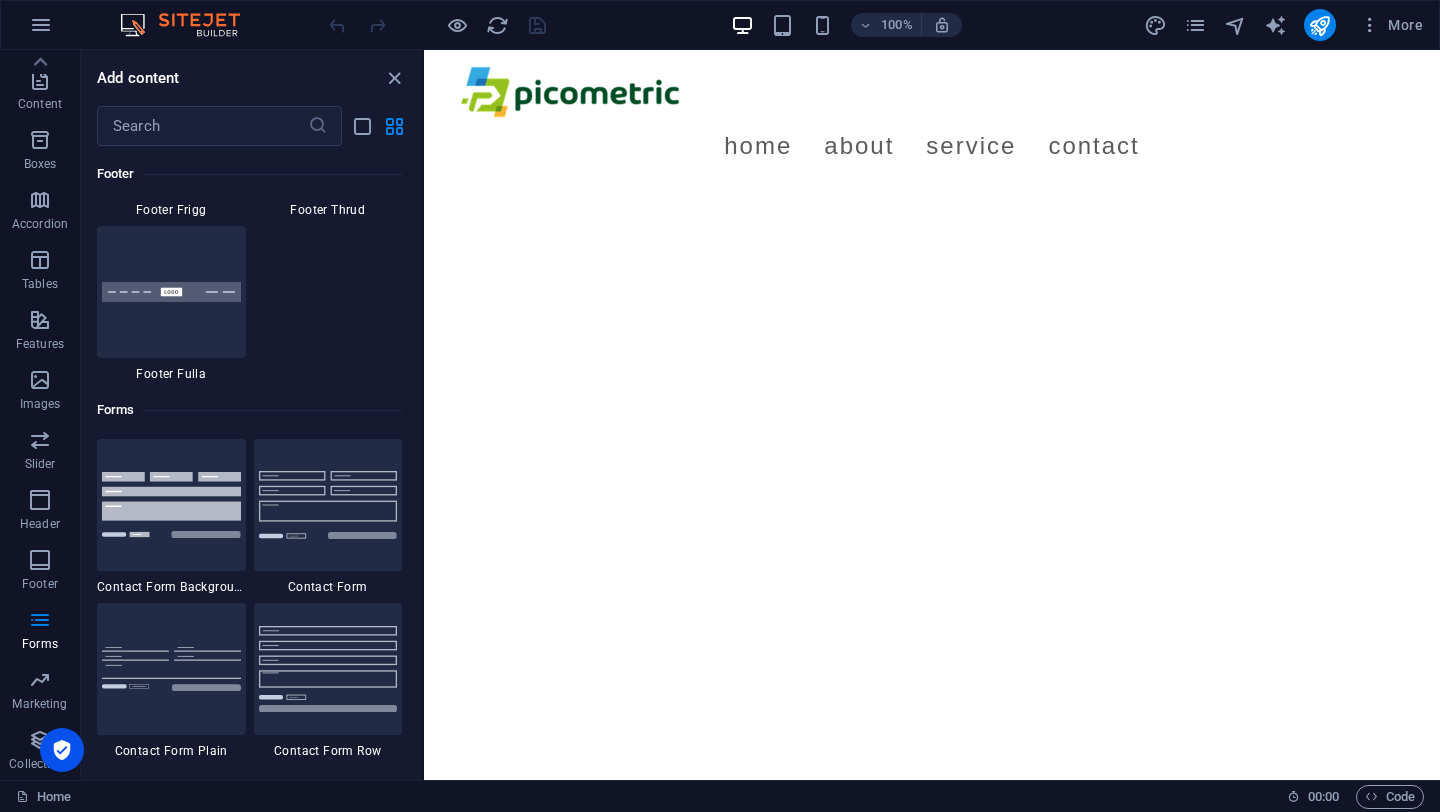 scroll, scrollTop: 13726, scrollLeft: 0, axis: vertical 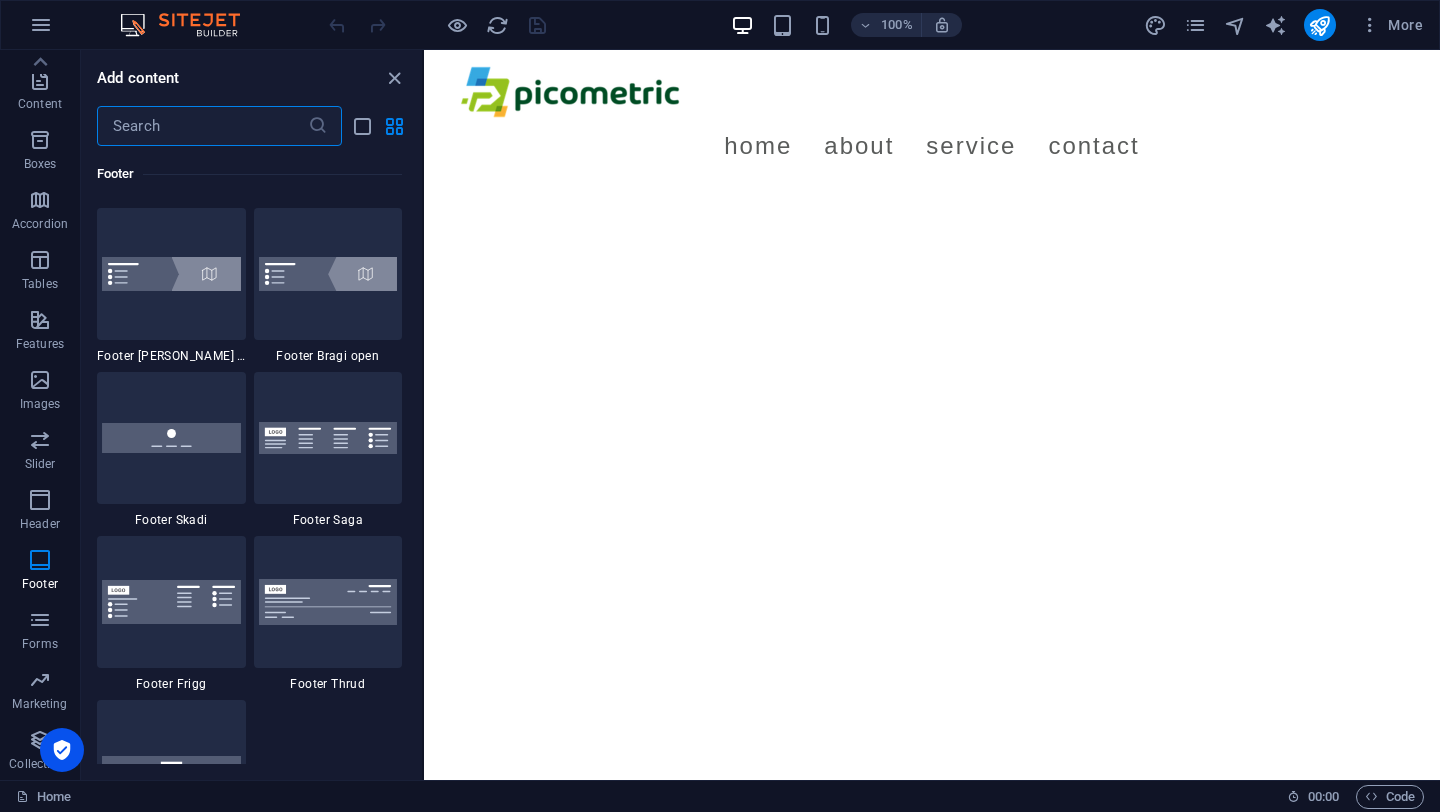 click at bounding box center [202, 126] 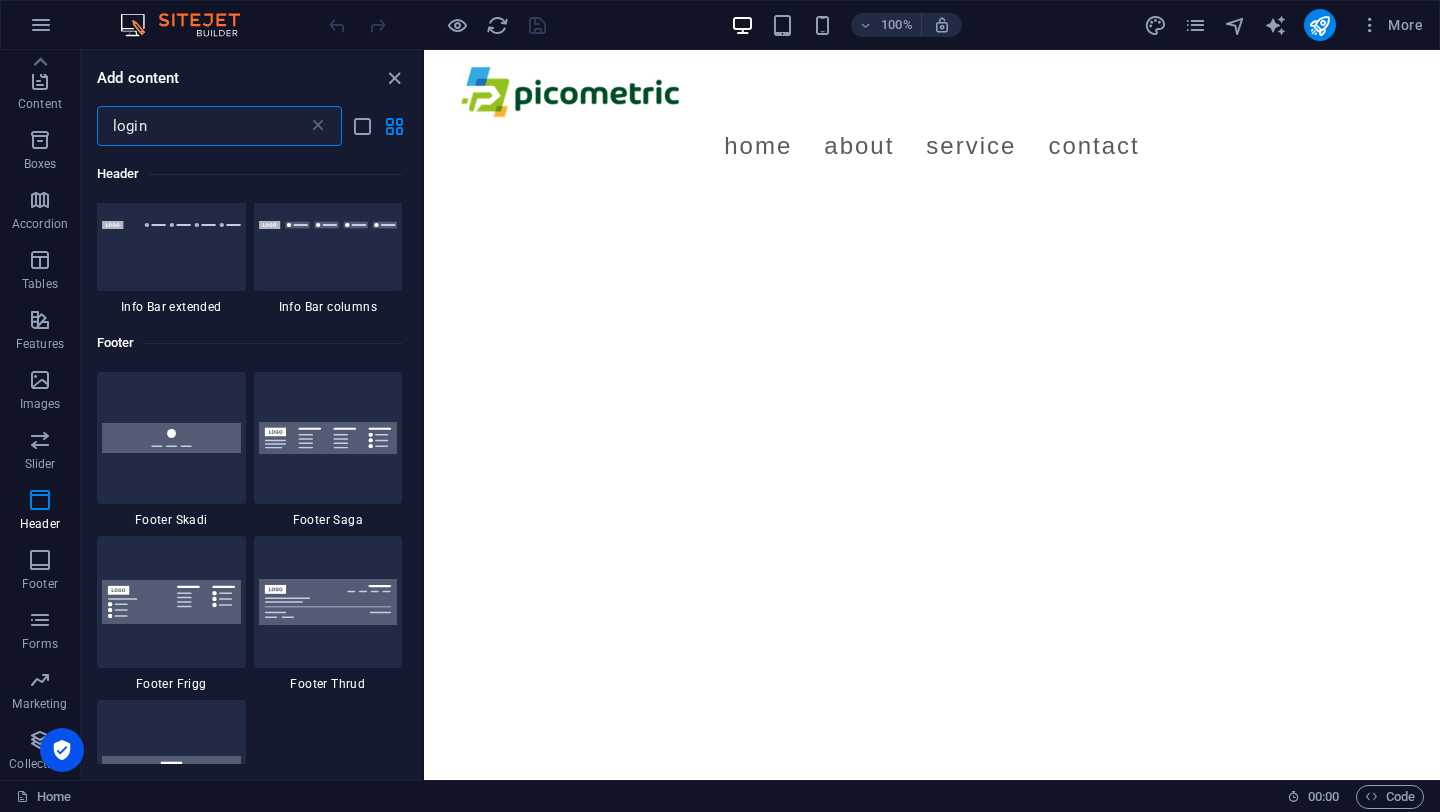 scroll, scrollTop: 0, scrollLeft: 0, axis: both 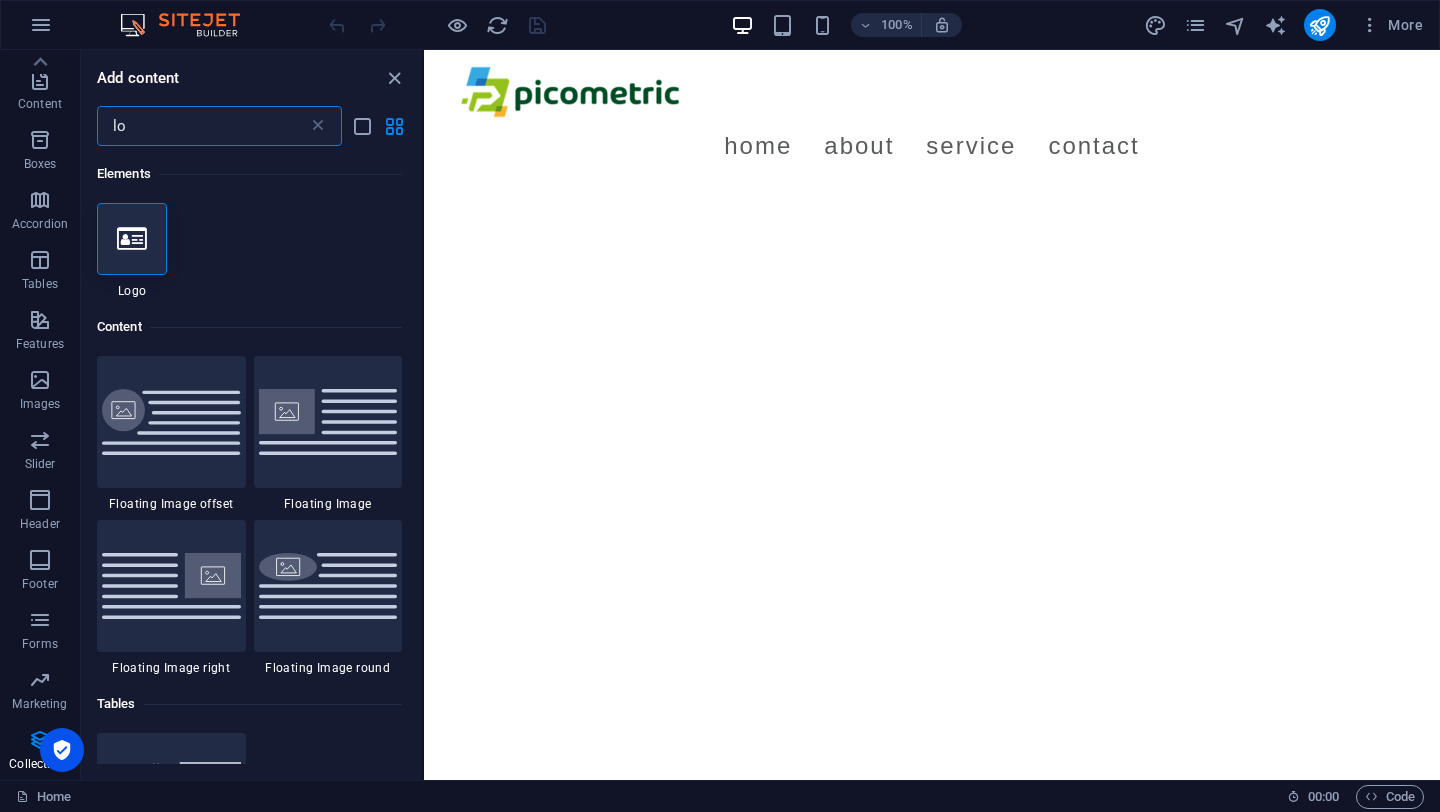 type on "l" 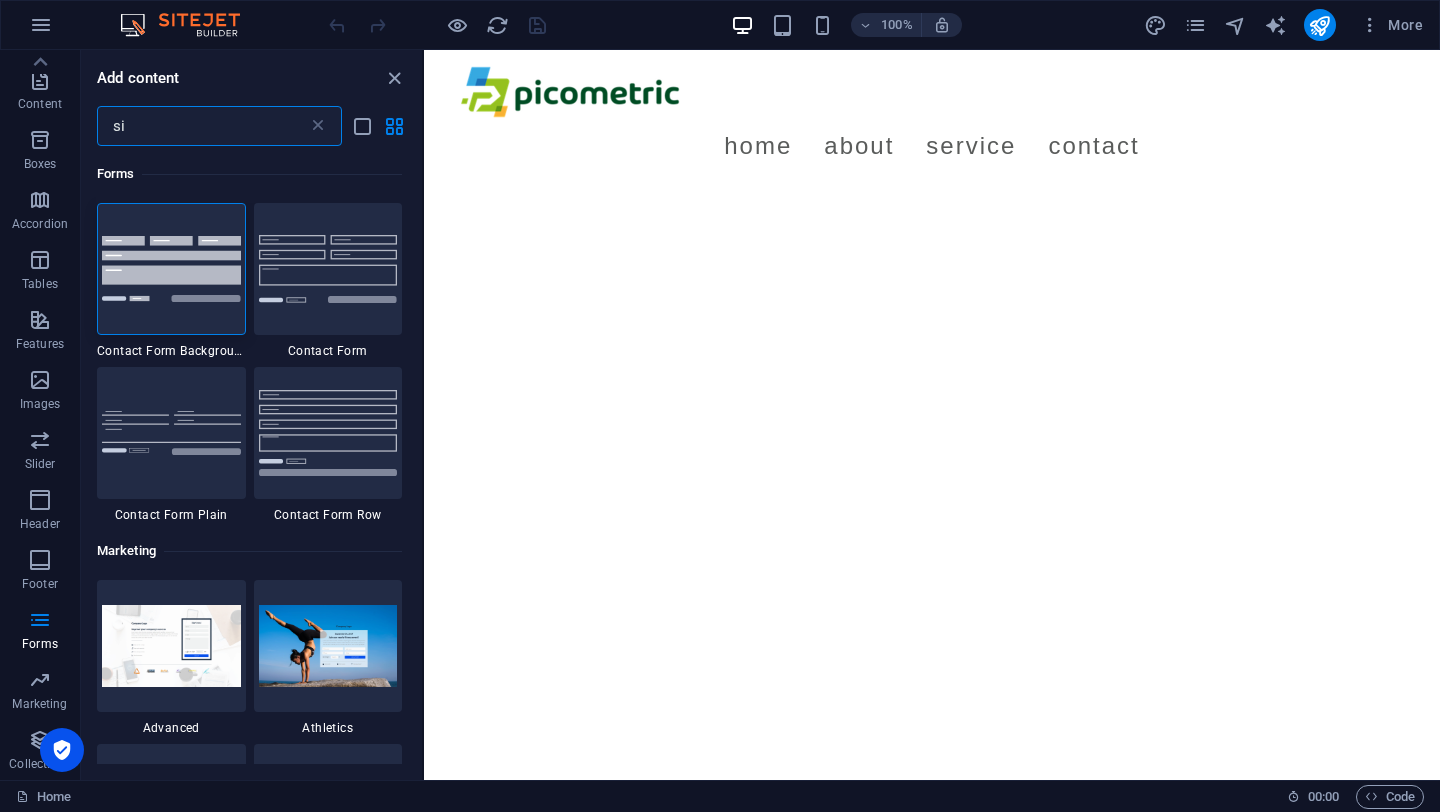 type on "s" 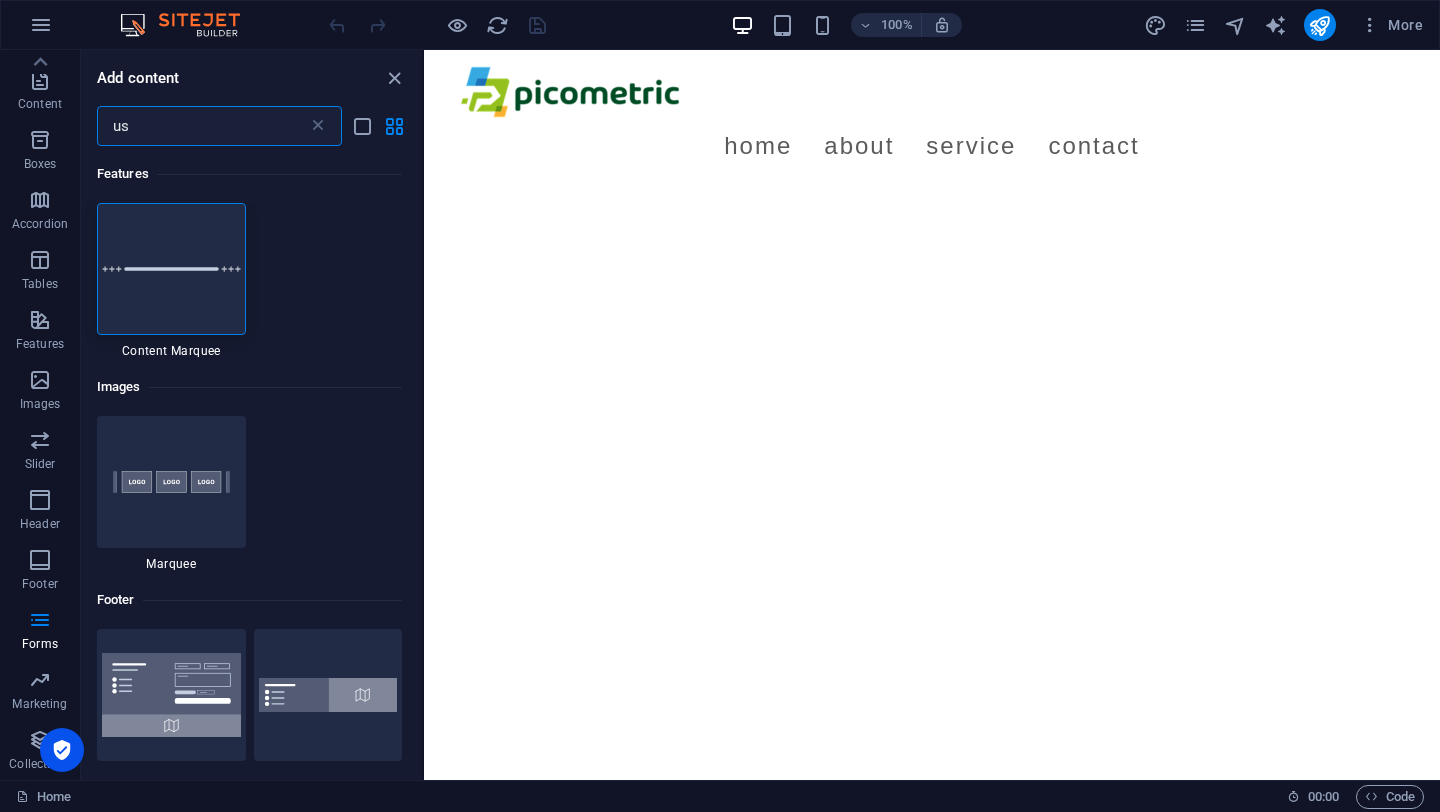 type on "u" 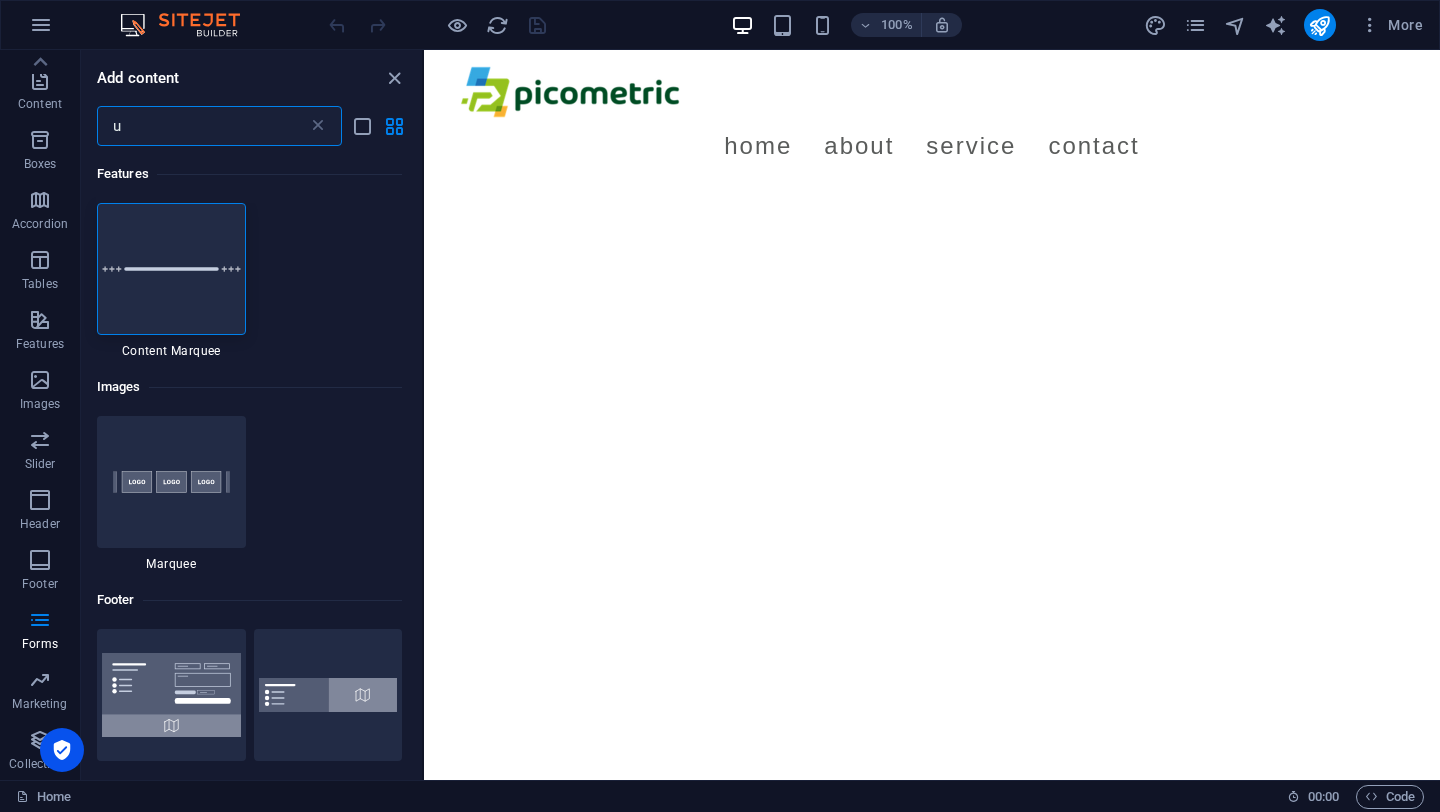 type 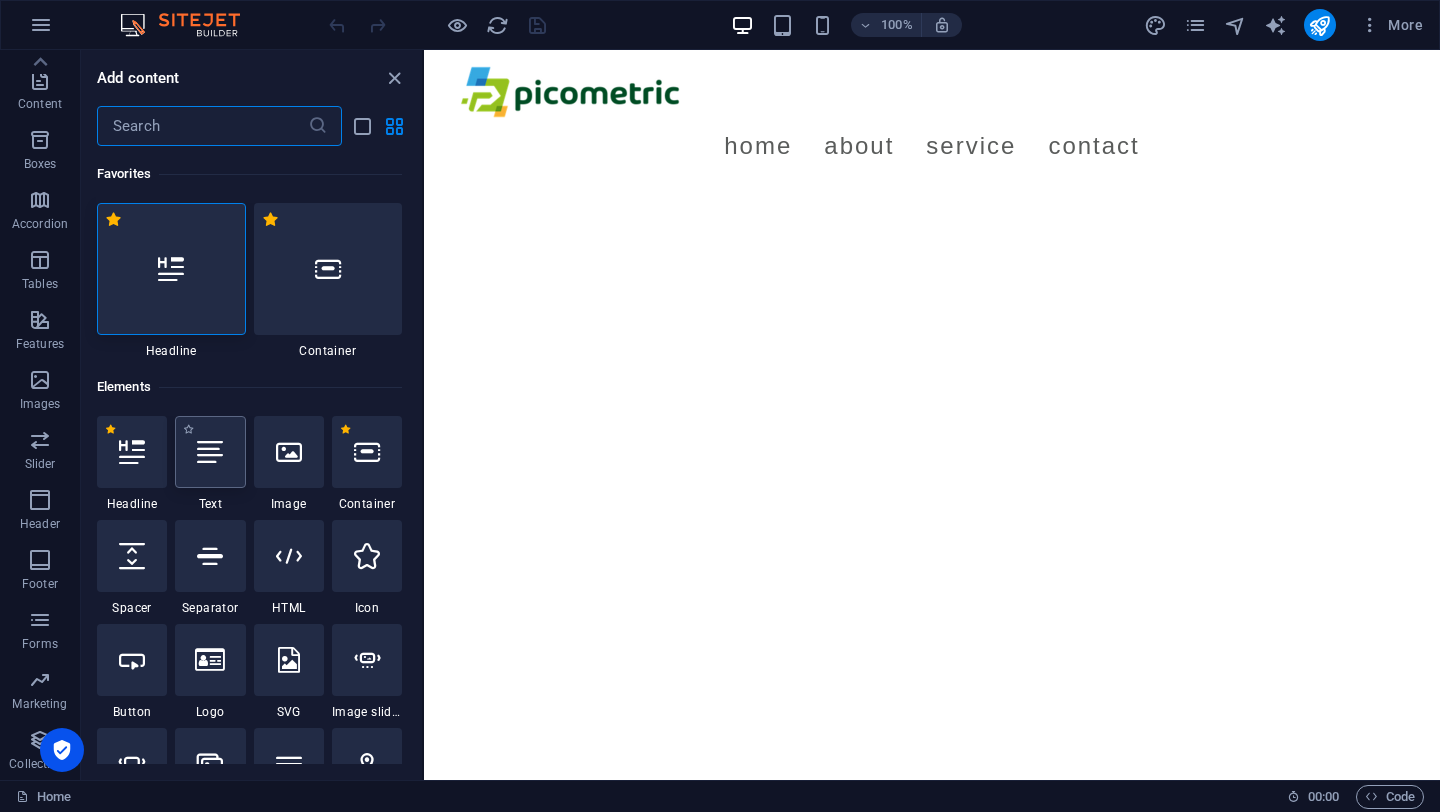 scroll, scrollTop: 0, scrollLeft: 0, axis: both 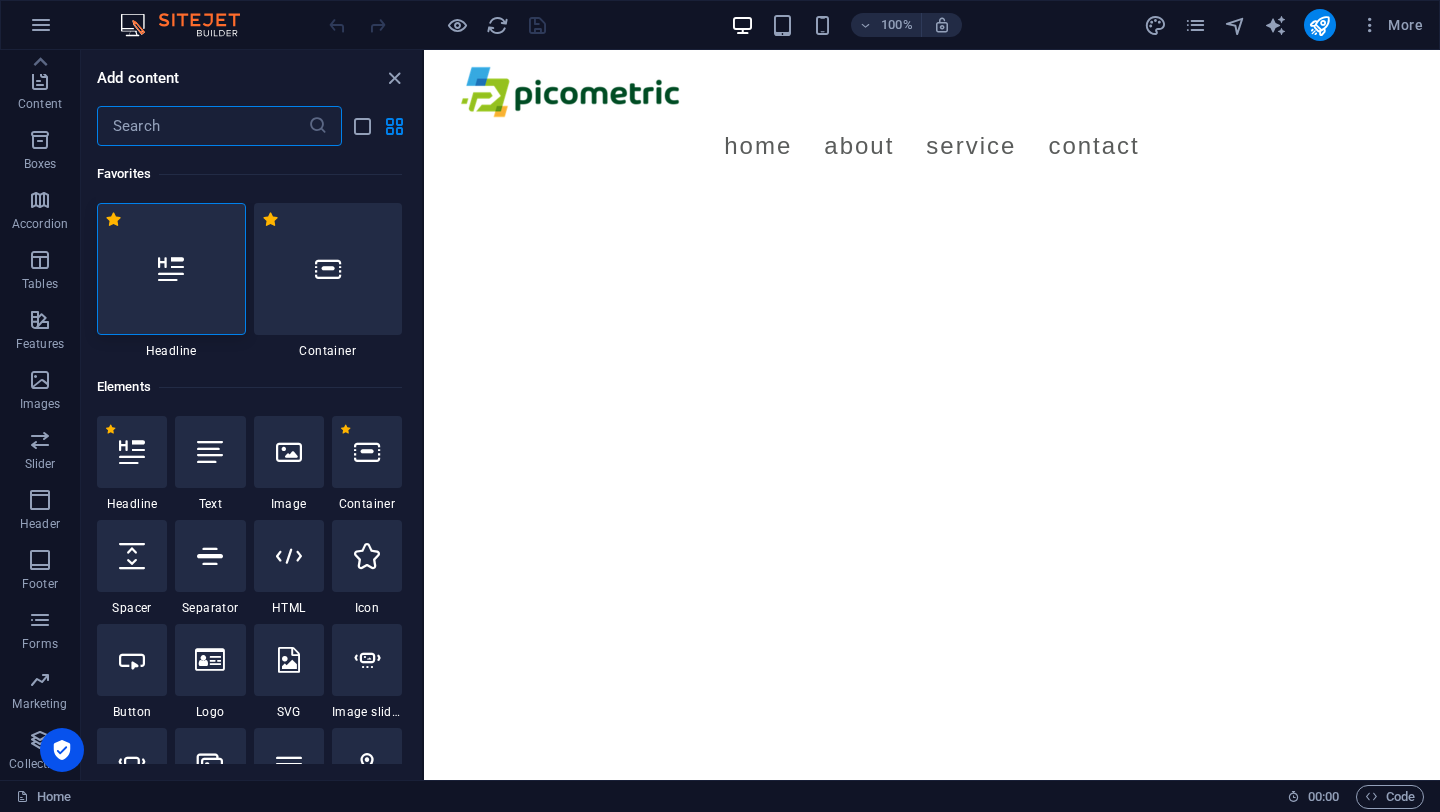 click on "Skip to main content
Menu Home About Service Contact" at bounding box center [932, 120] 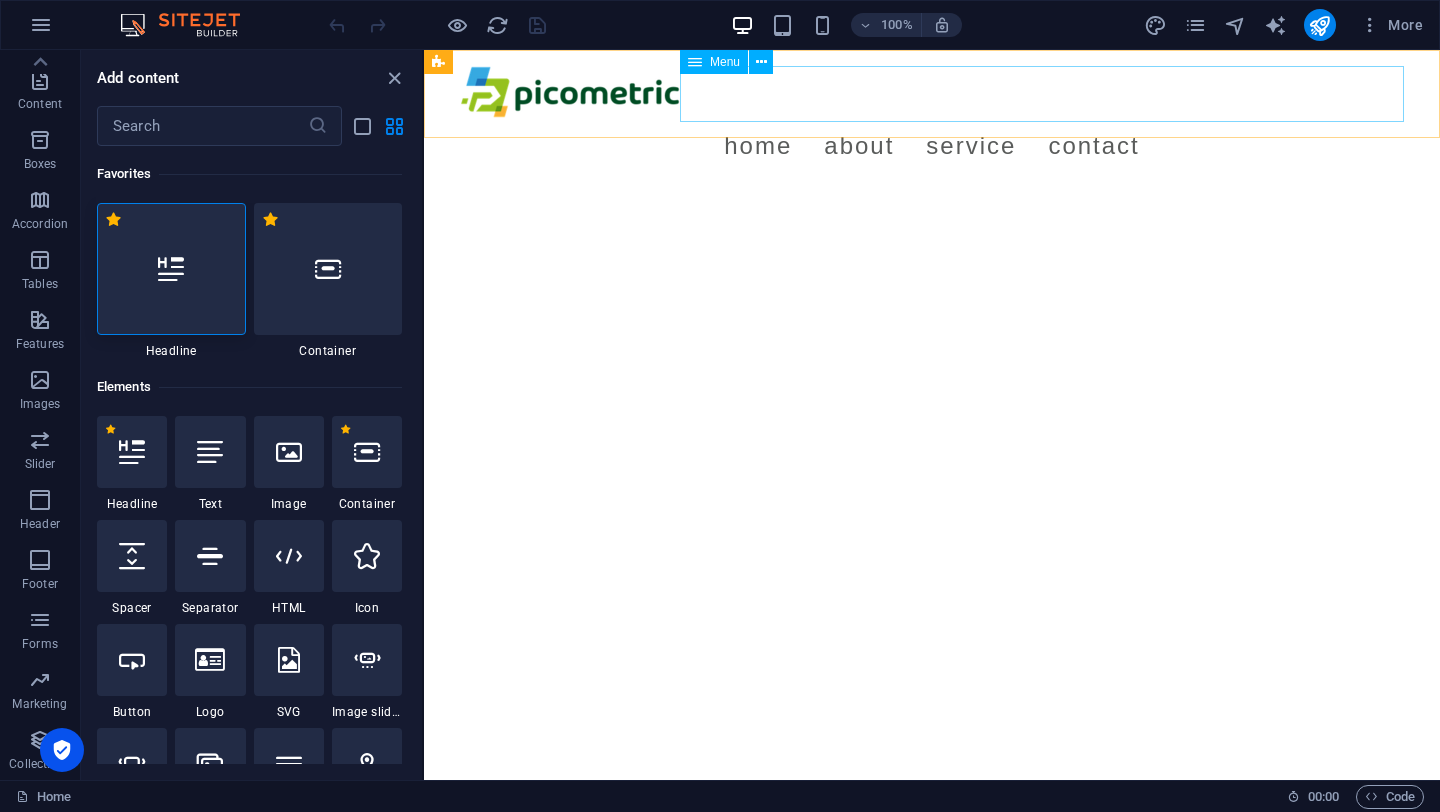 click on "Menu" at bounding box center [725, 62] 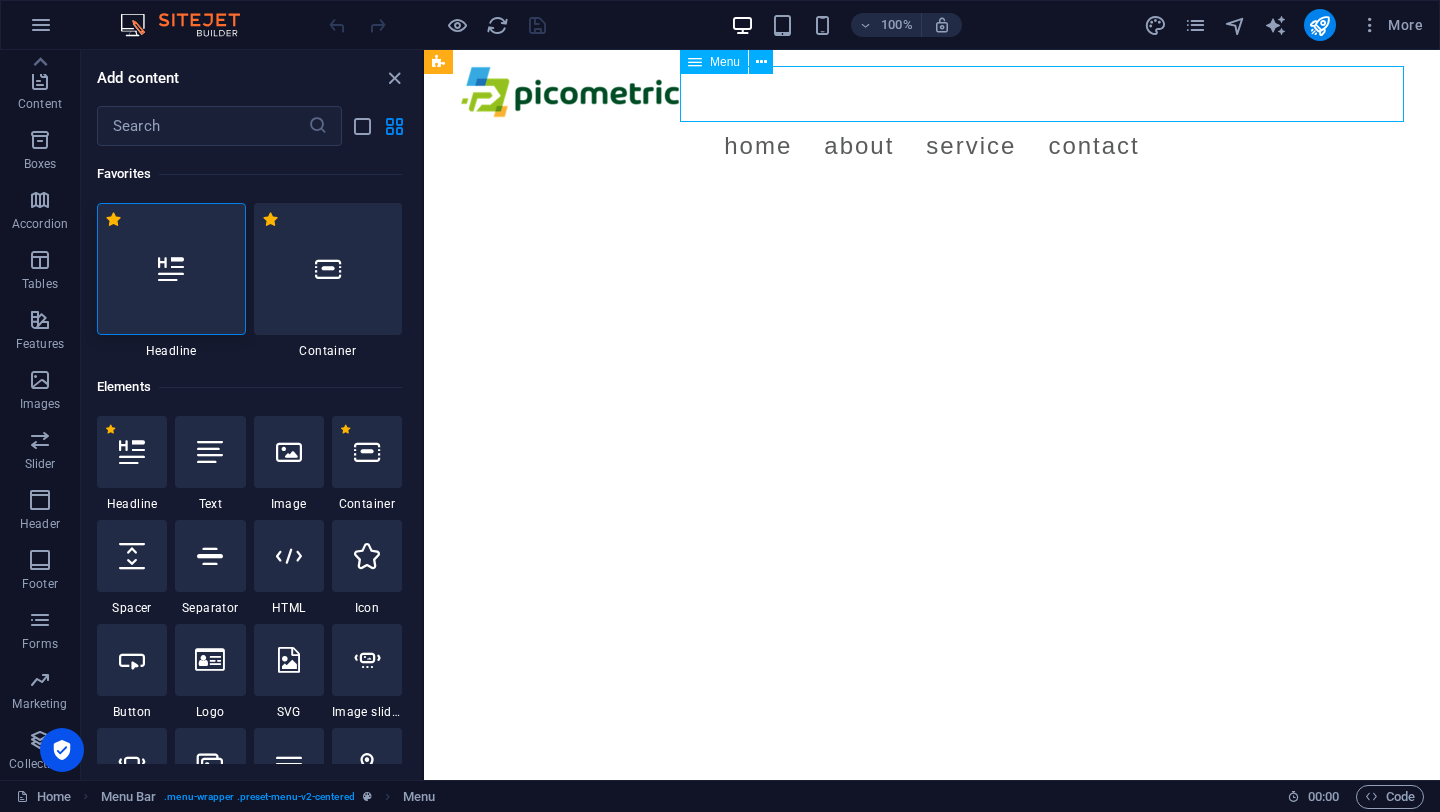 click on "Menu" at bounding box center (725, 62) 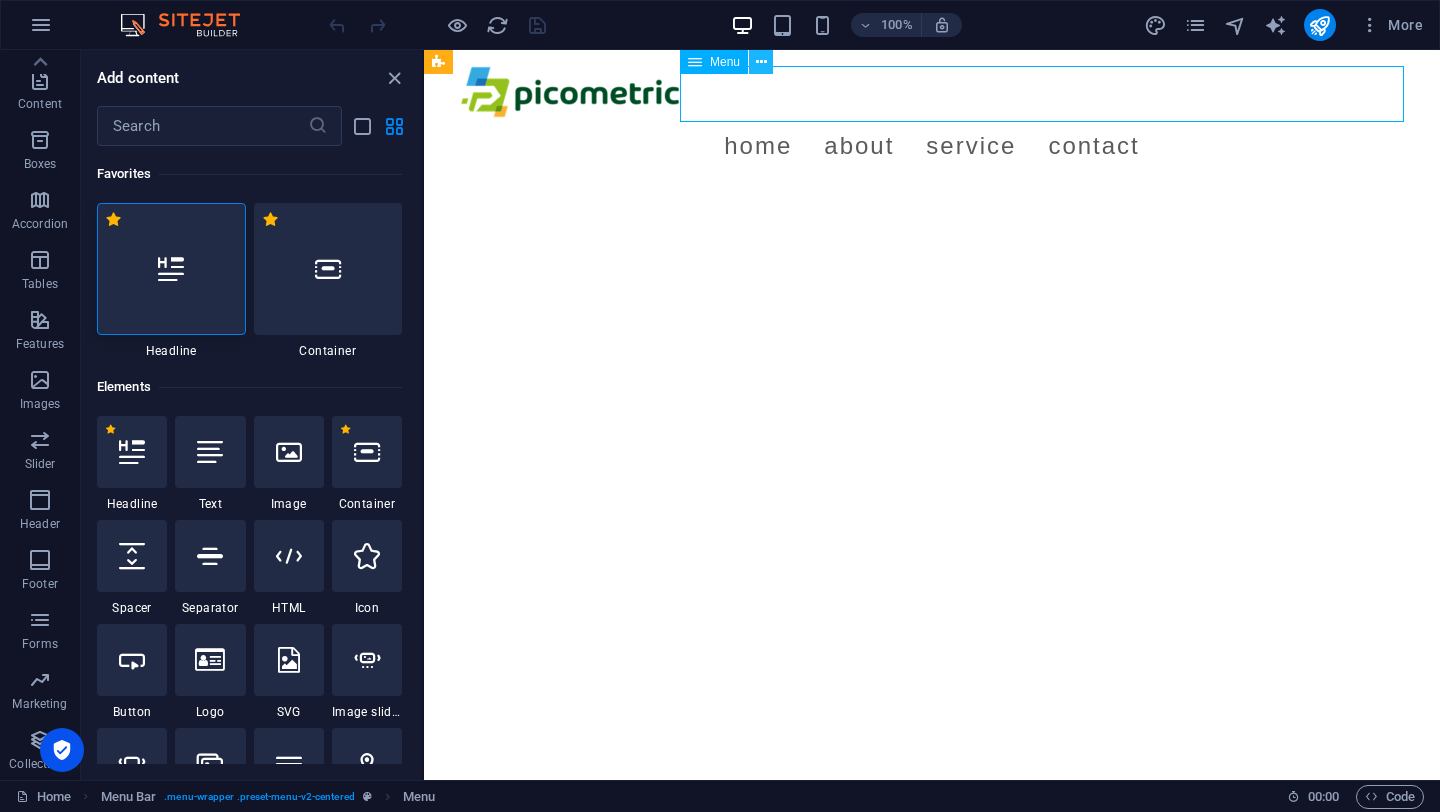 click at bounding box center (761, 62) 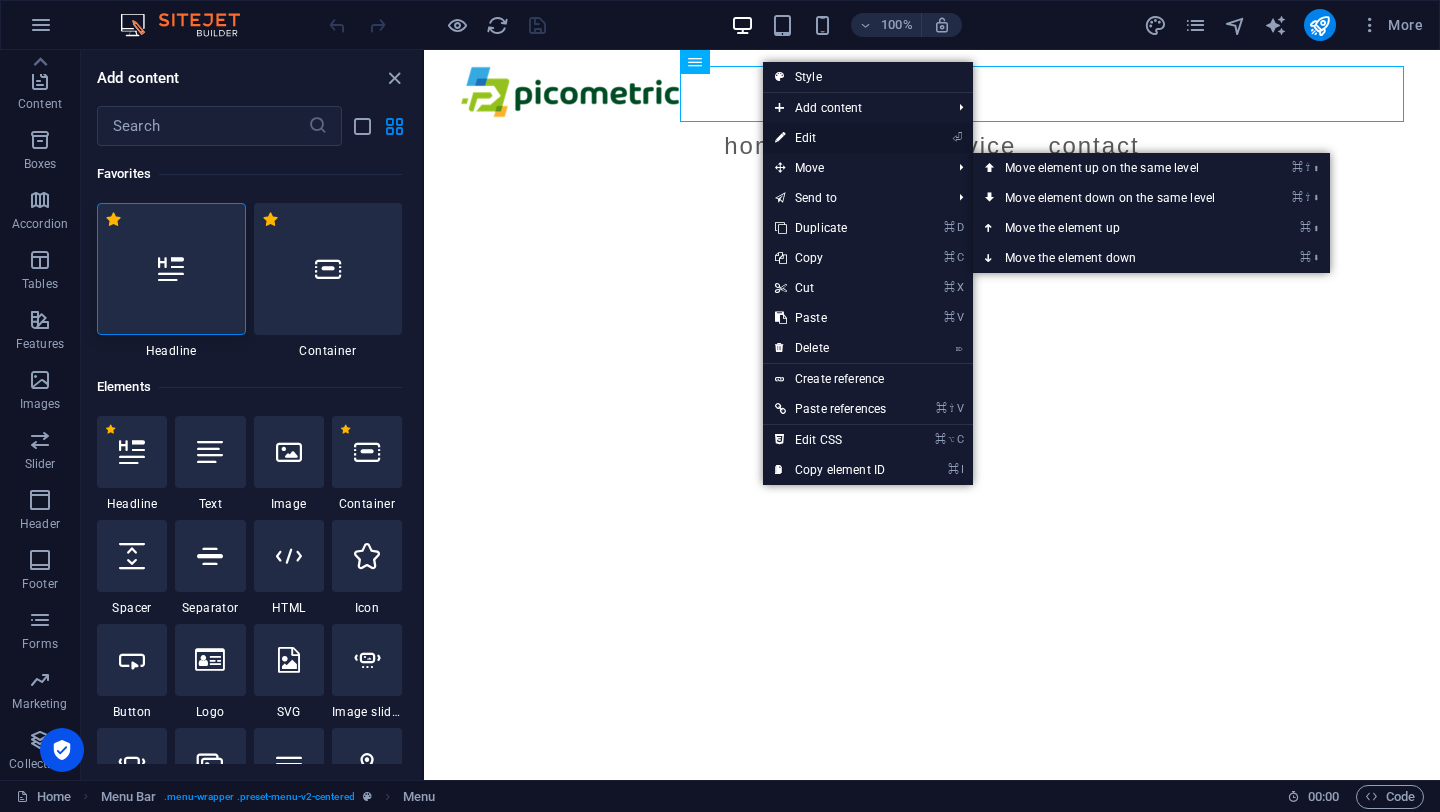 click on "⏎  Edit" at bounding box center [830, 138] 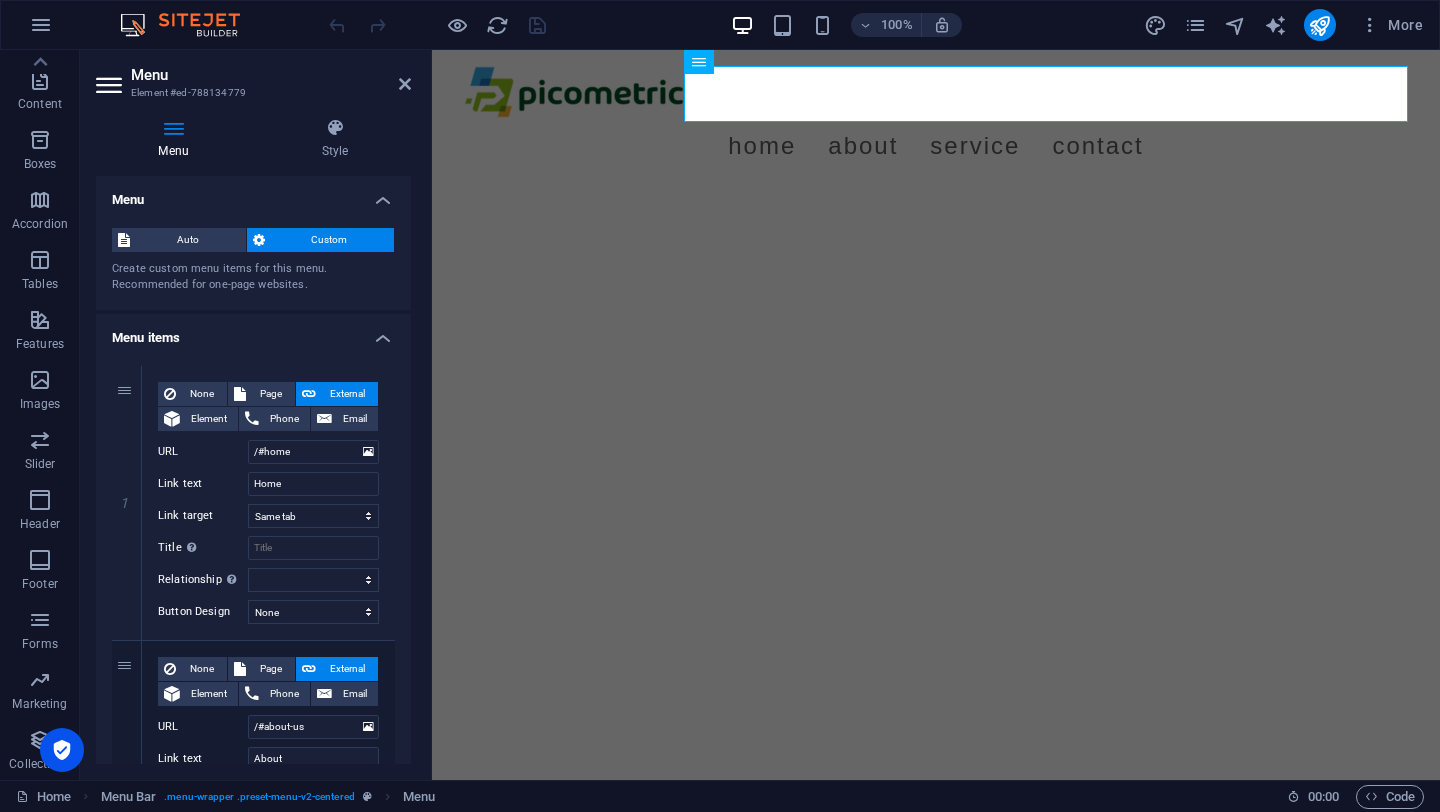 click on "Skip to main content
Menu Home About Service Contact" at bounding box center (936, 120) 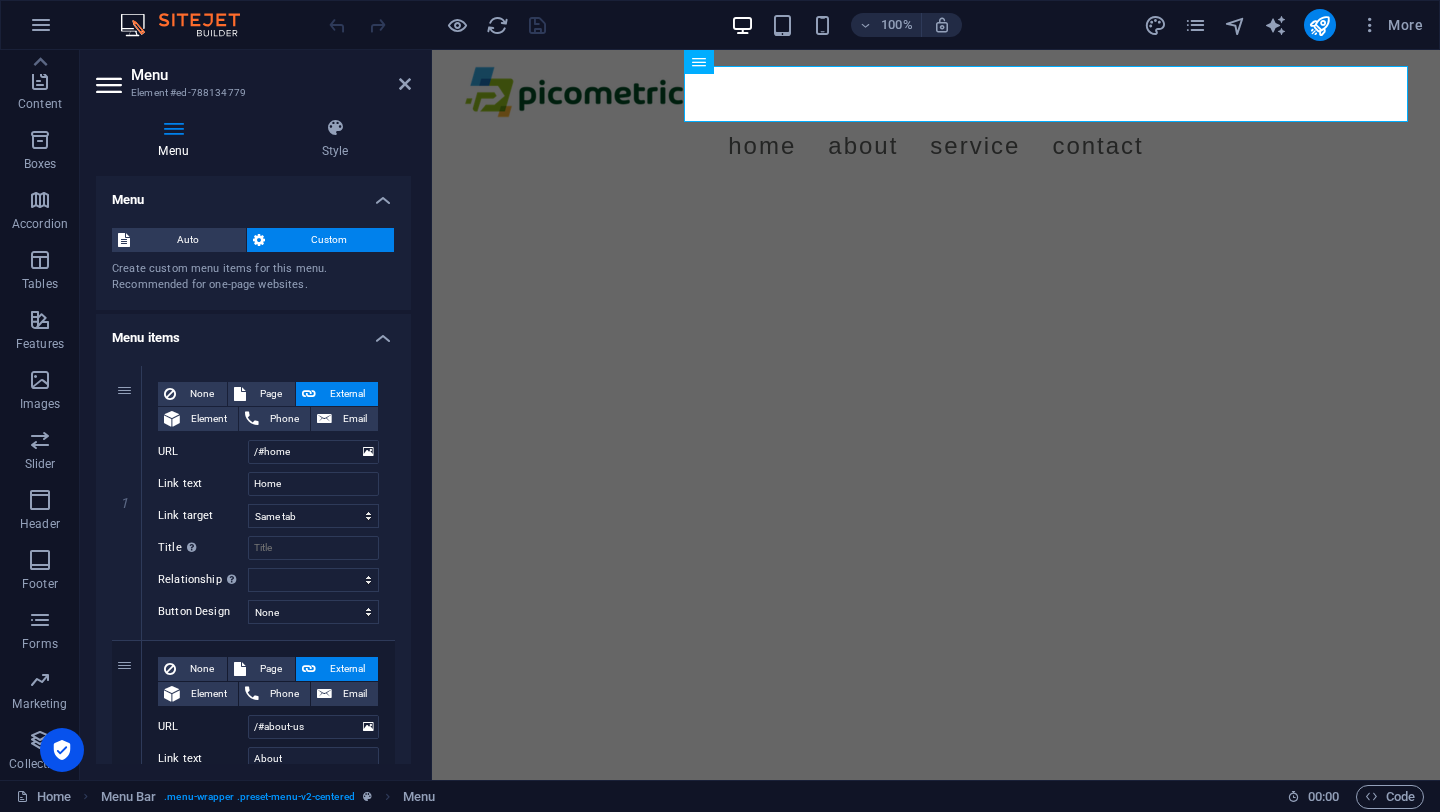 click on "Skip to main content
Menu Home About Service Contact" at bounding box center (936, 120) 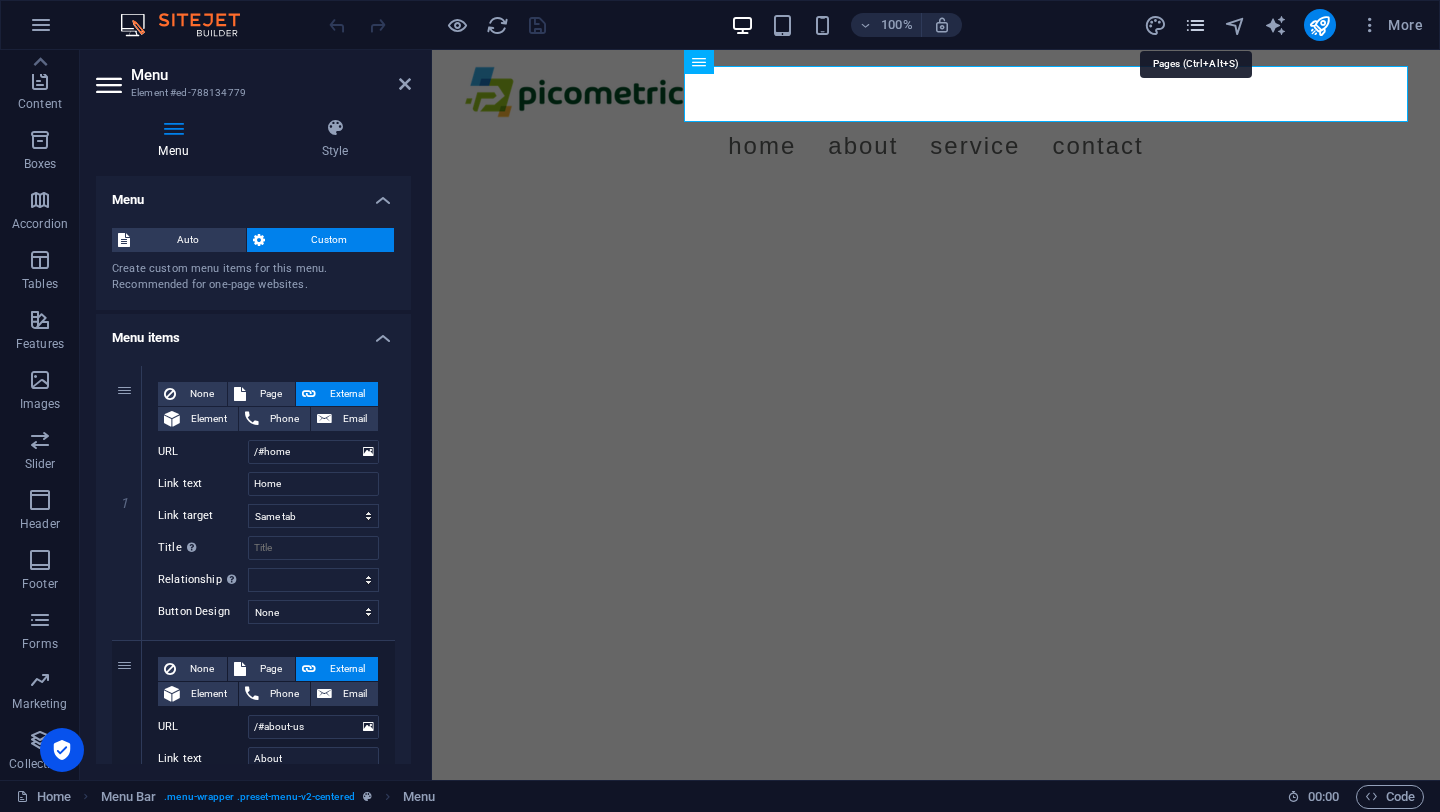 click at bounding box center (1195, 25) 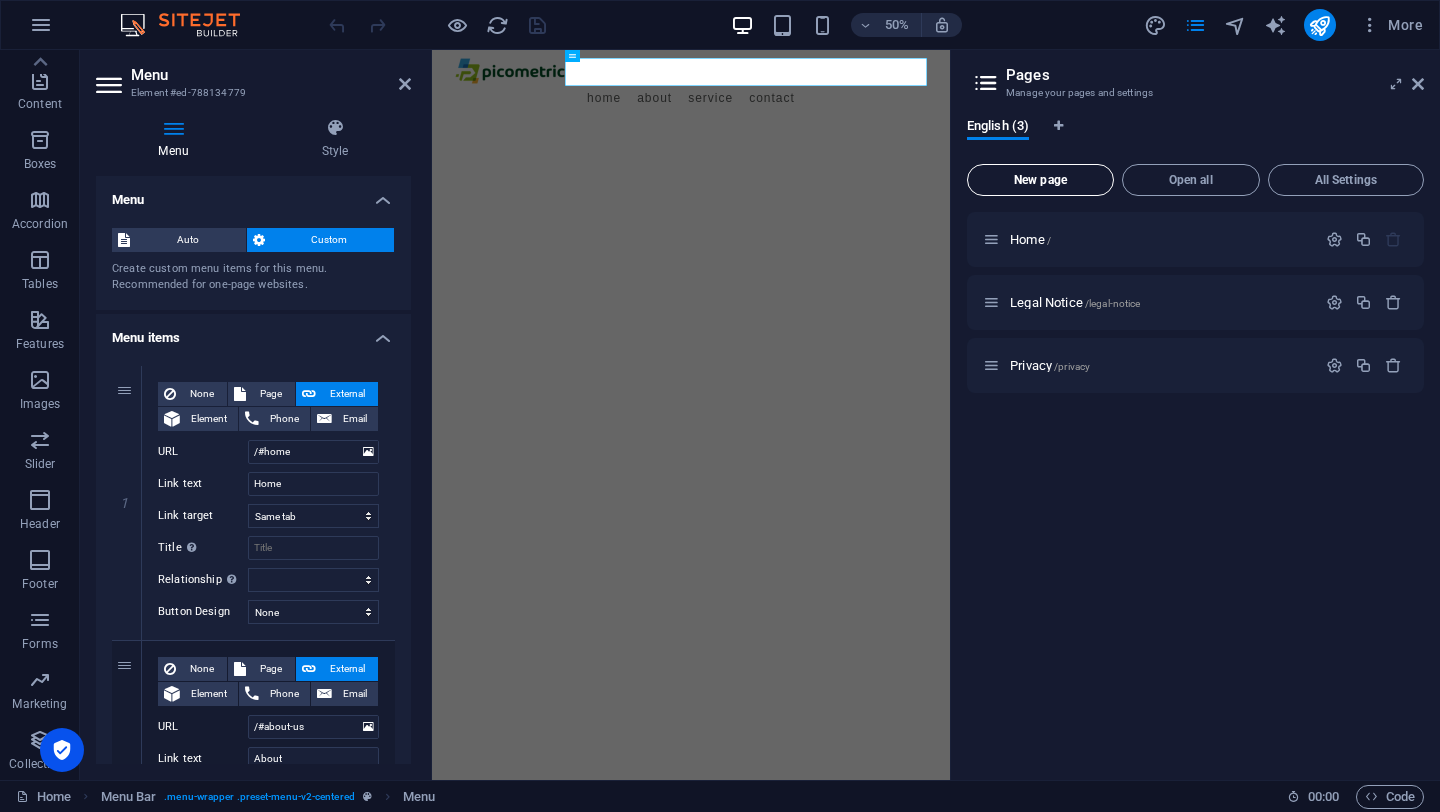 click on "New page" at bounding box center (1040, 180) 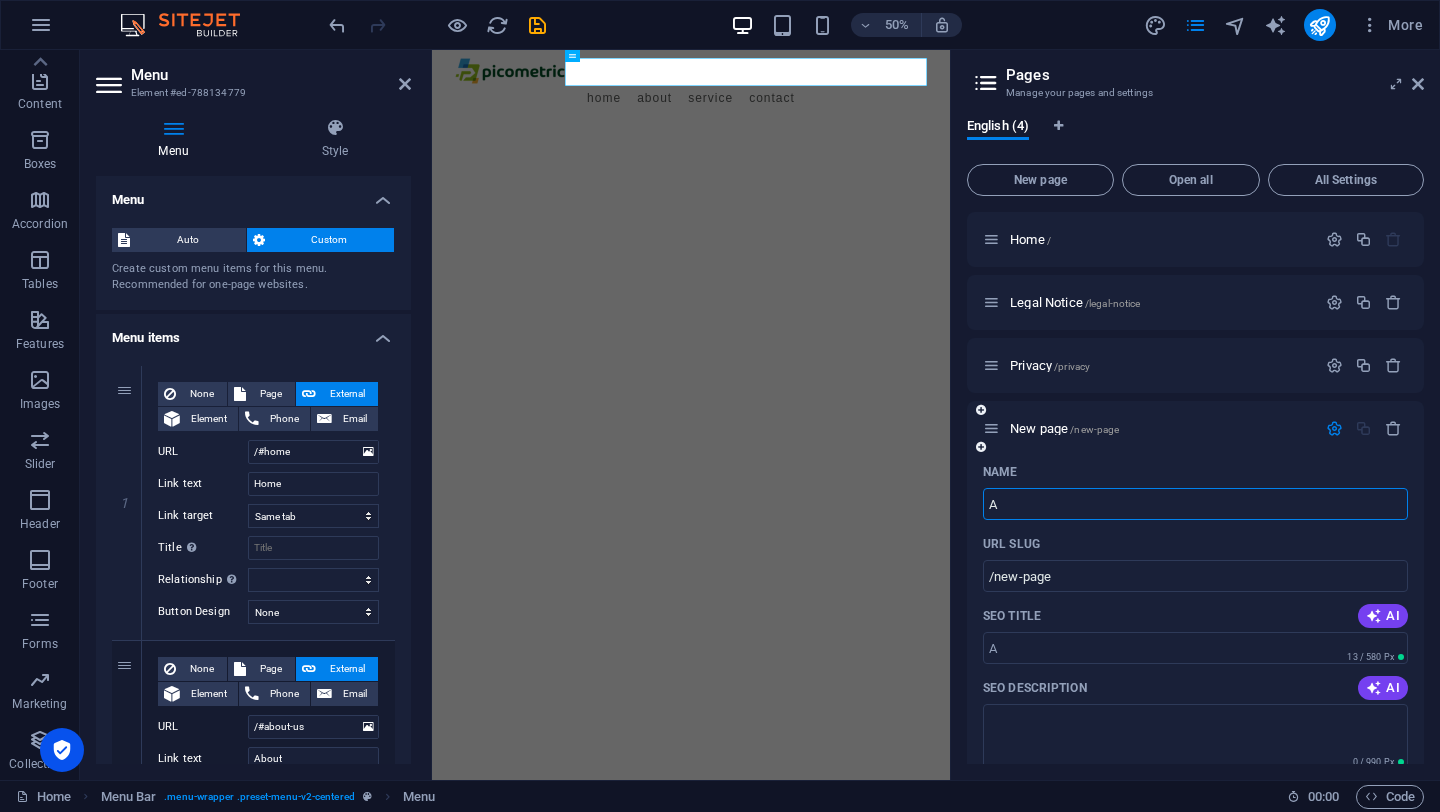 type on "Ab" 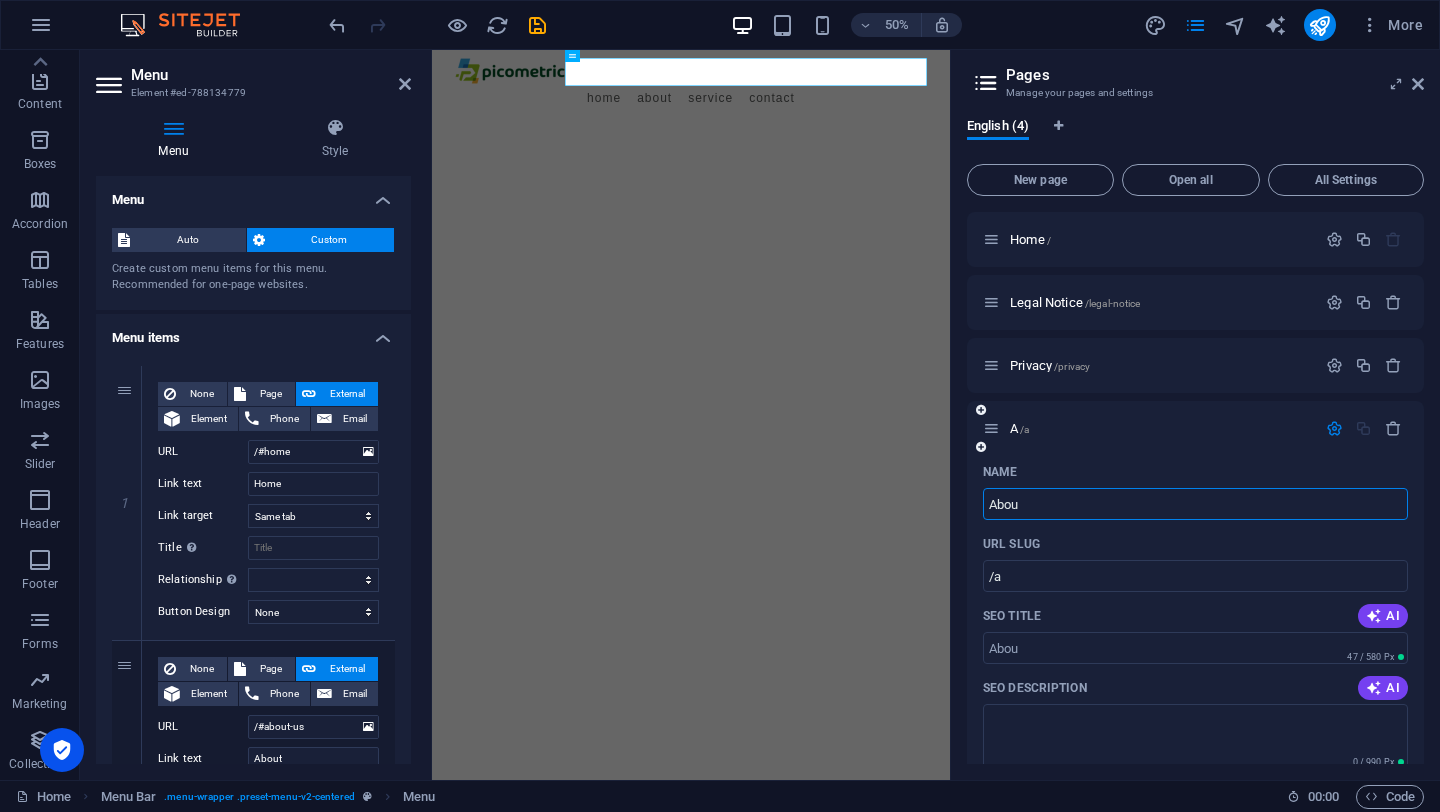 type on "About" 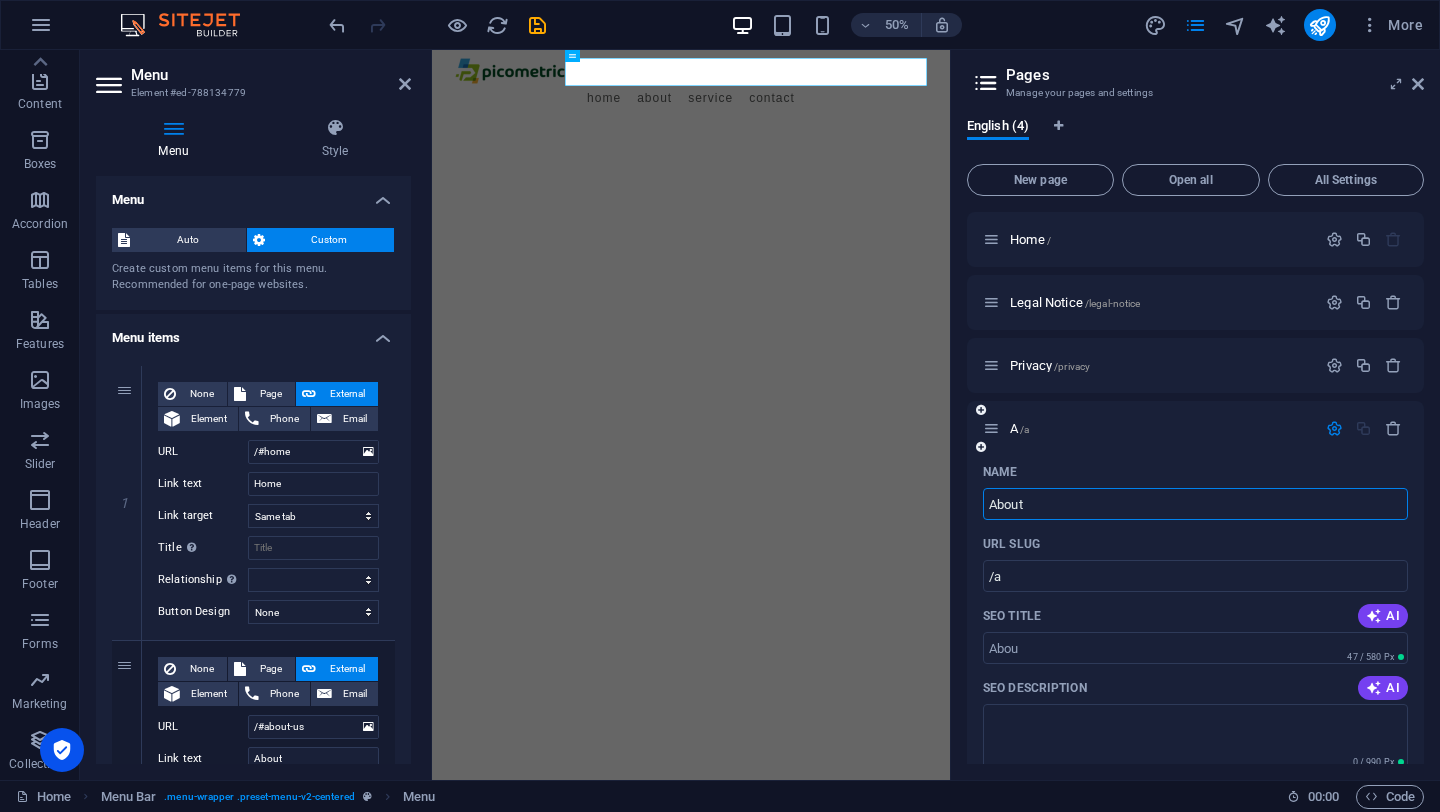 type on "/abou" 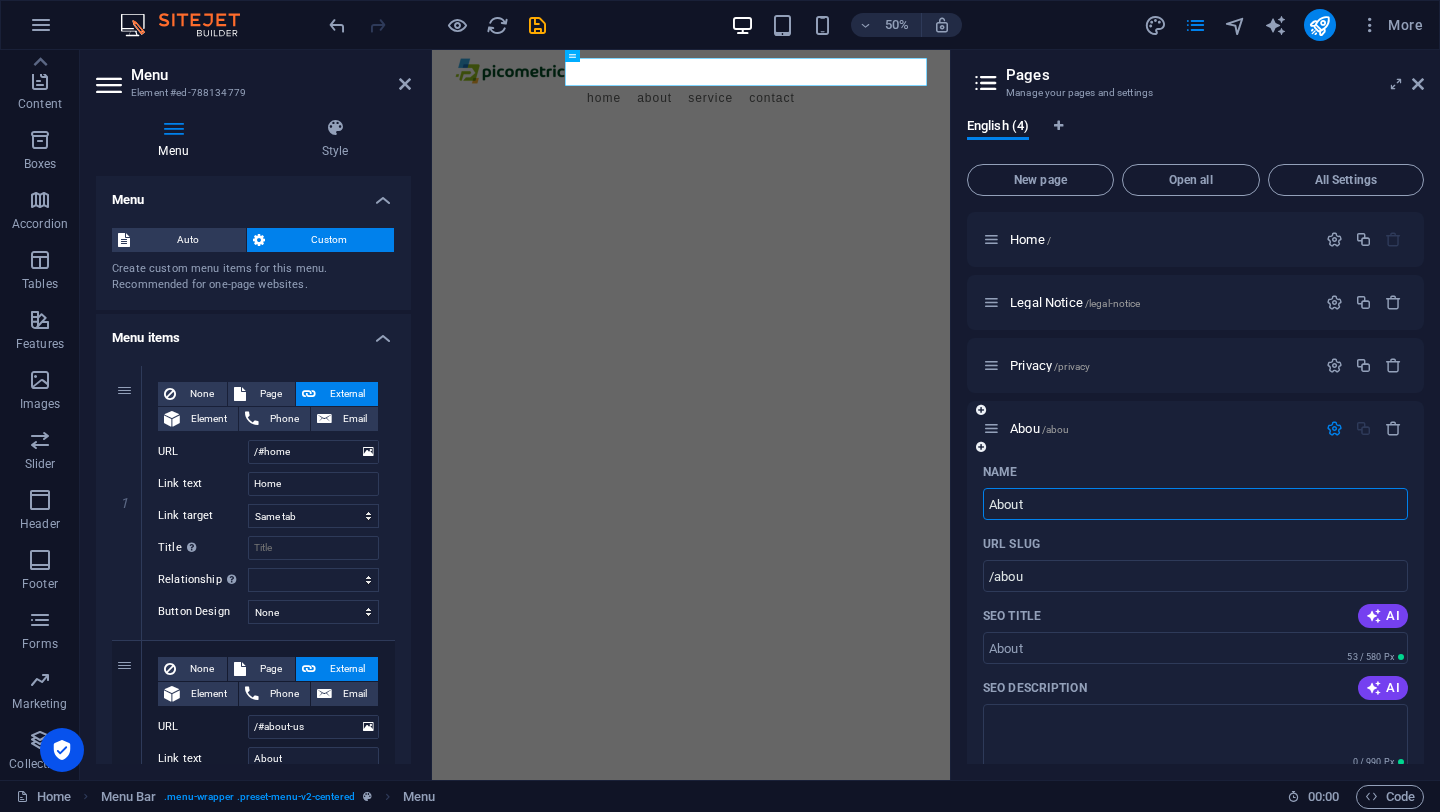 type on "About" 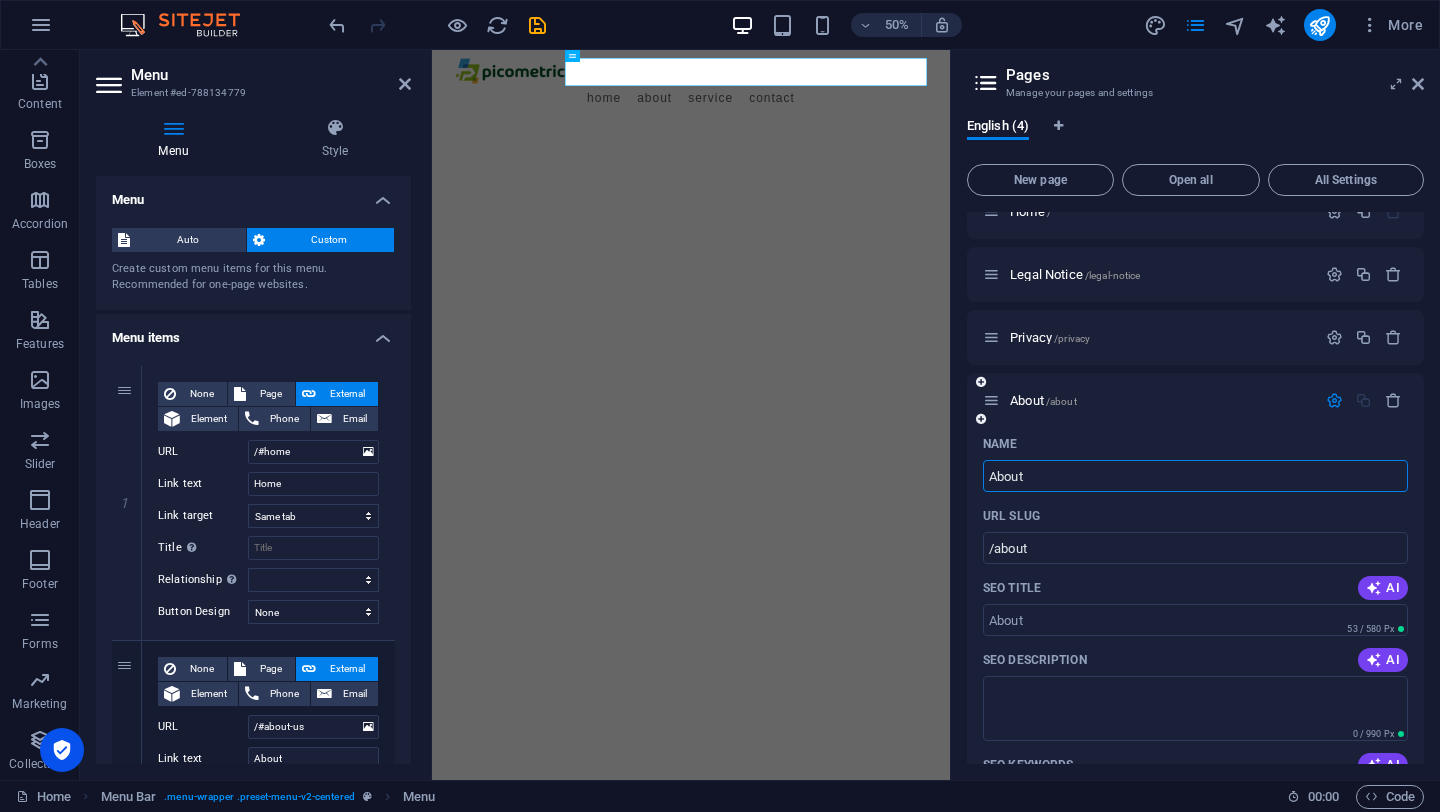 scroll, scrollTop: 0, scrollLeft: 0, axis: both 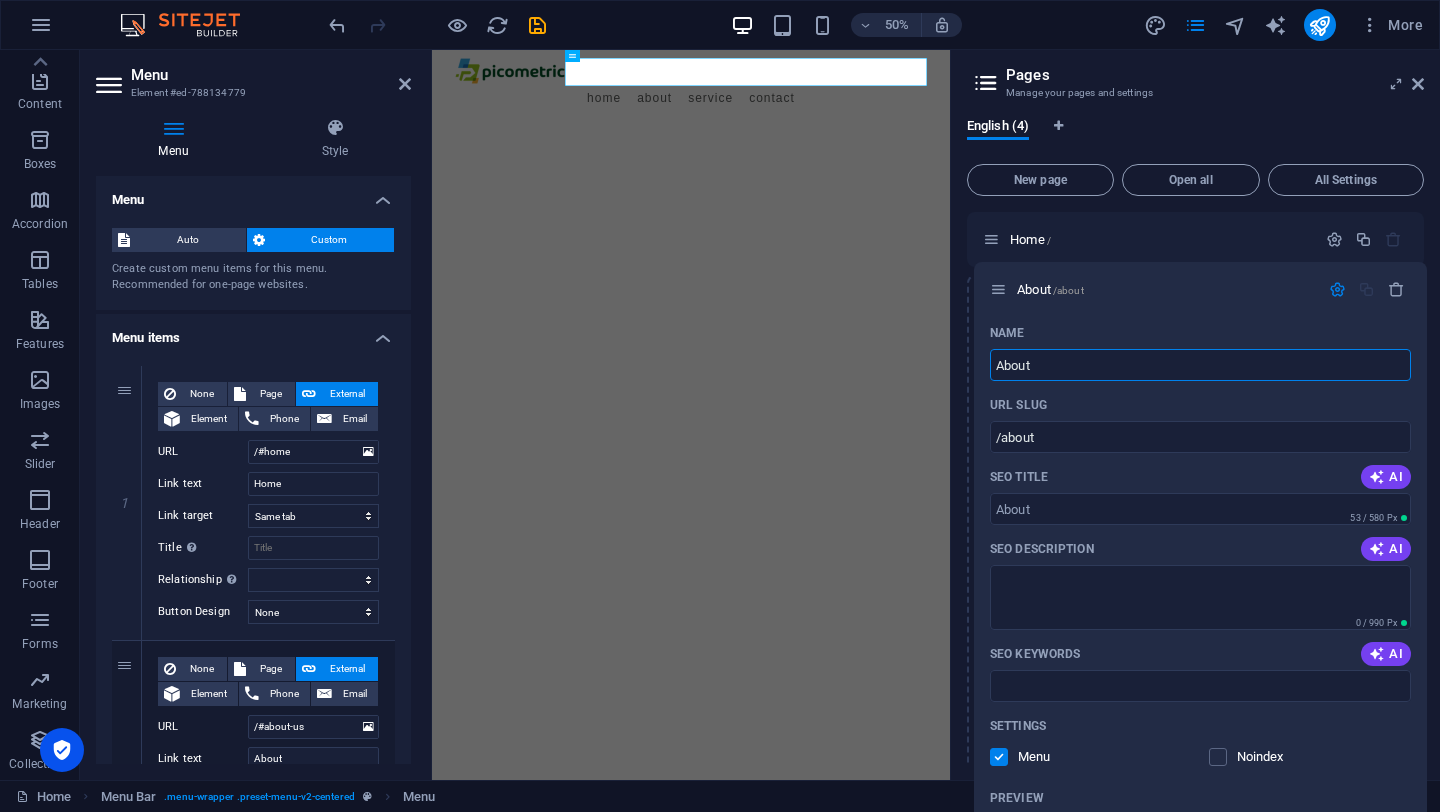drag, startPoint x: 994, startPoint y: 428, endPoint x: 1003, endPoint y: 277, distance: 151.26797 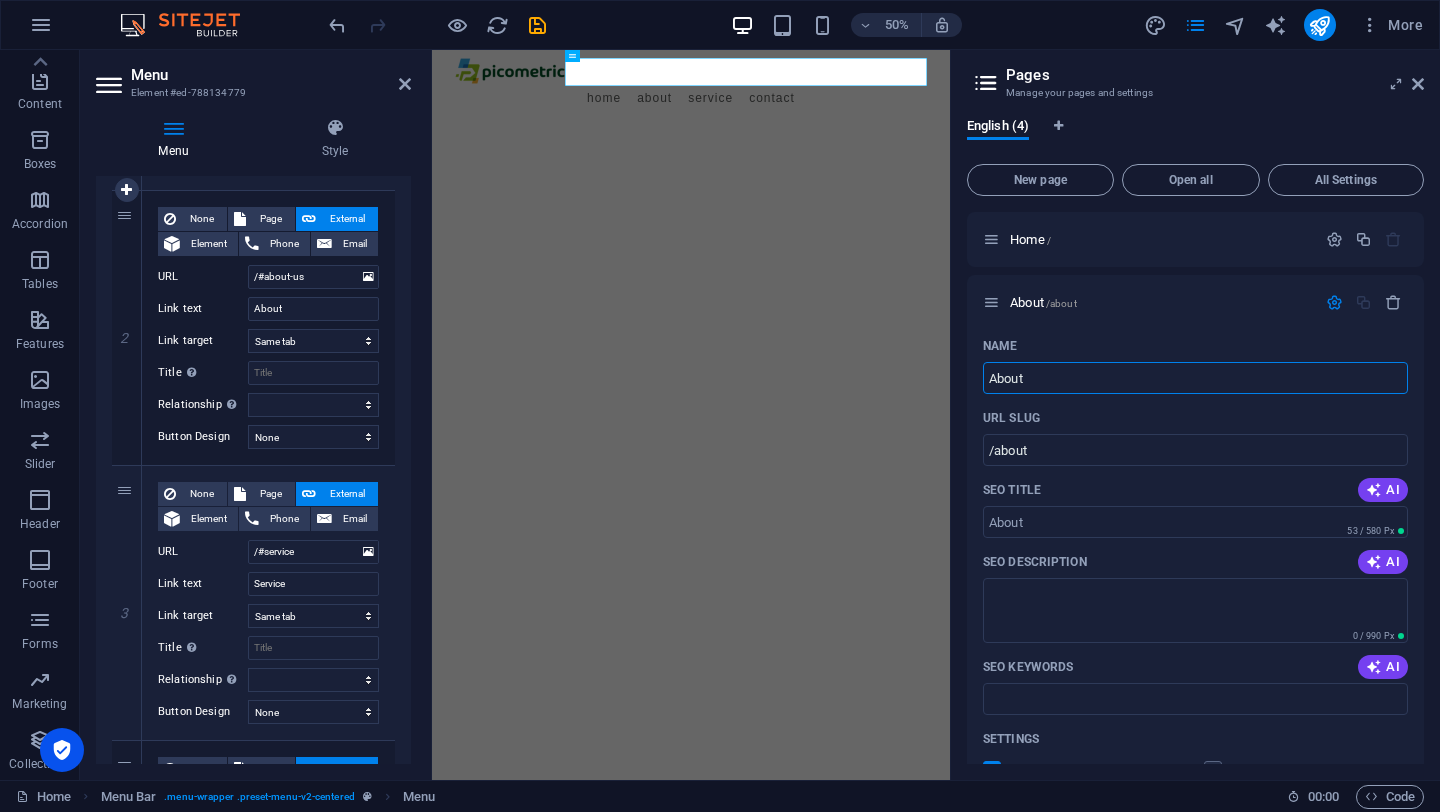 scroll, scrollTop: 464, scrollLeft: 0, axis: vertical 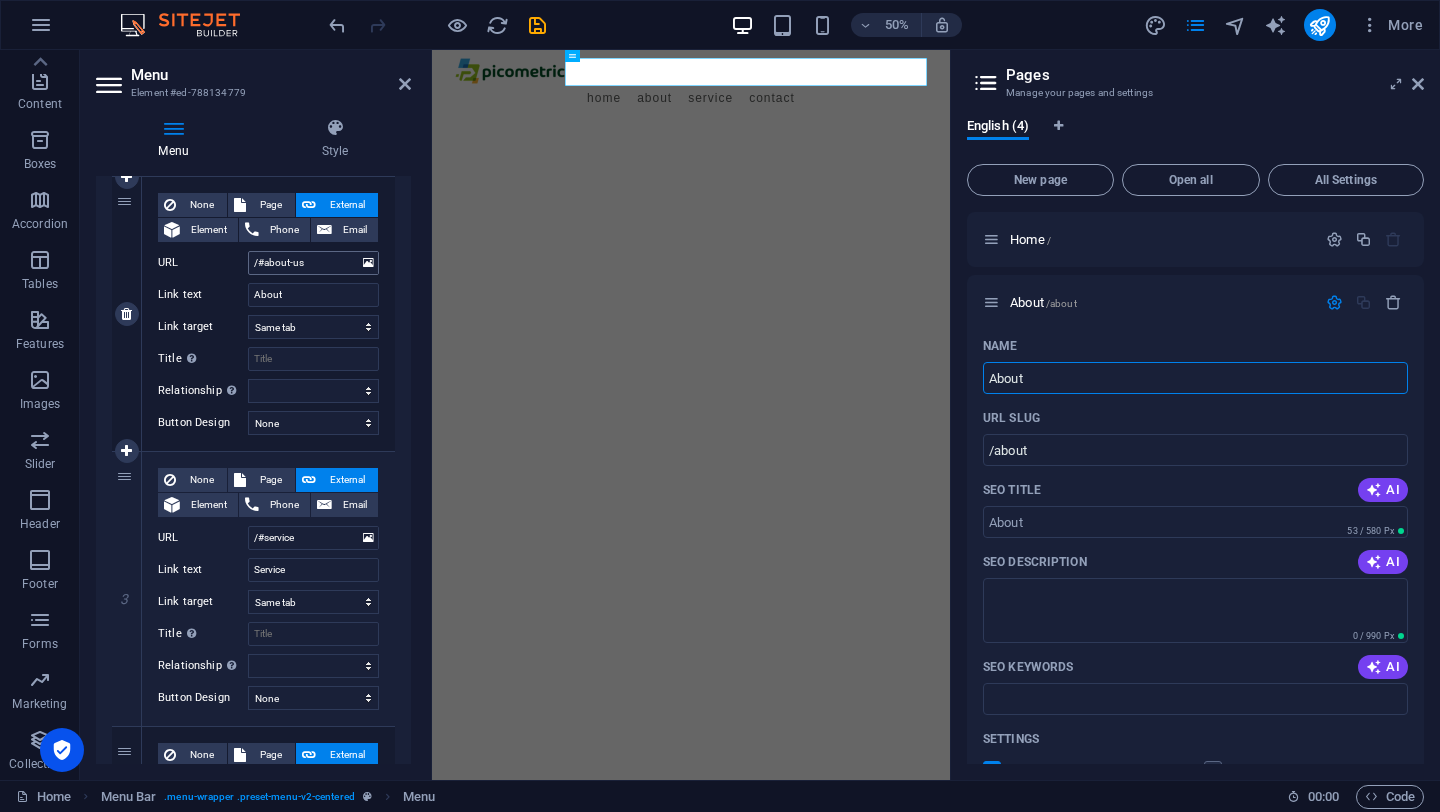 type on "About" 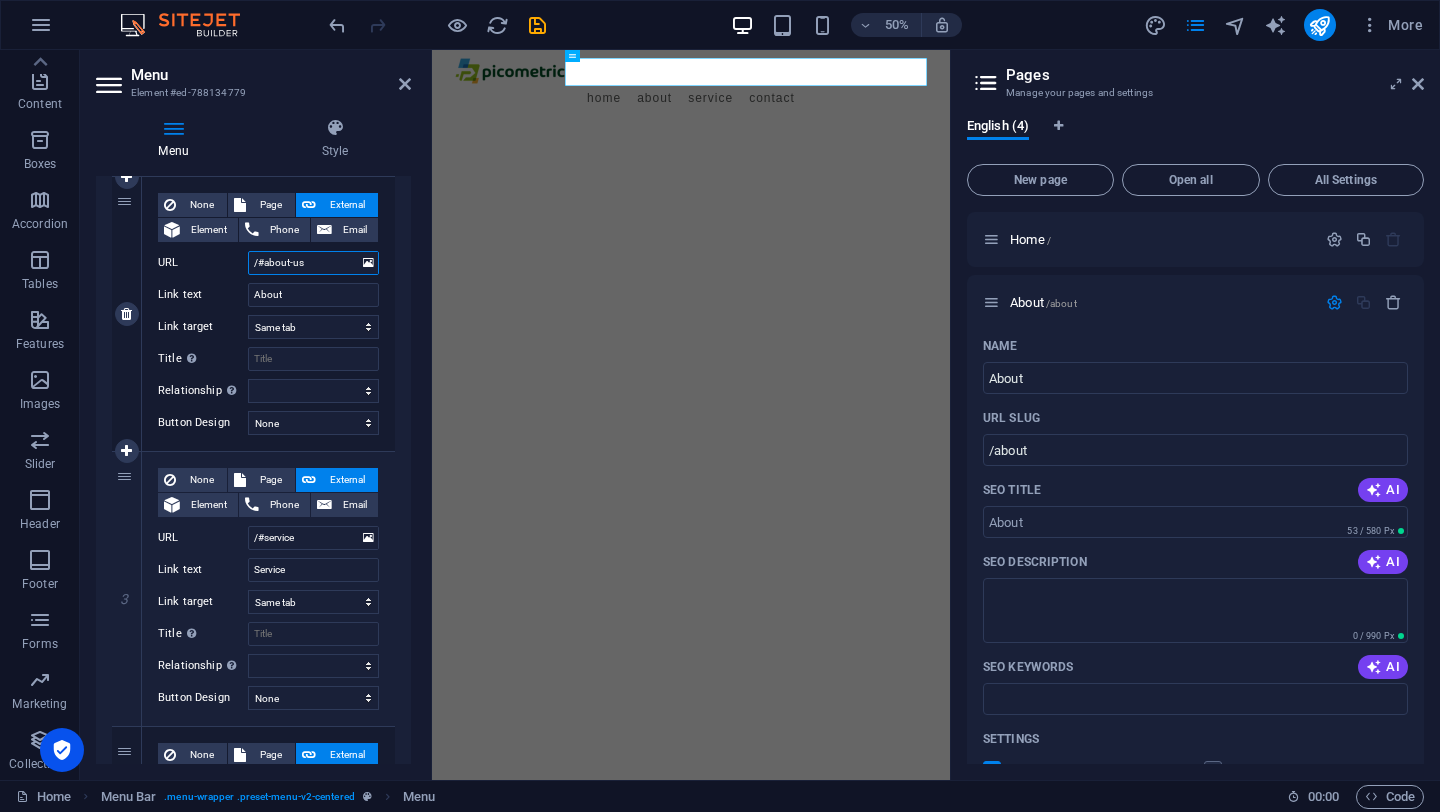 click on "/#about-us" at bounding box center [313, 263] 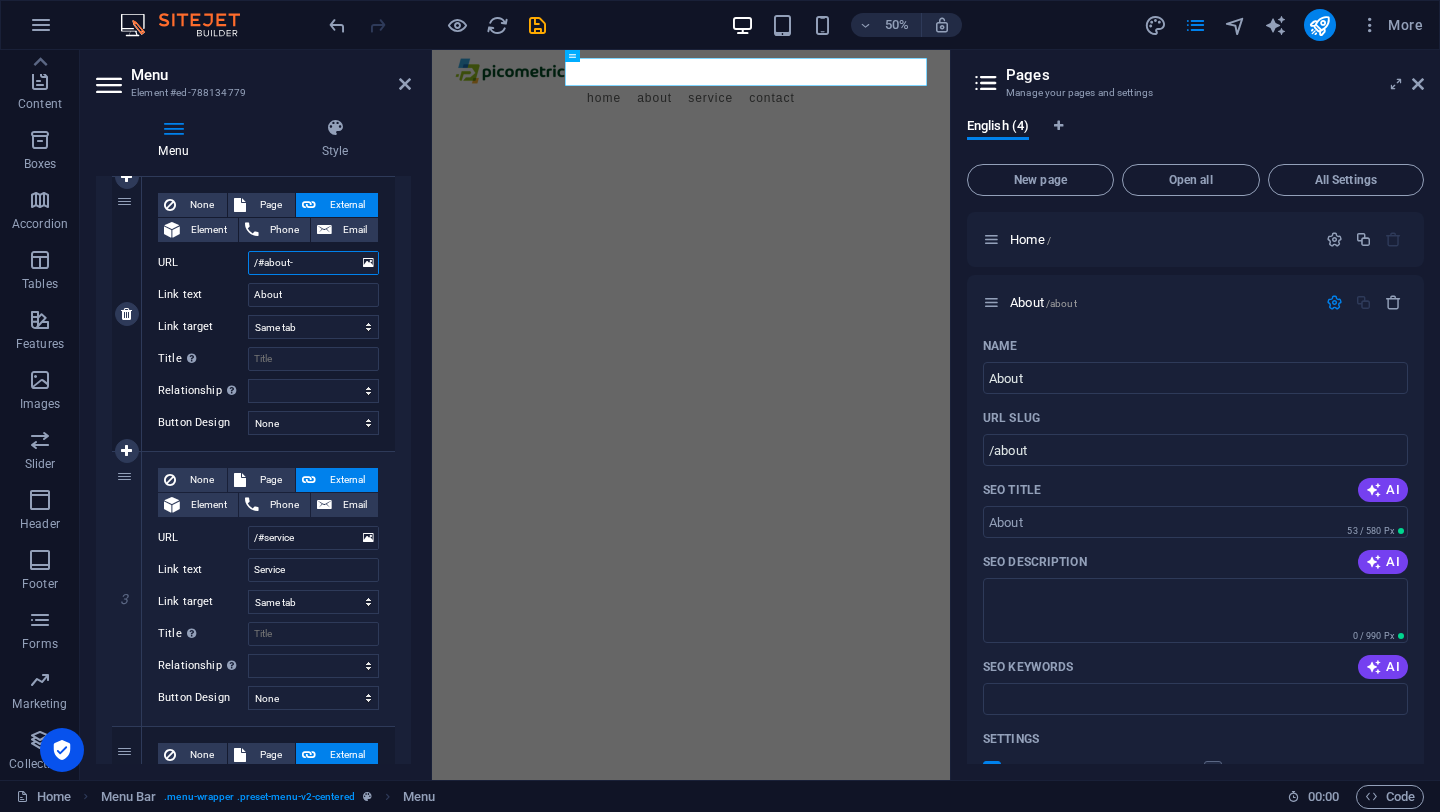 type on "/#about" 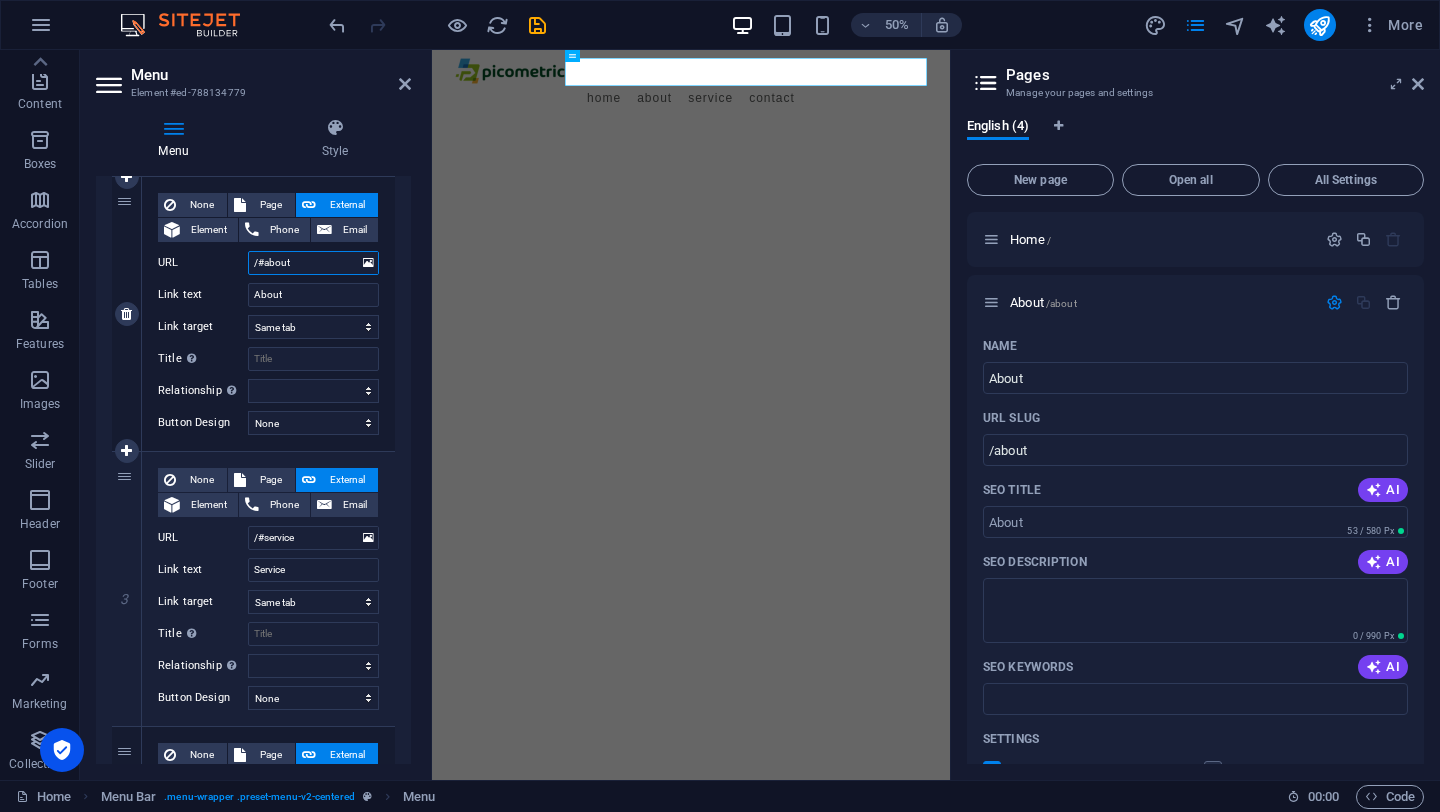 select 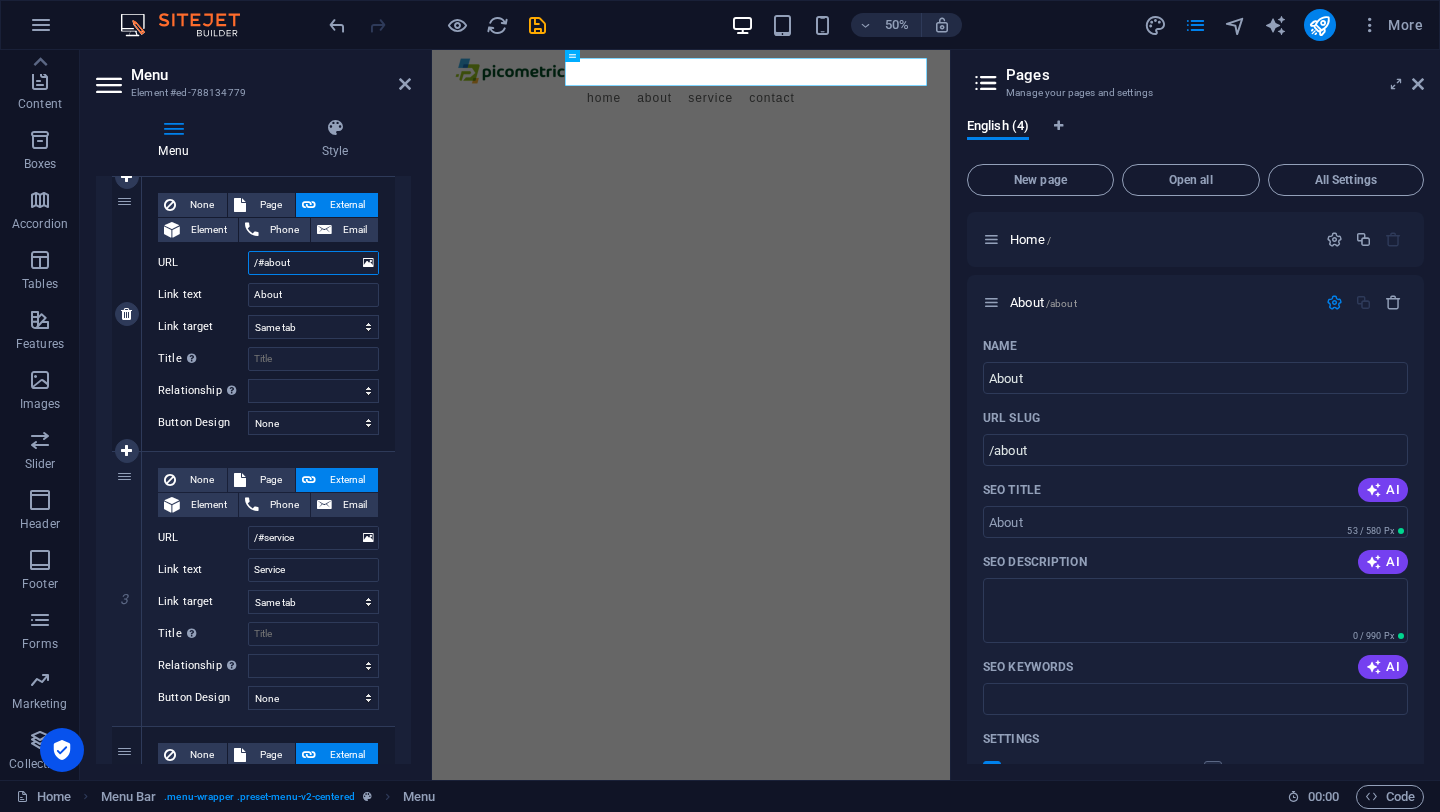 type on "/#about" 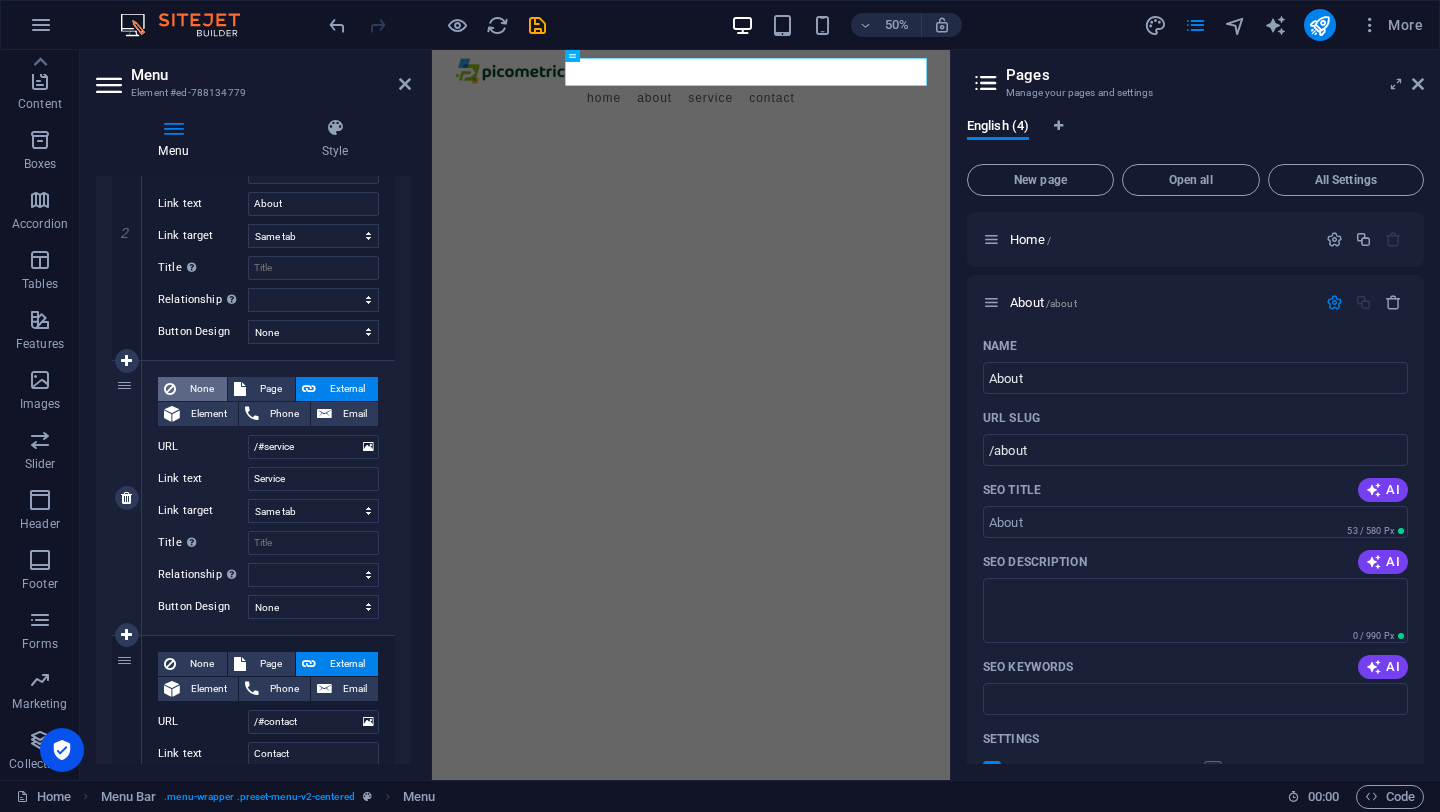 scroll, scrollTop: 578, scrollLeft: 0, axis: vertical 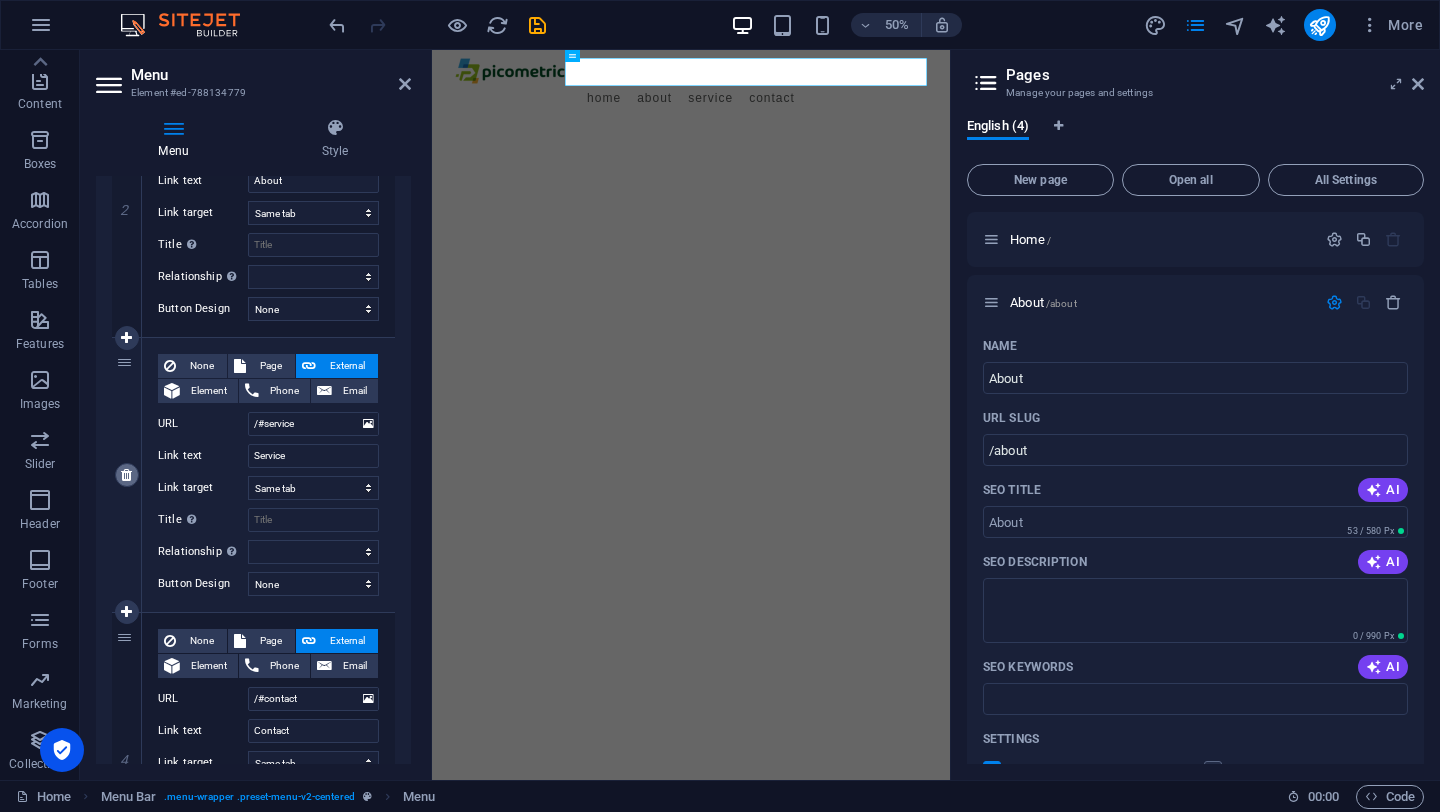 click at bounding box center (127, 475) 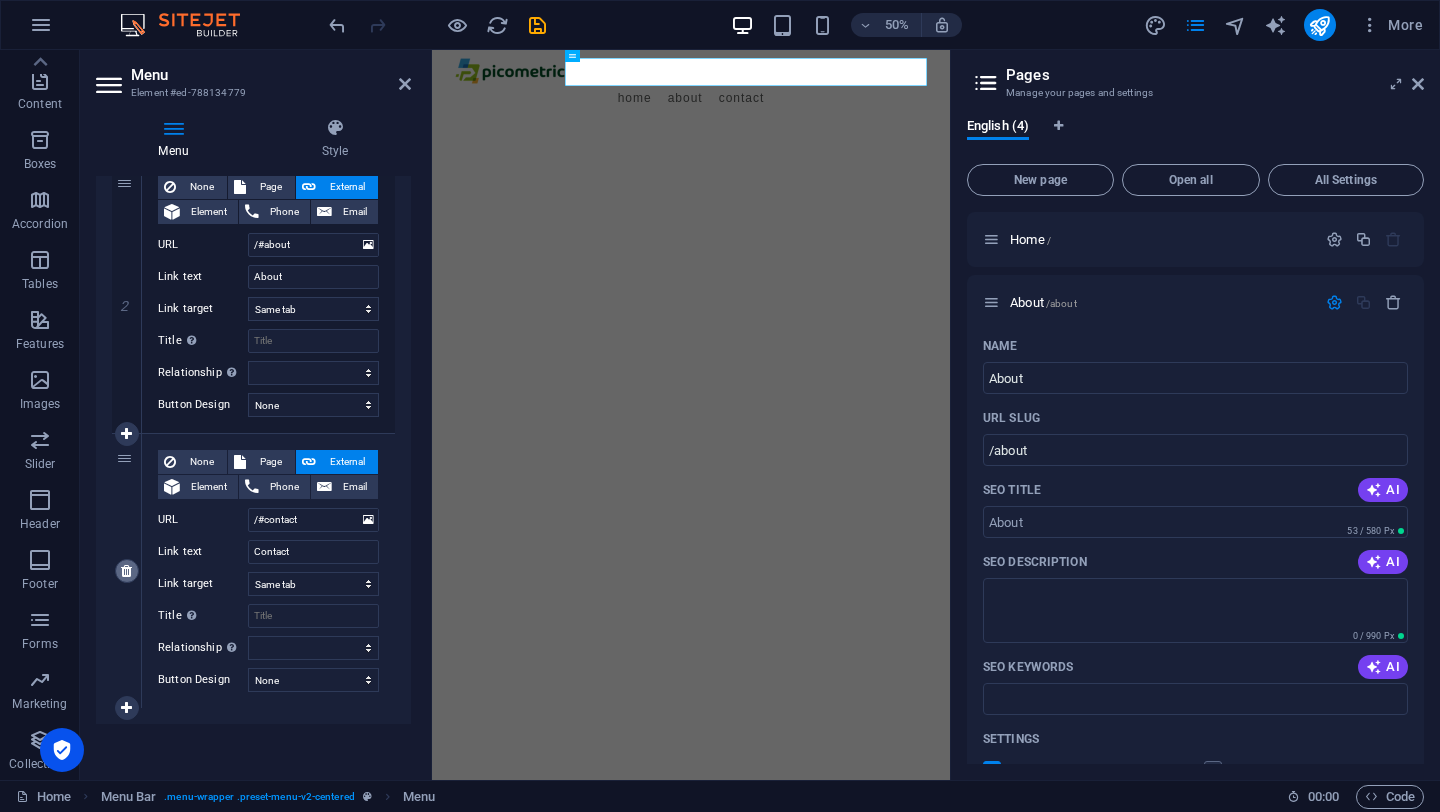 scroll, scrollTop: 482, scrollLeft: 0, axis: vertical 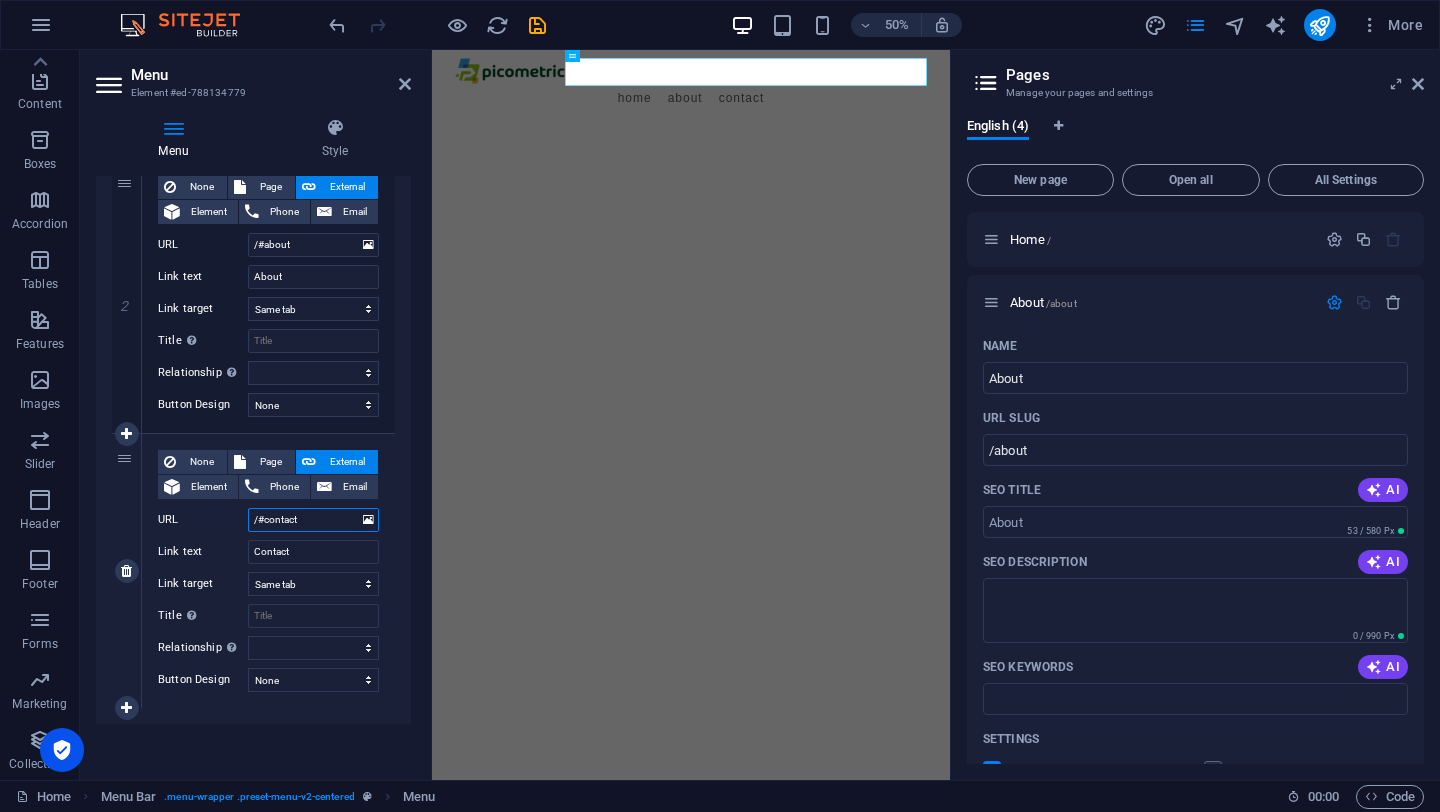 click on "/#contact" at bounding box center [313, 520] 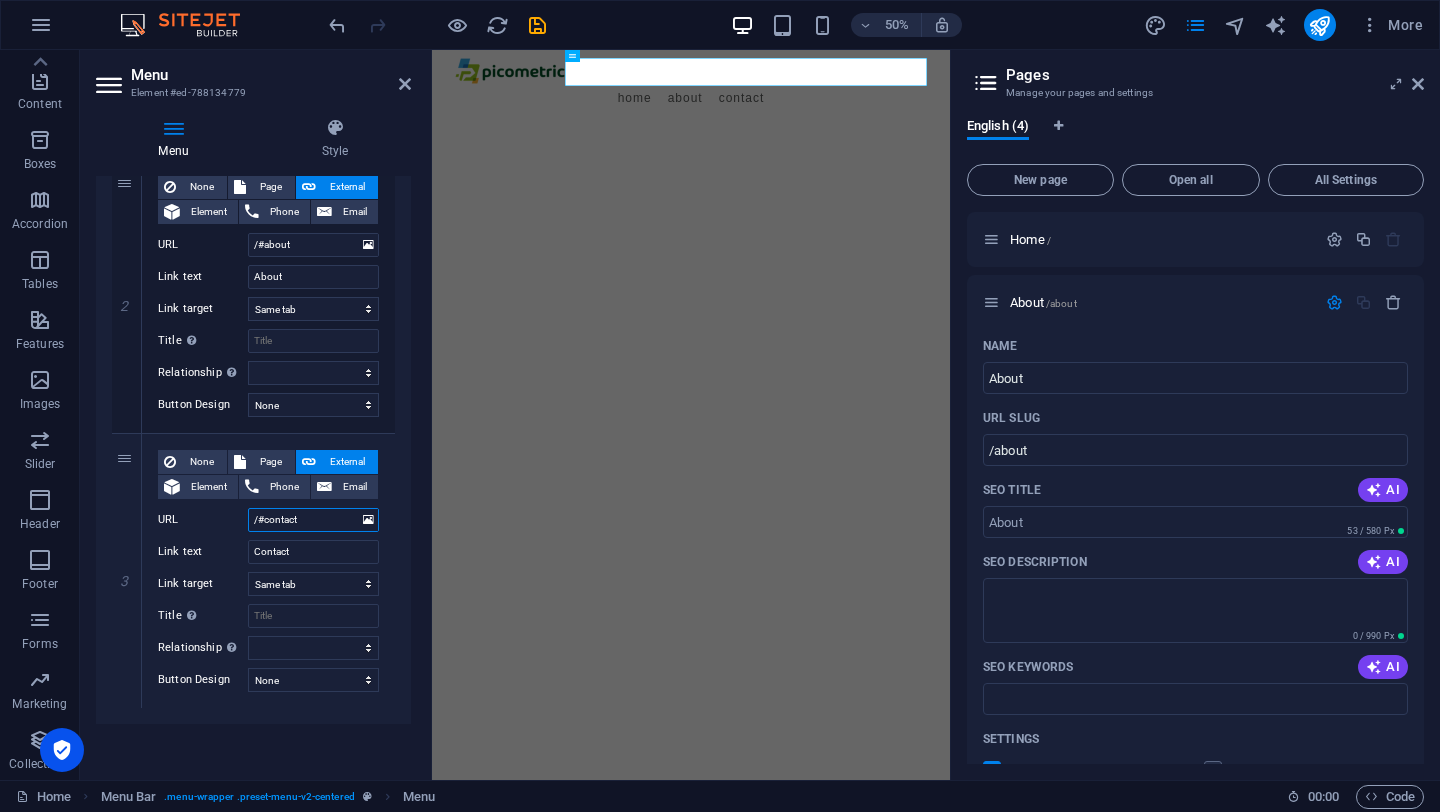 paste on "https://picometric.com.au/contact/" 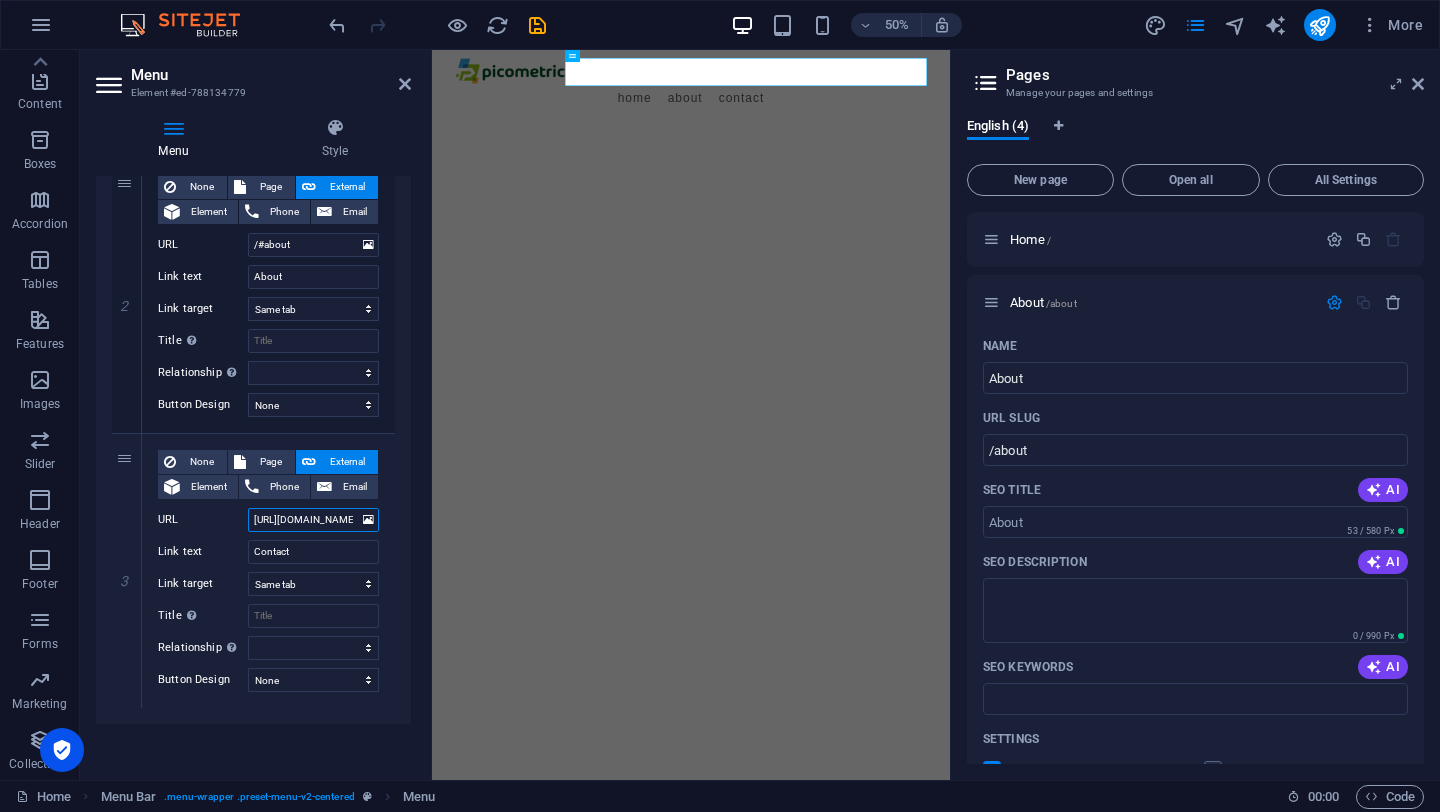 scroll, scrollTop: 0, scrollLeft: 62, axis: horizontal 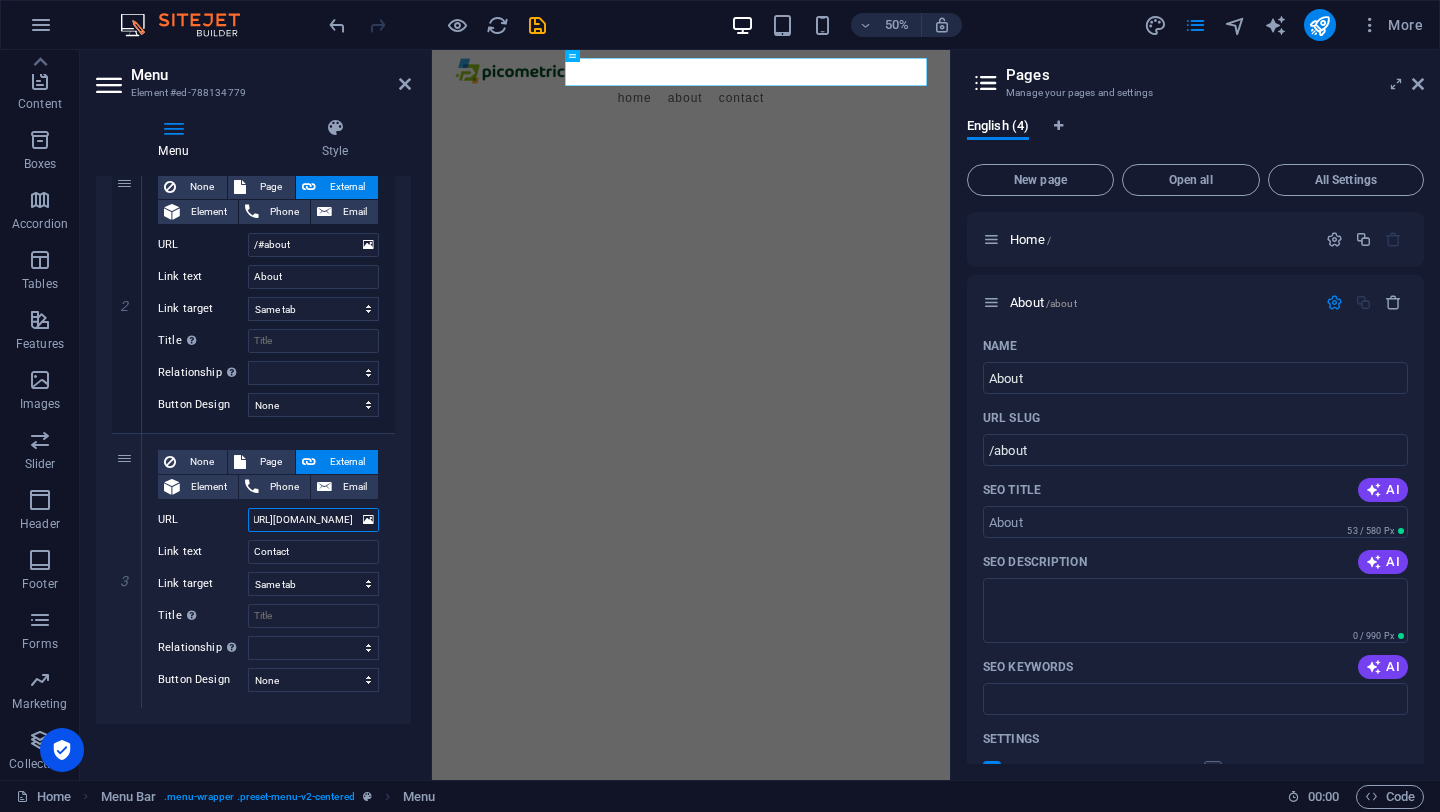 select 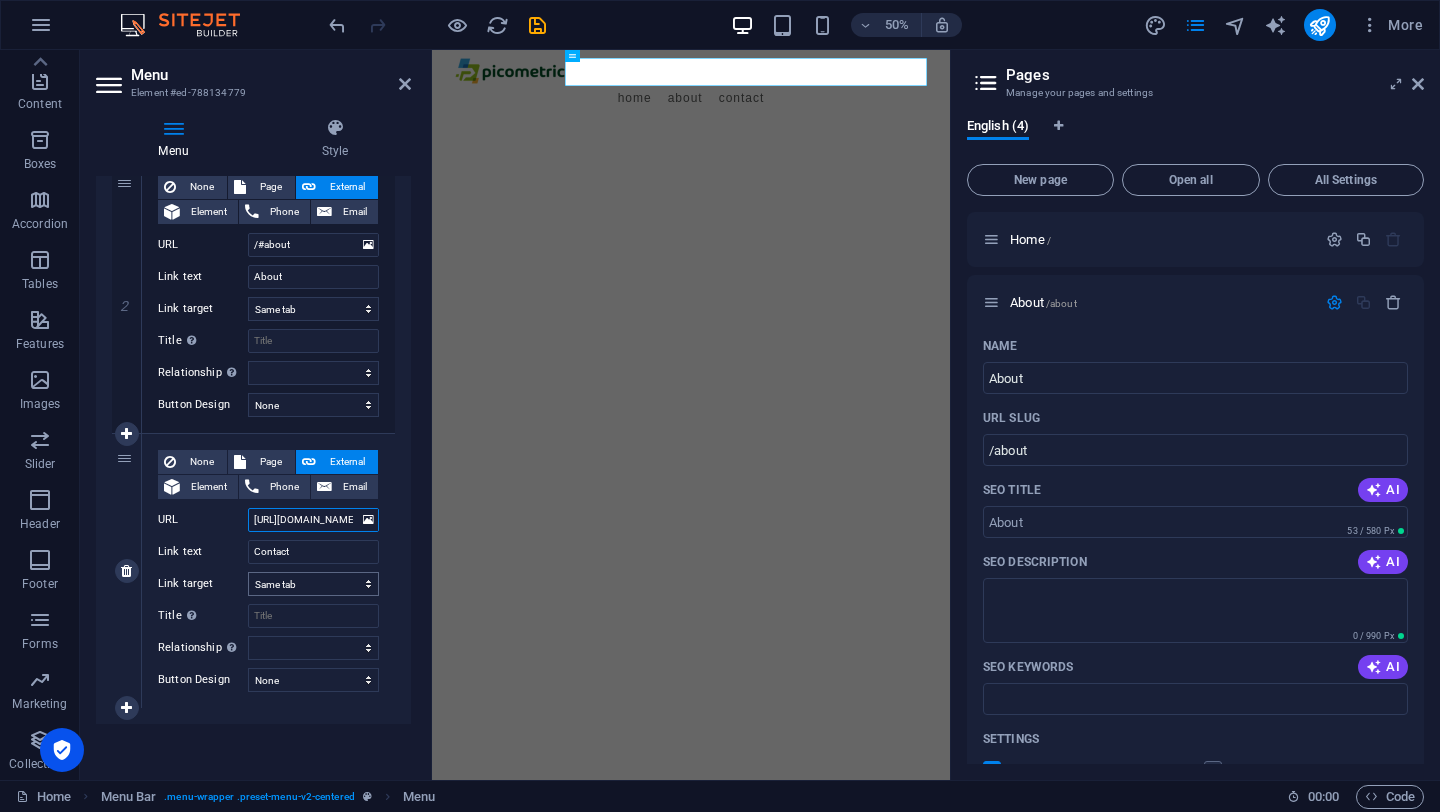type on "https://picometric.com.au/contact/" 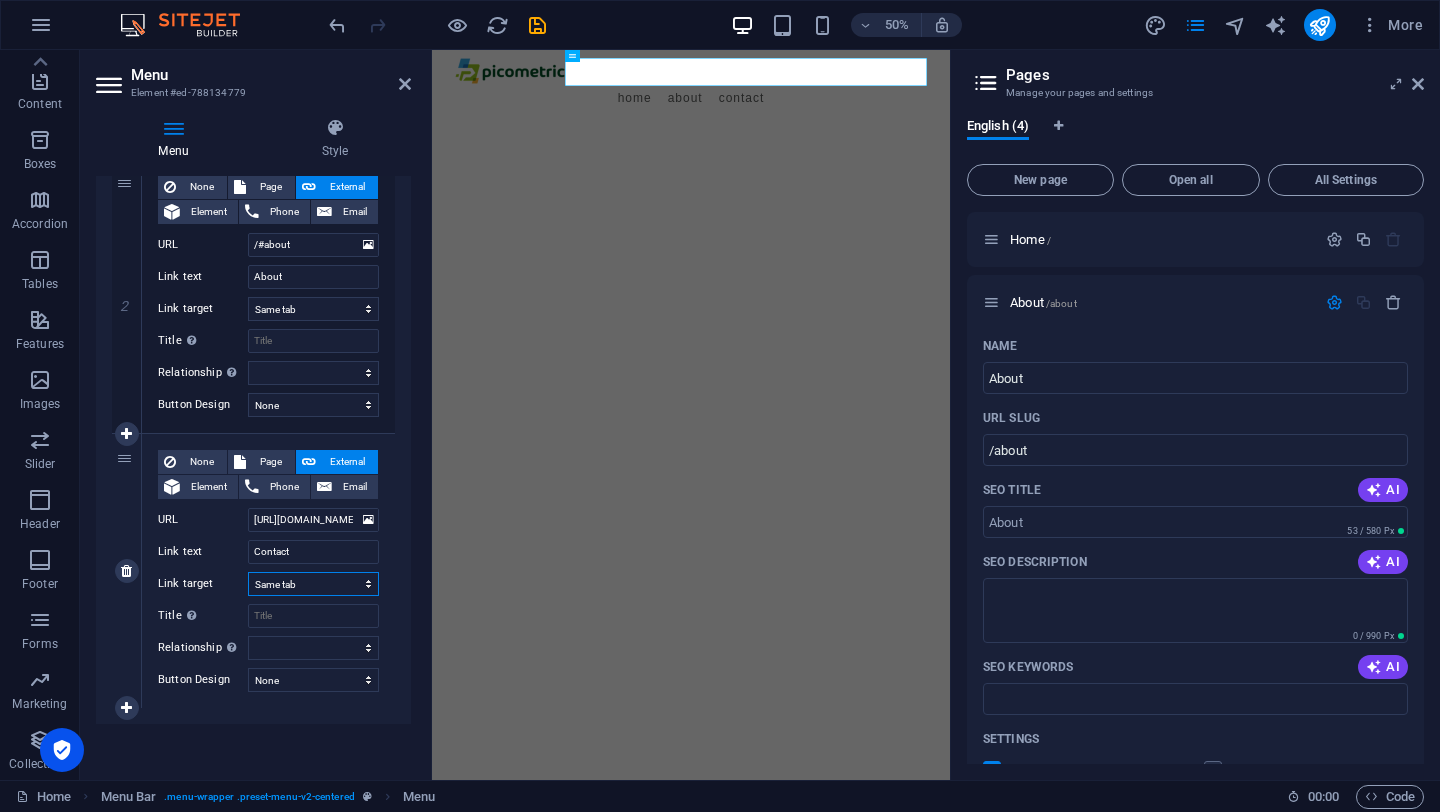 click on "New tab Same tab Overlay" at bounding box center (313, 584) 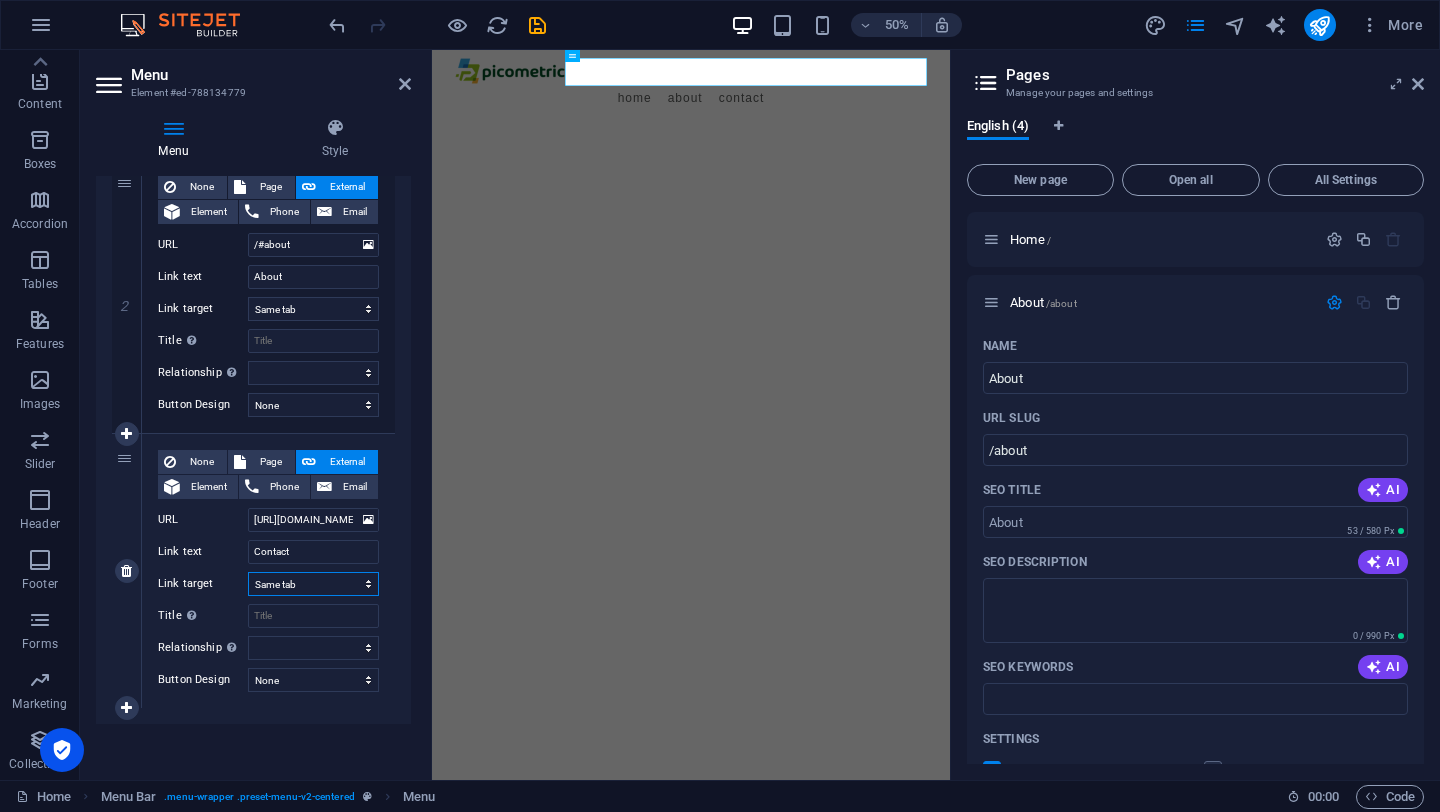 select on "blank" 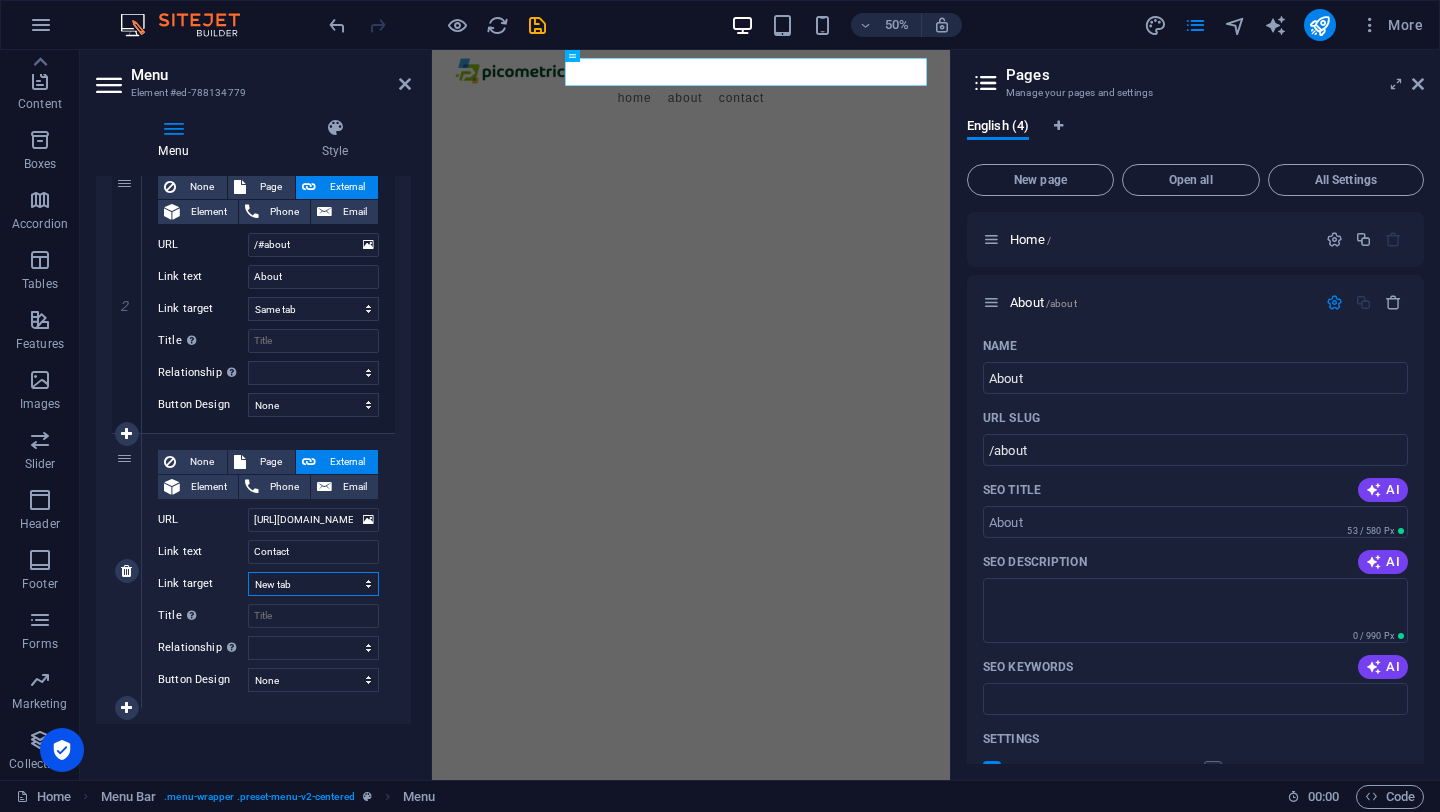 select 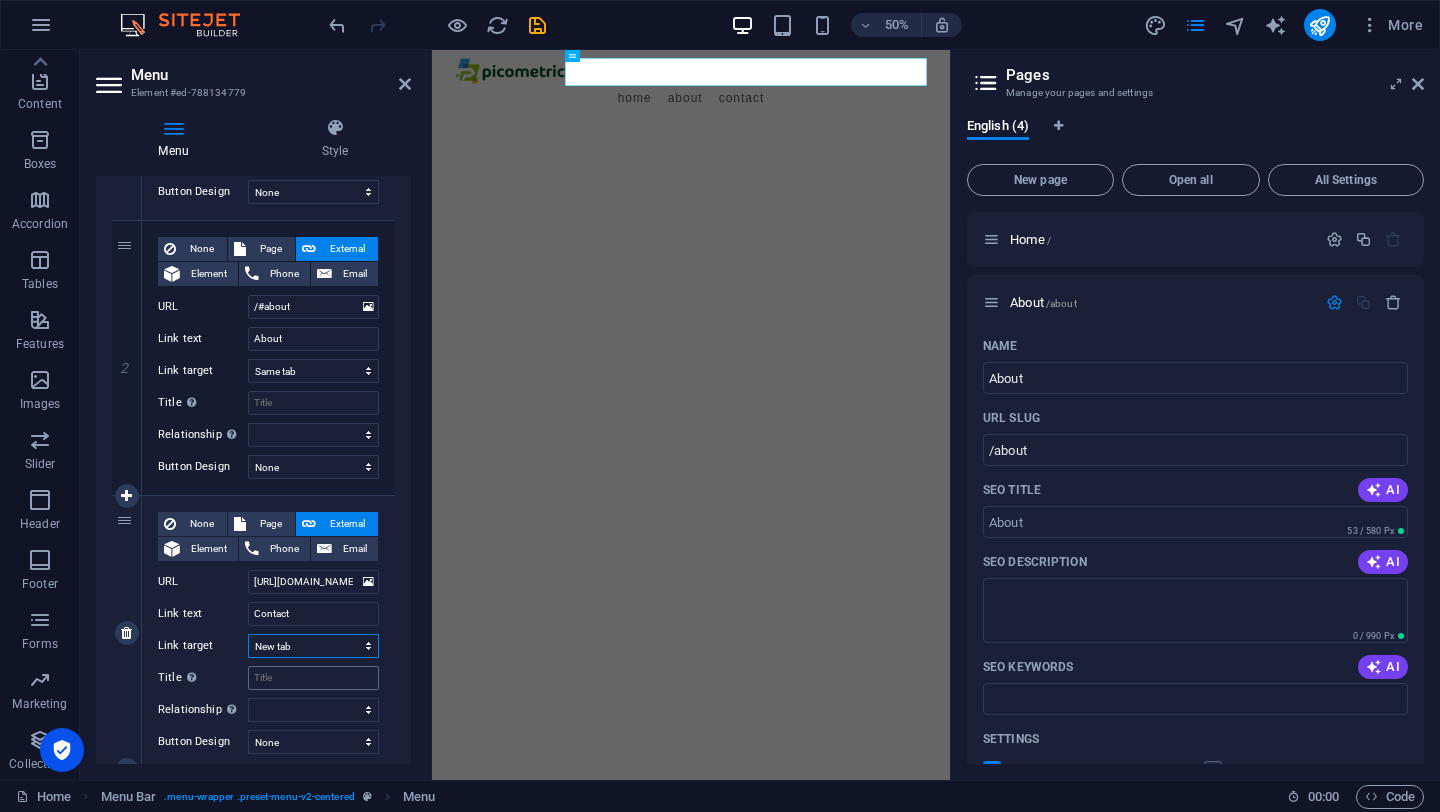 scroll, scrollTop: 463, scrollLeft: 0, axis: vertical 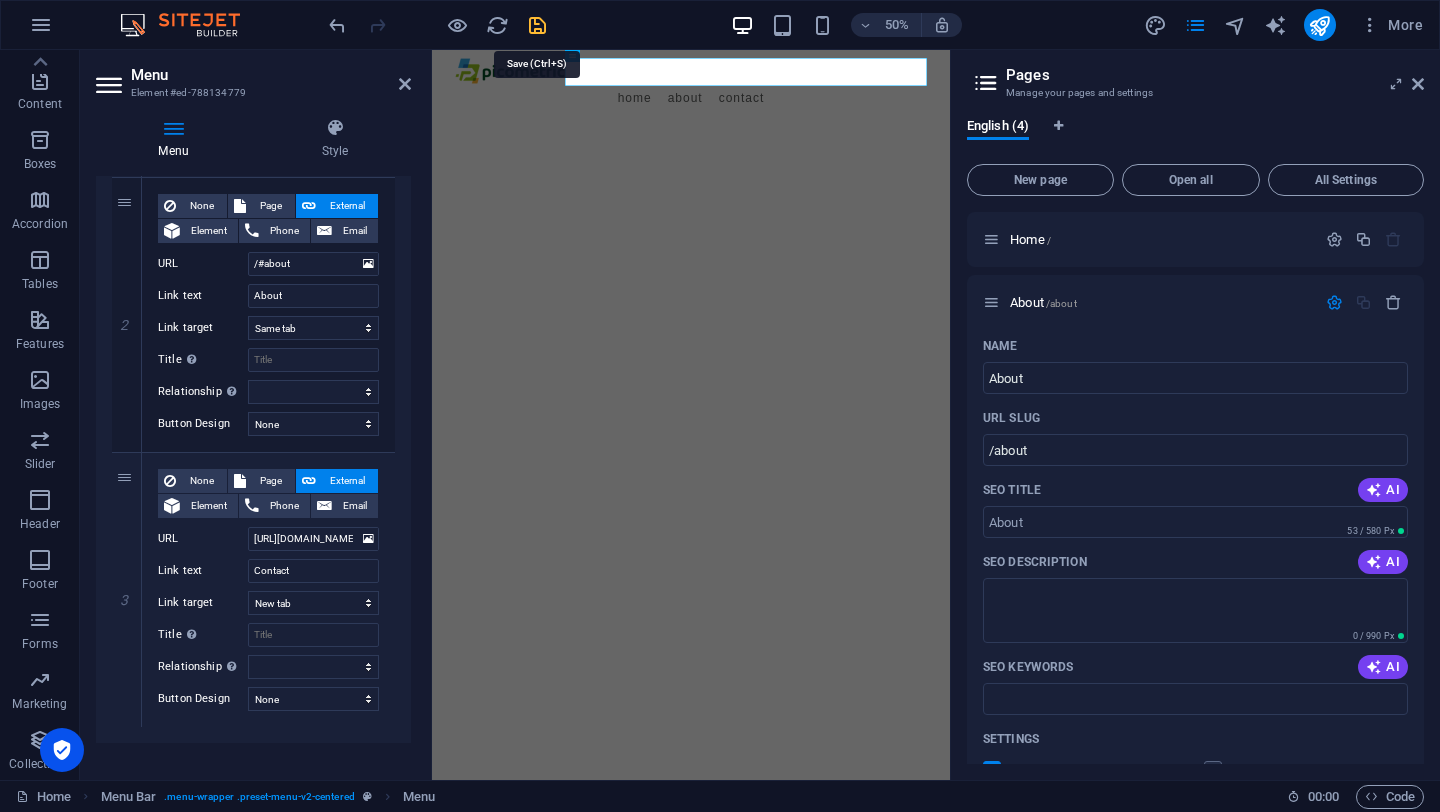 click at bounding box center [537, 25] 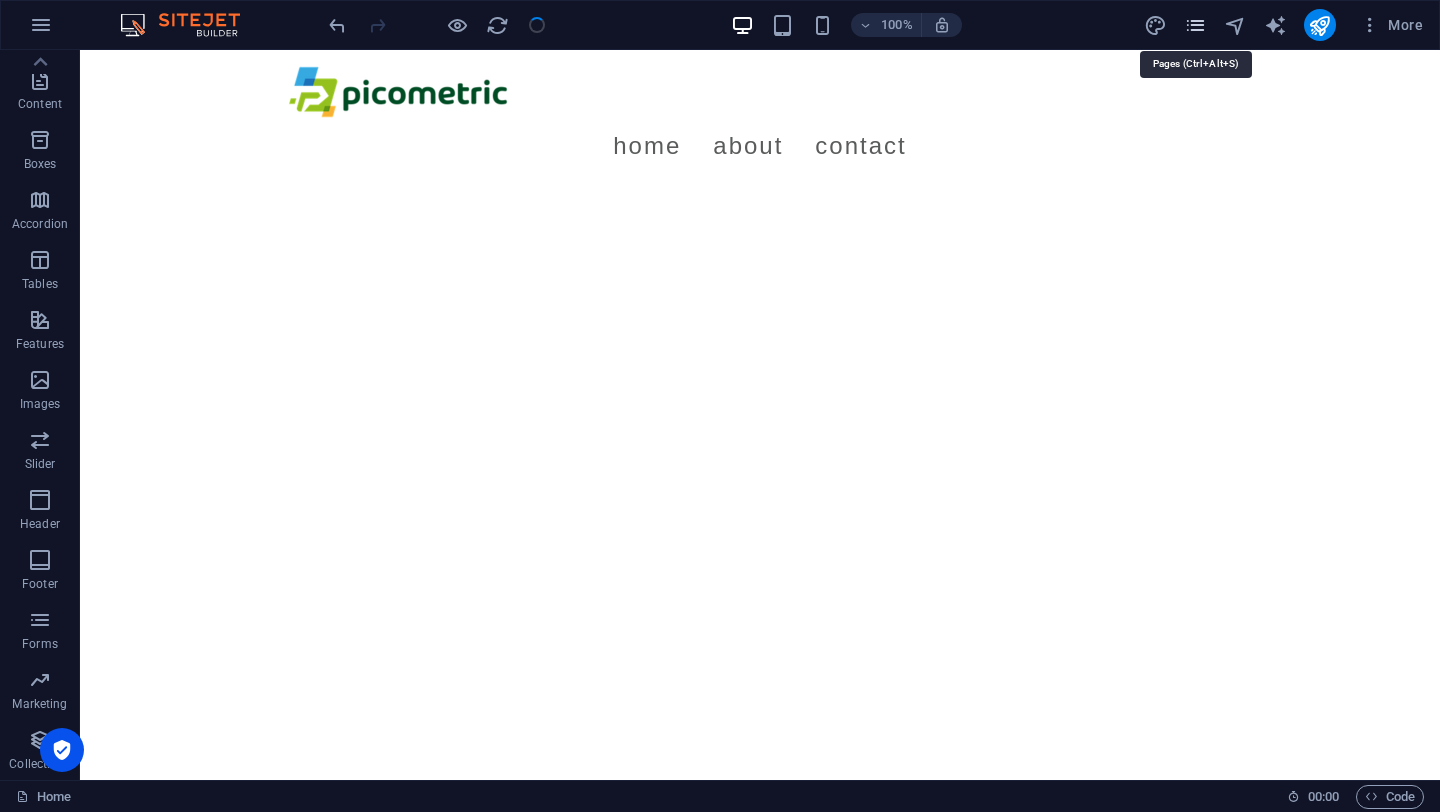 click at bounding box center (1195, 25) 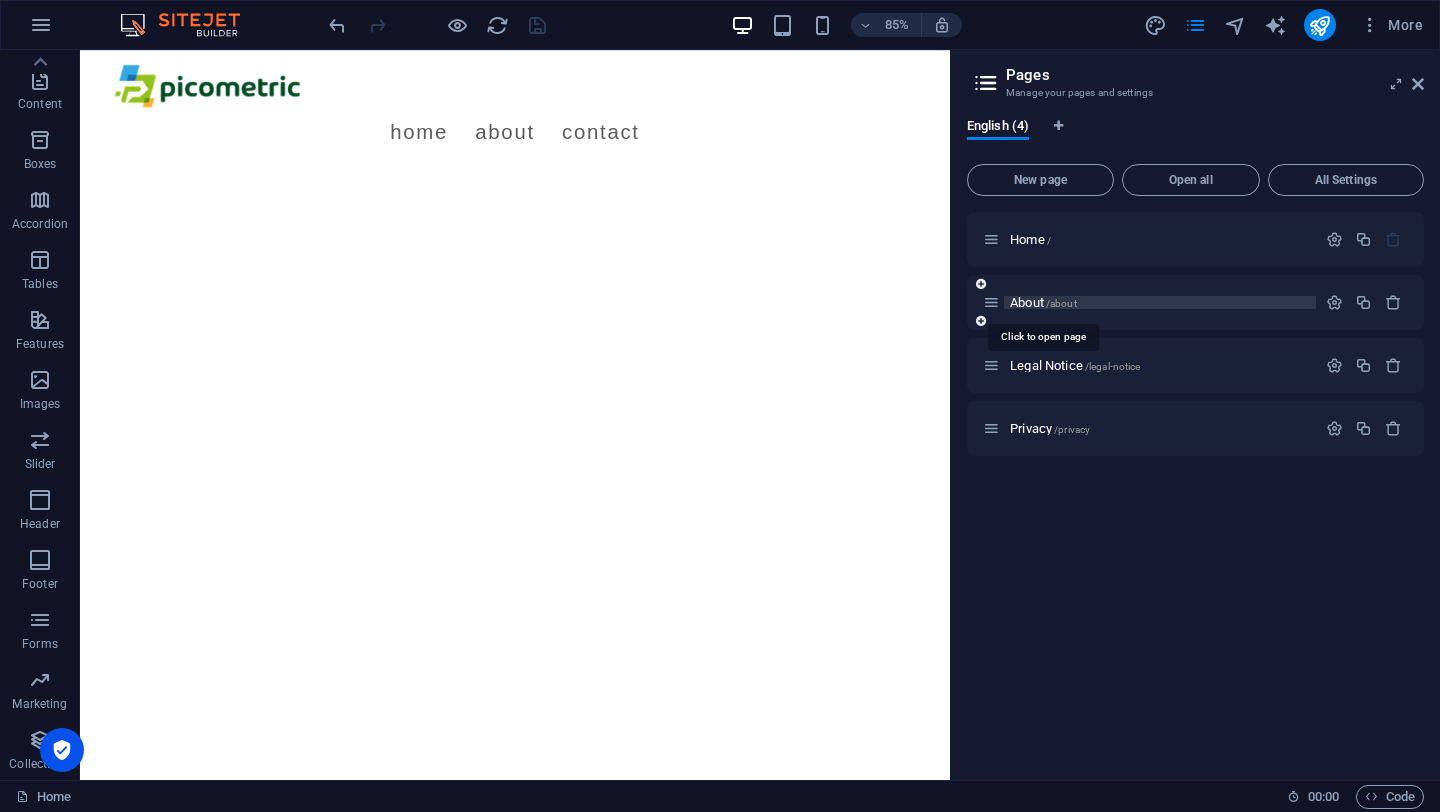 click on "About /about" at bounding box center (1043, 302) 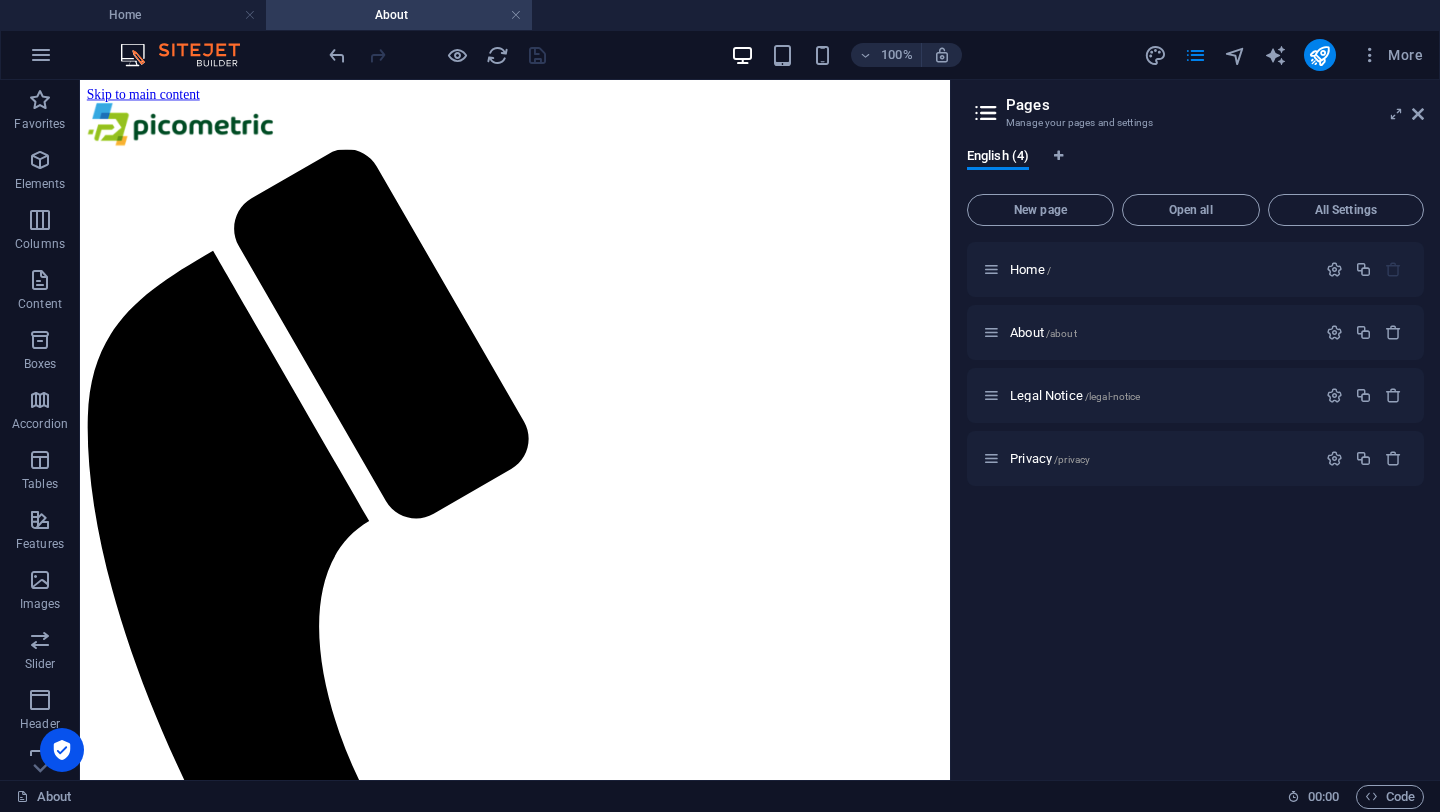 scroll, scrollTop: 0, scrollLeft: 0, axis: both 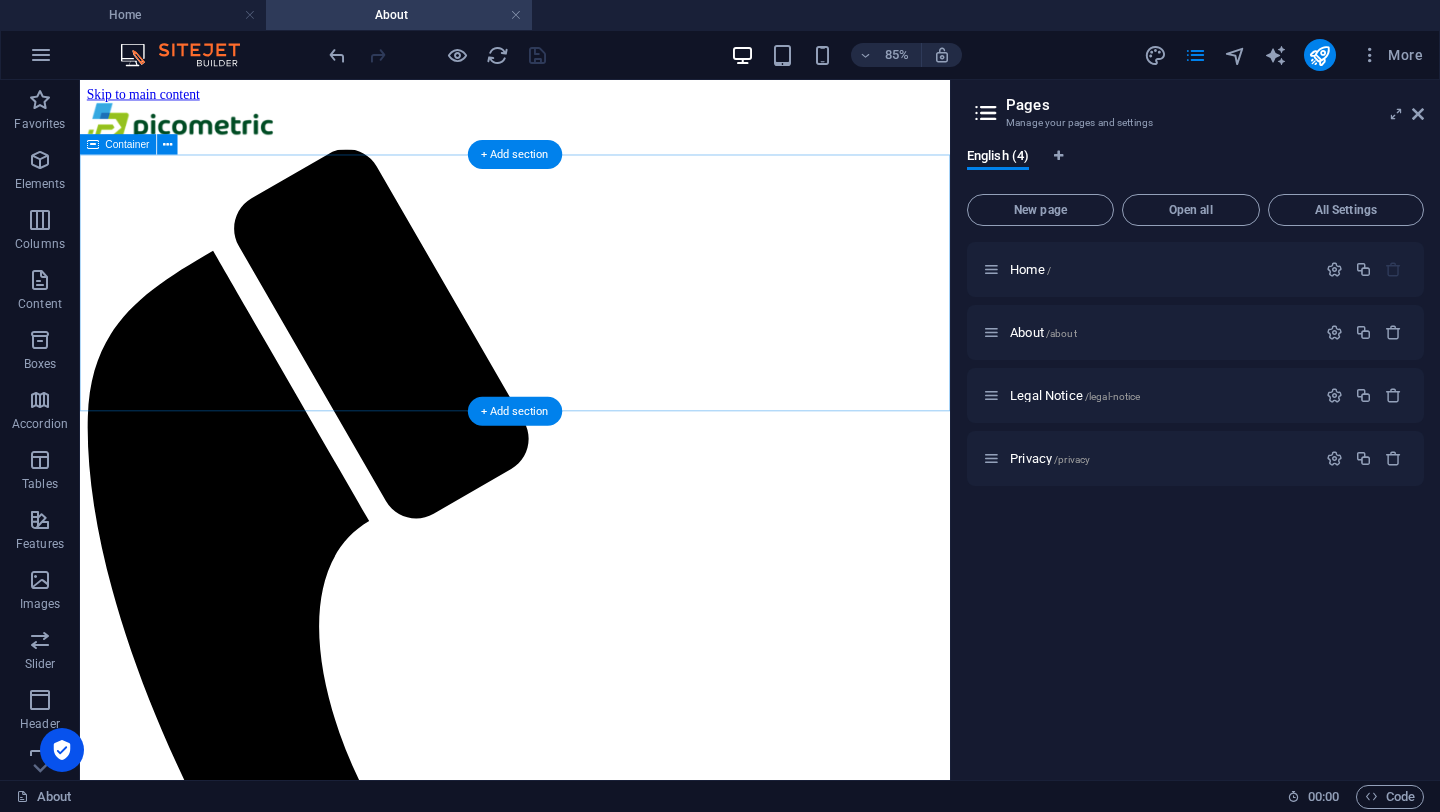 click on "Add elements" at bounding box center [533, 1691] 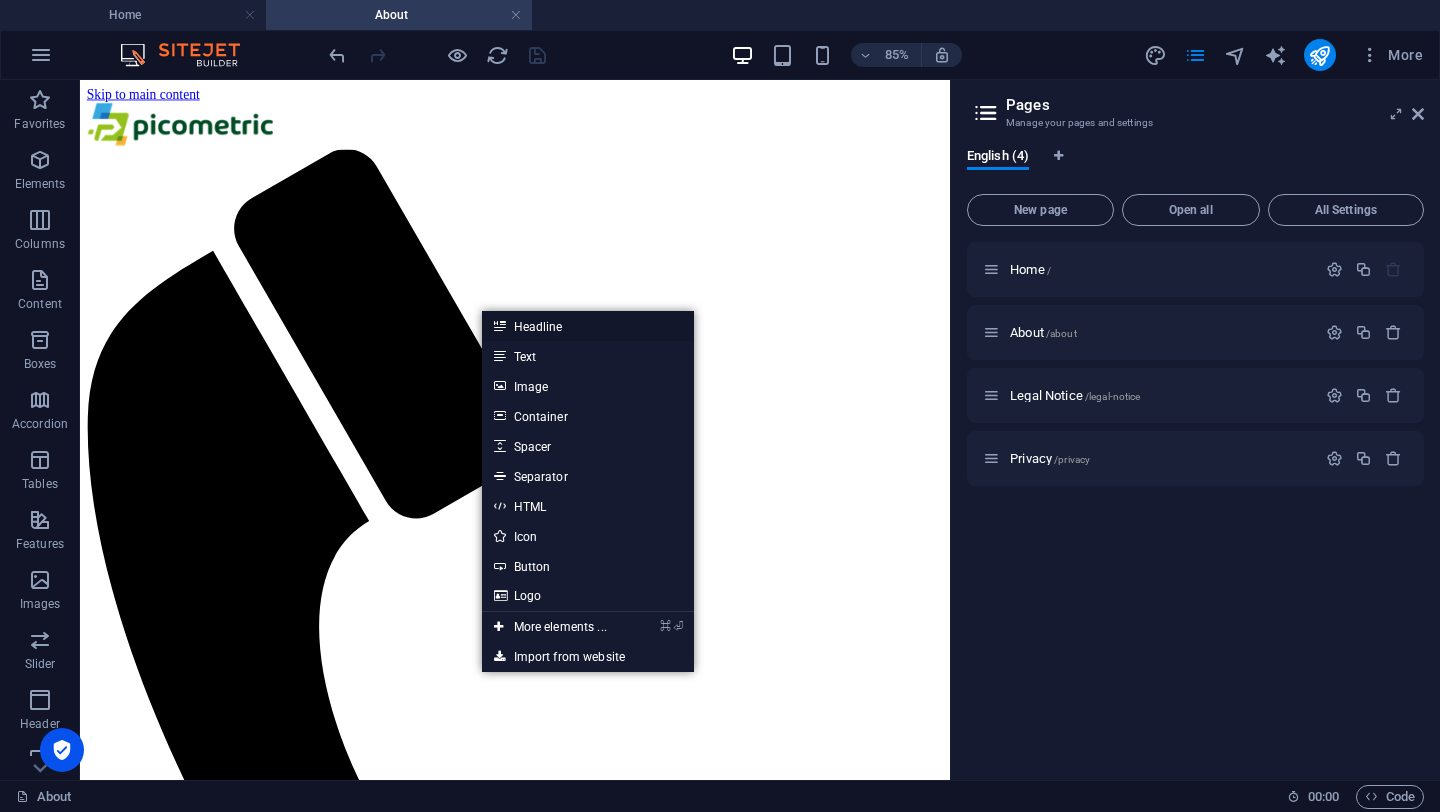 click on "Headline" at bounding box center [588, 326] 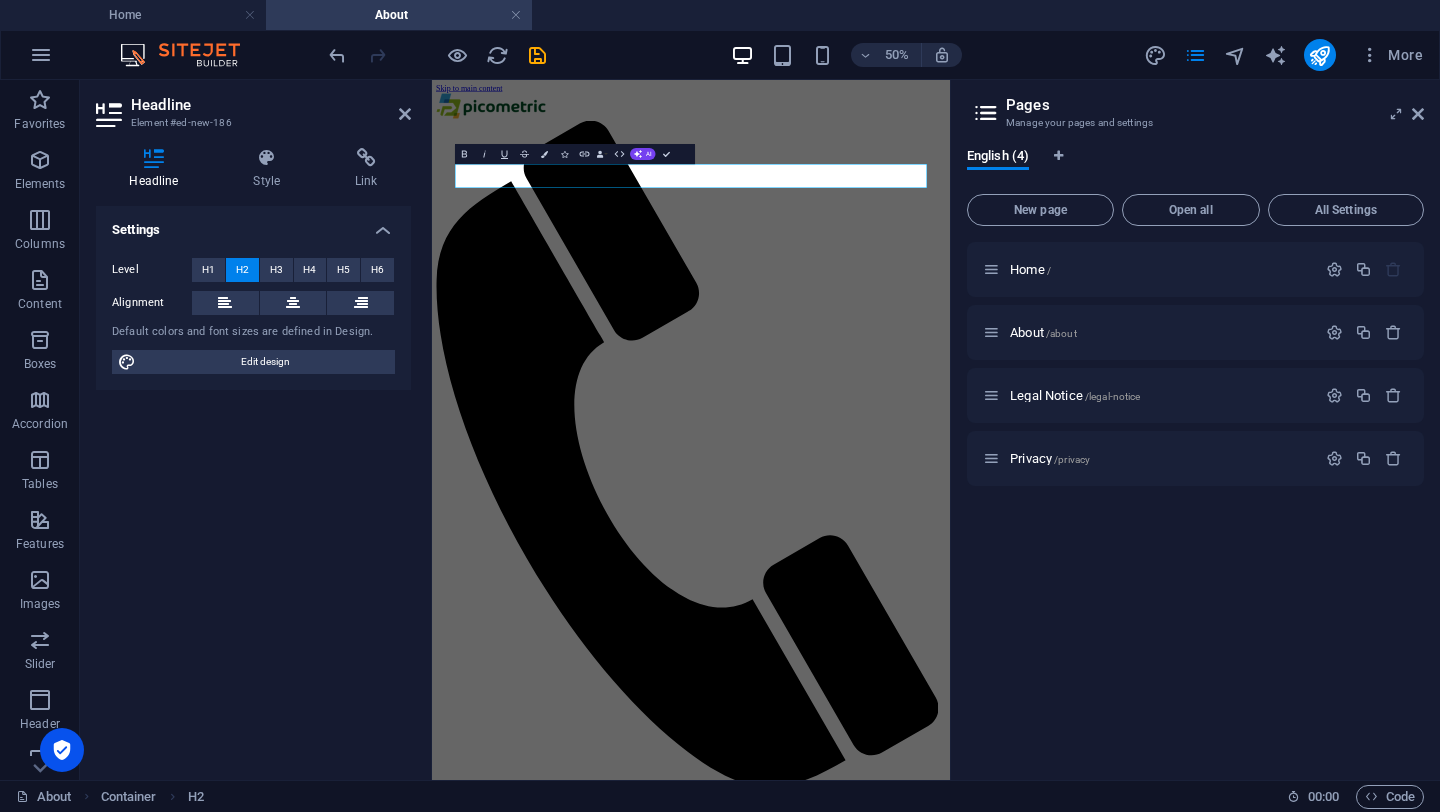 type 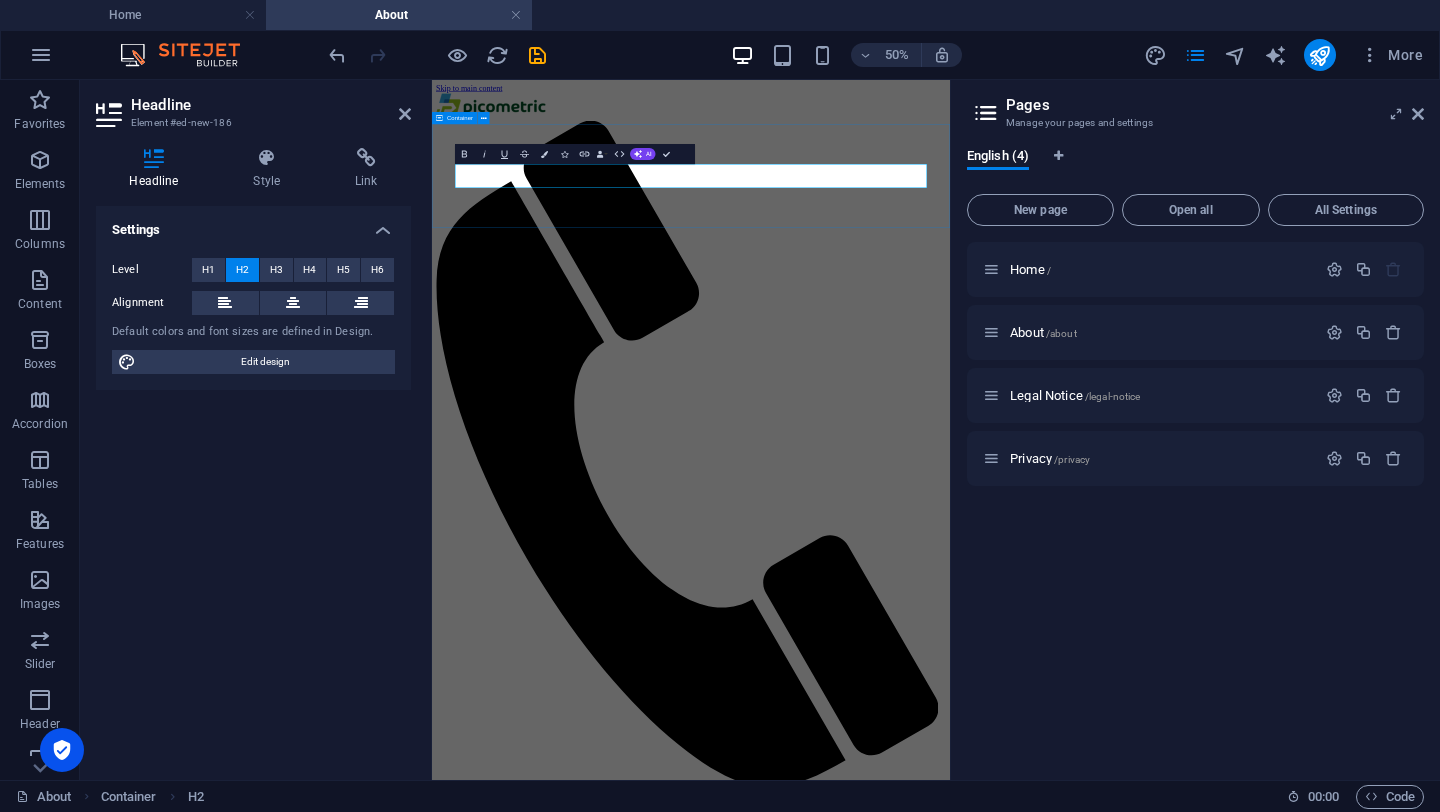 click on "About PicoPlayer" at bounding box center (950, 1623) 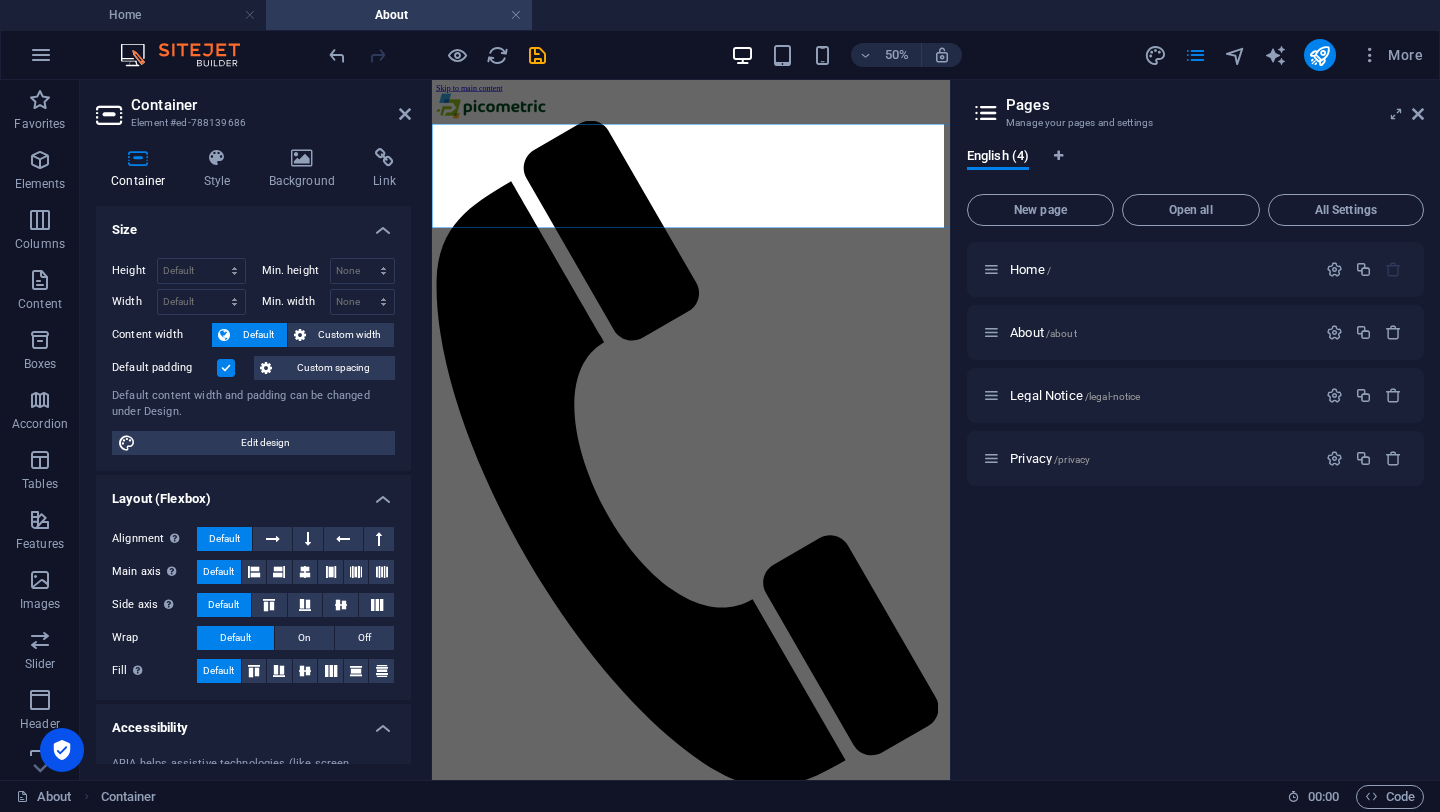 click on "About PicoPlayer" at bounding box center (950, 1623) 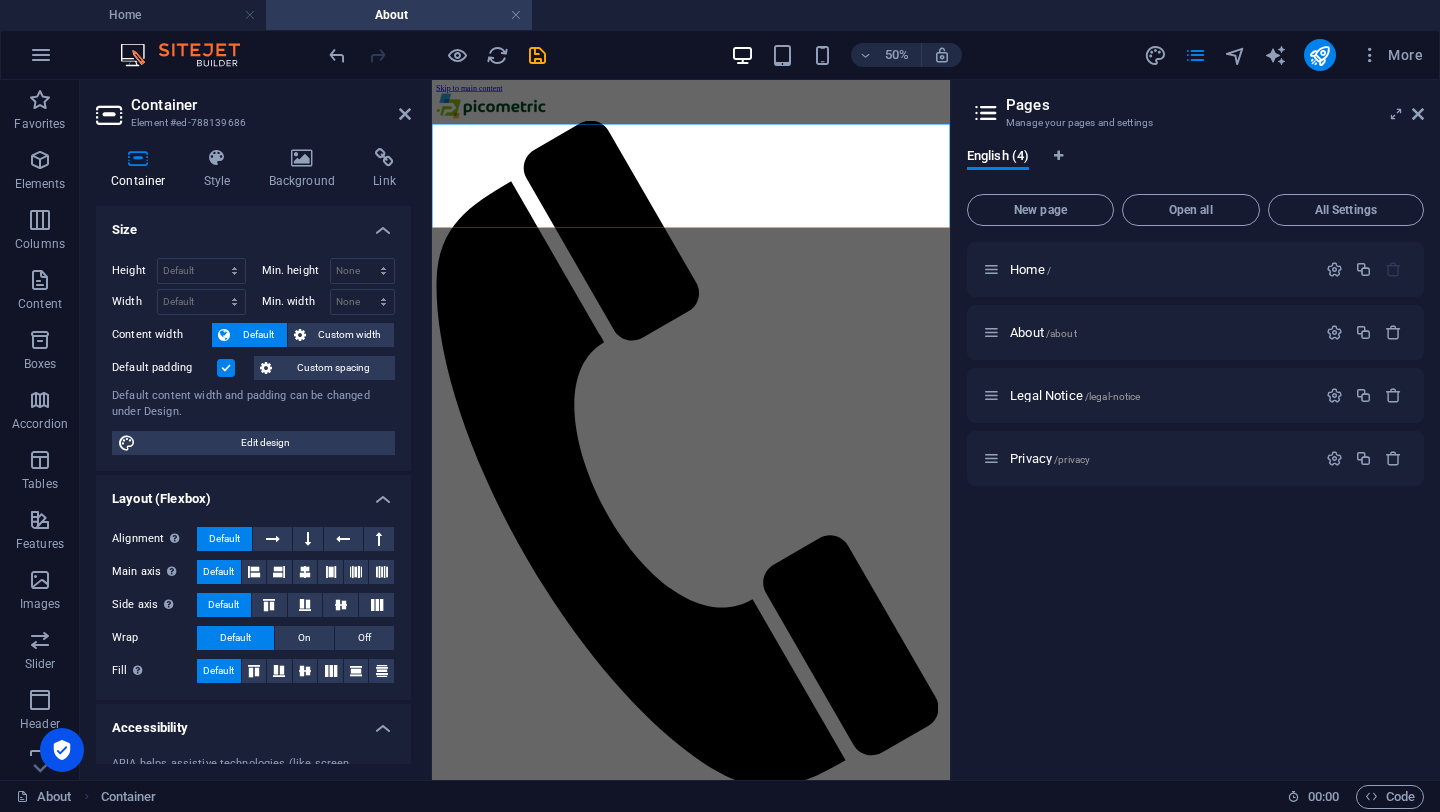 click on "Skip to main content
Menu Home About Contact About PicoPlayer" at bounding box center (950, 868) 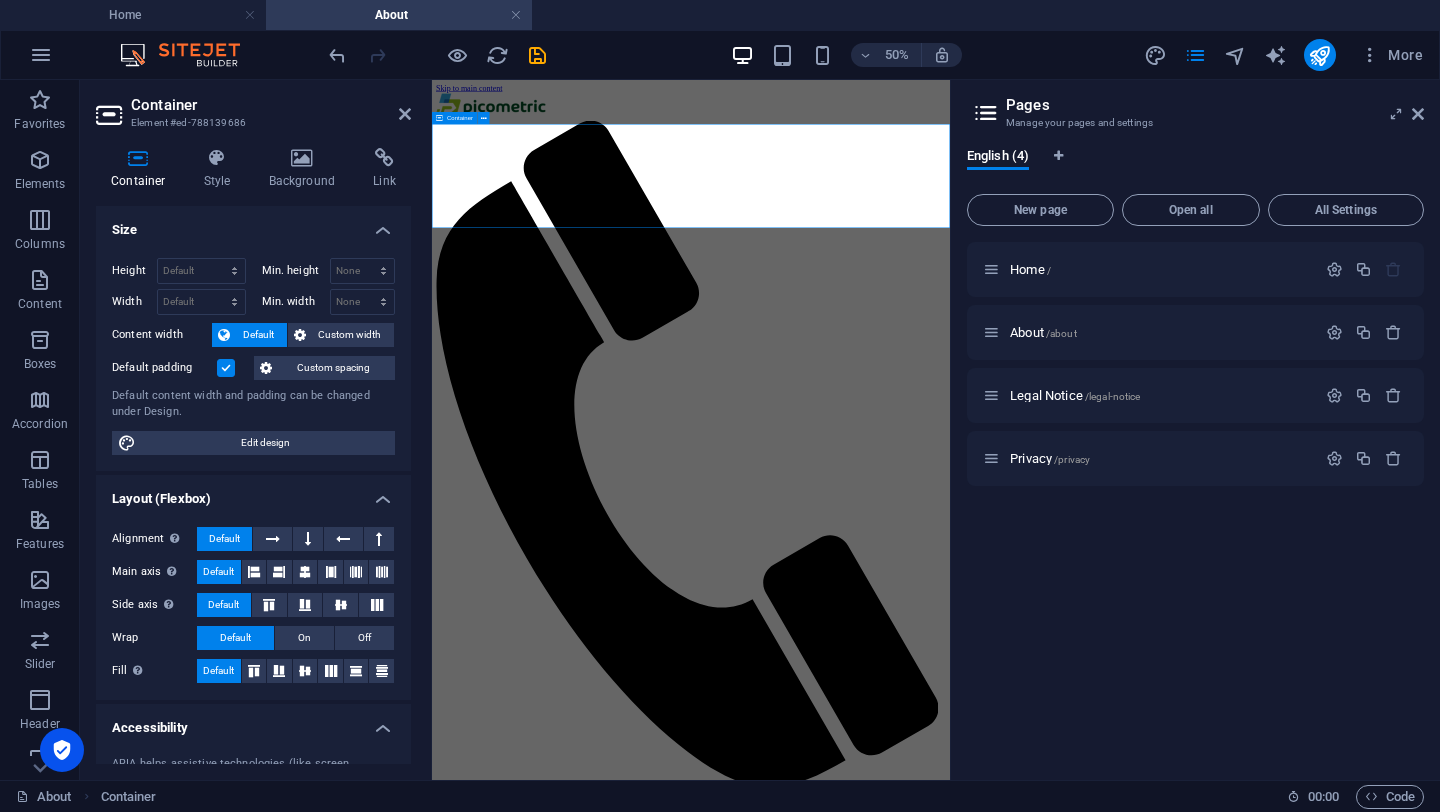 click on "About PicoPlayer" at bounding box center [950, 1623] 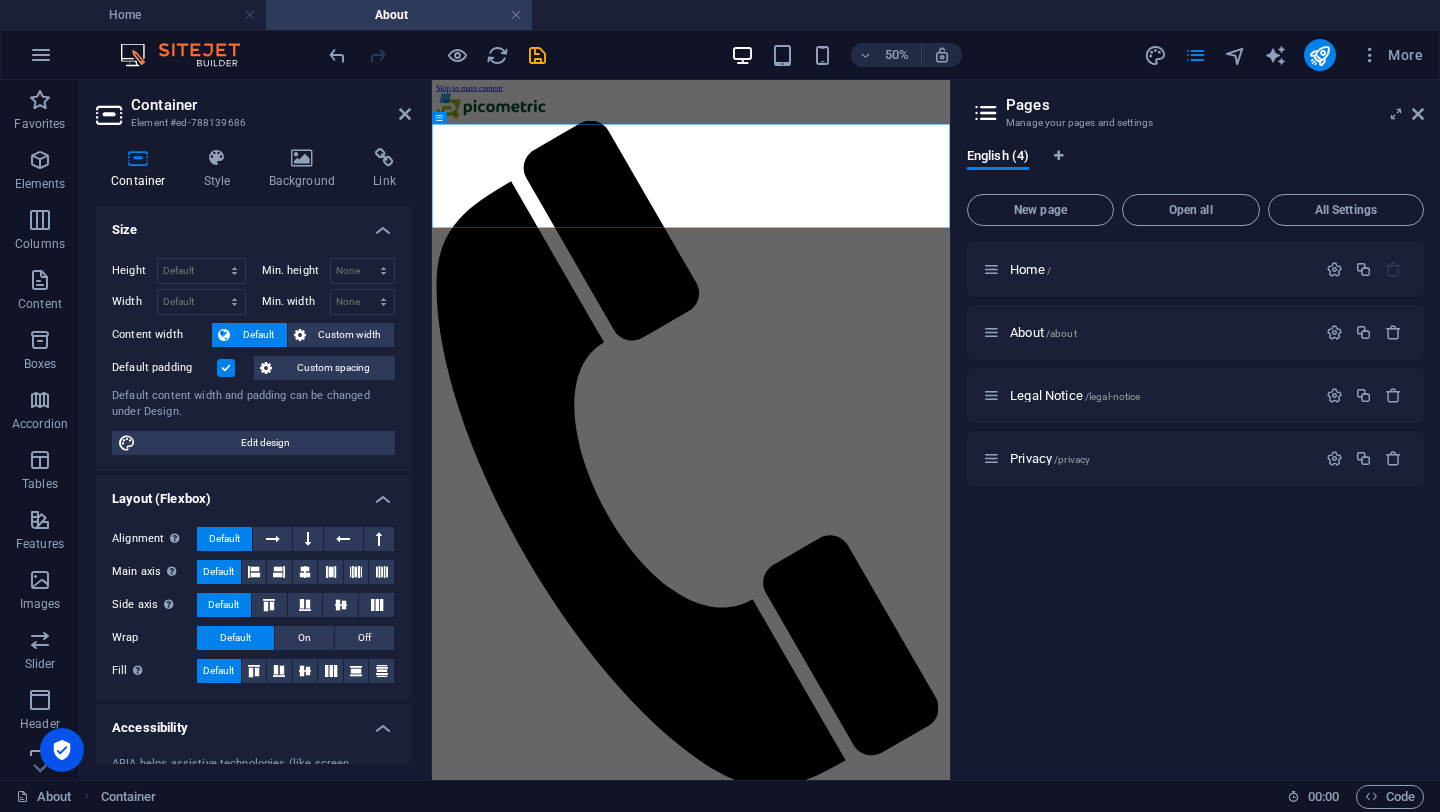 click at bounding box center (537, 55) 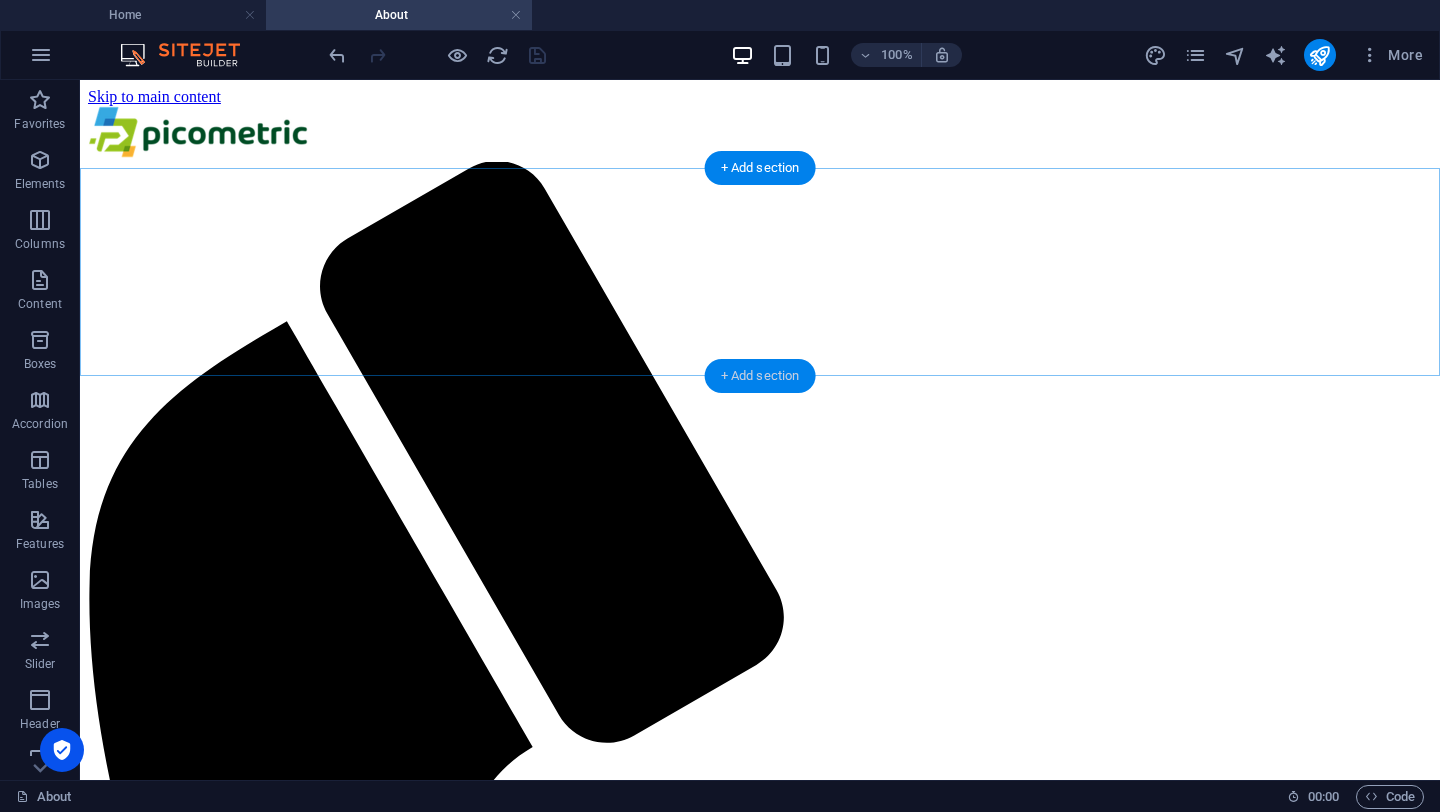 click on "+ Add section" at bounding box center [760, 376] 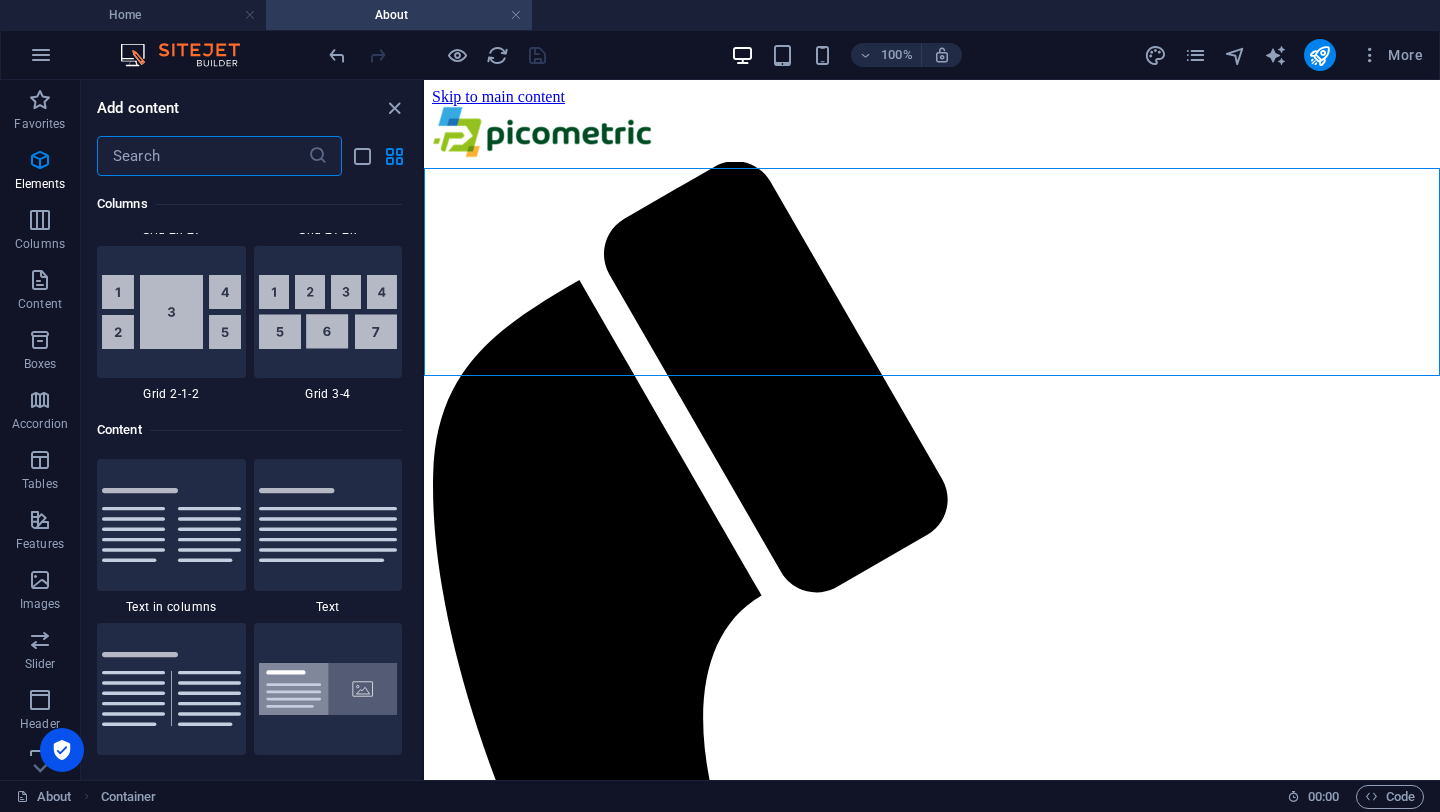 scroll, scrollTop: 3499, scrollLeft: 0, axis: vertical 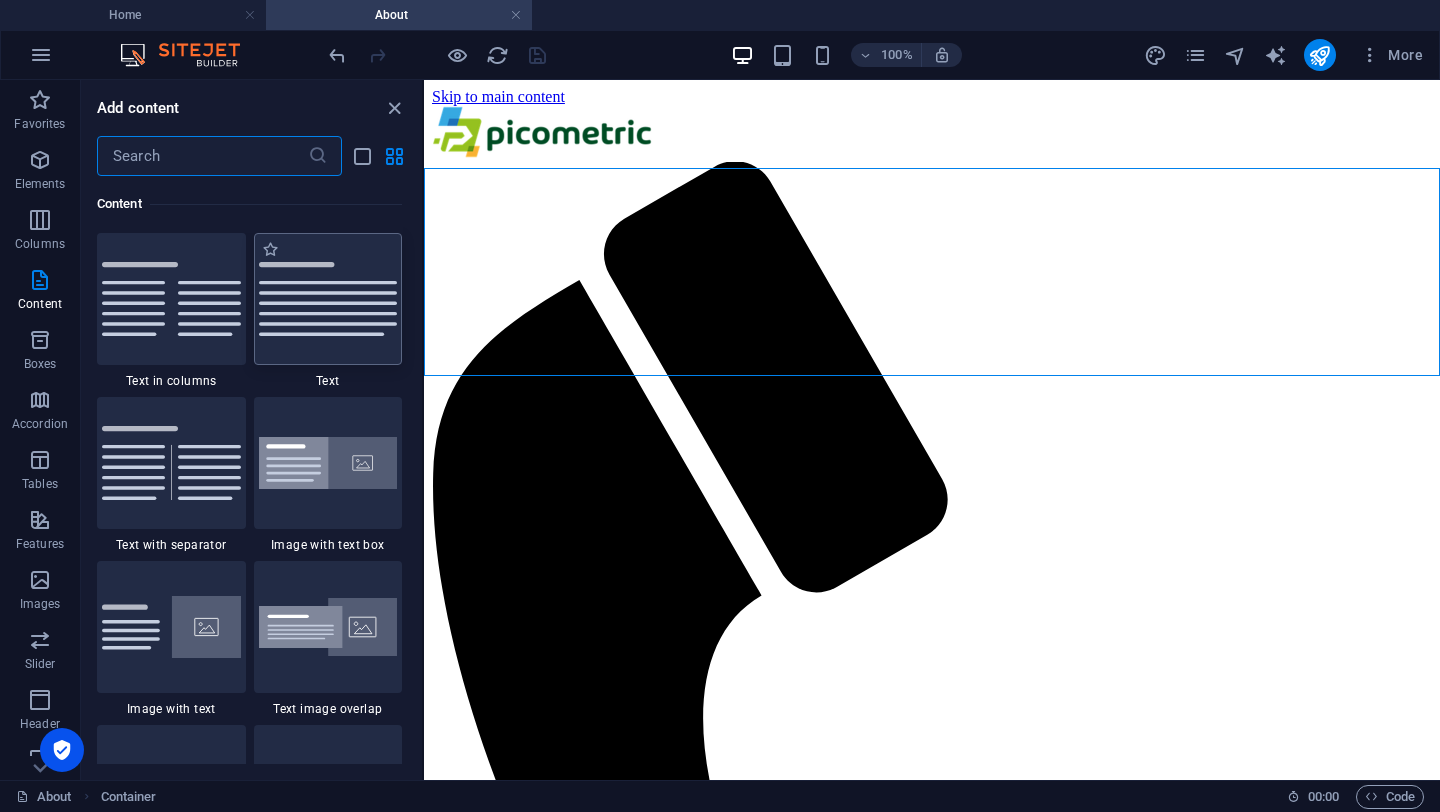 click at bounding box center (328, 299) 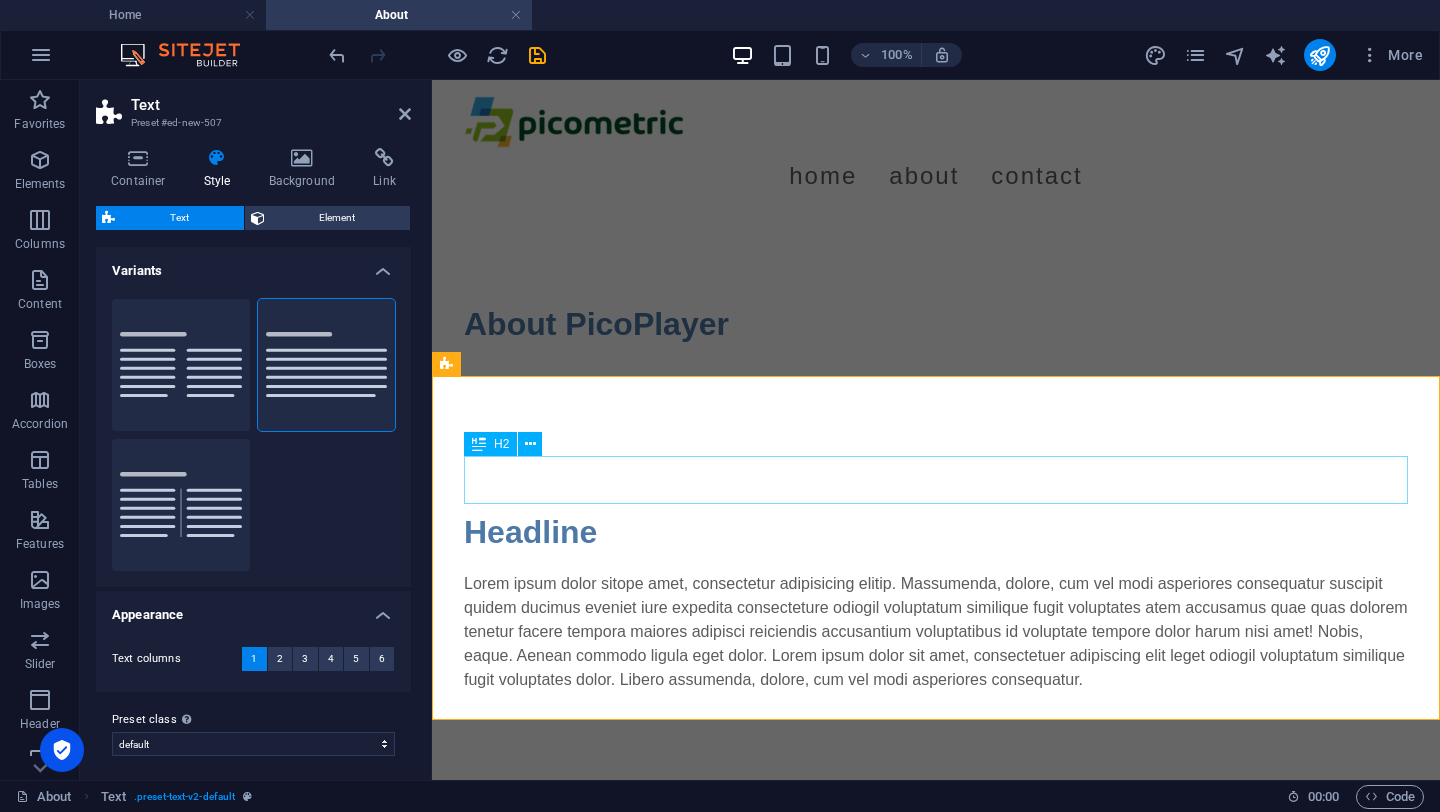 click on "Headline" at bounding box center [936, 532] 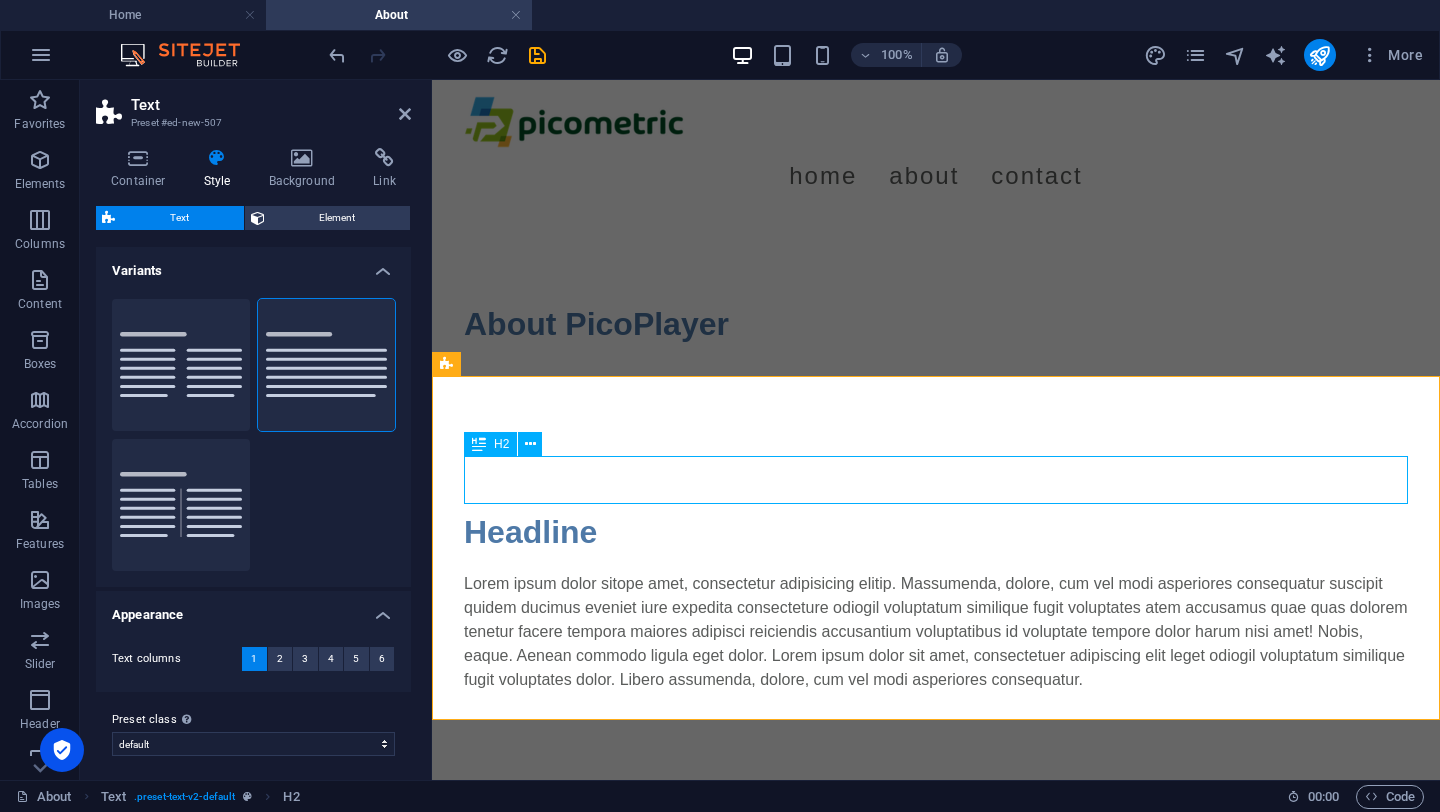 click on "Headline" at bounding box center (936, 532) 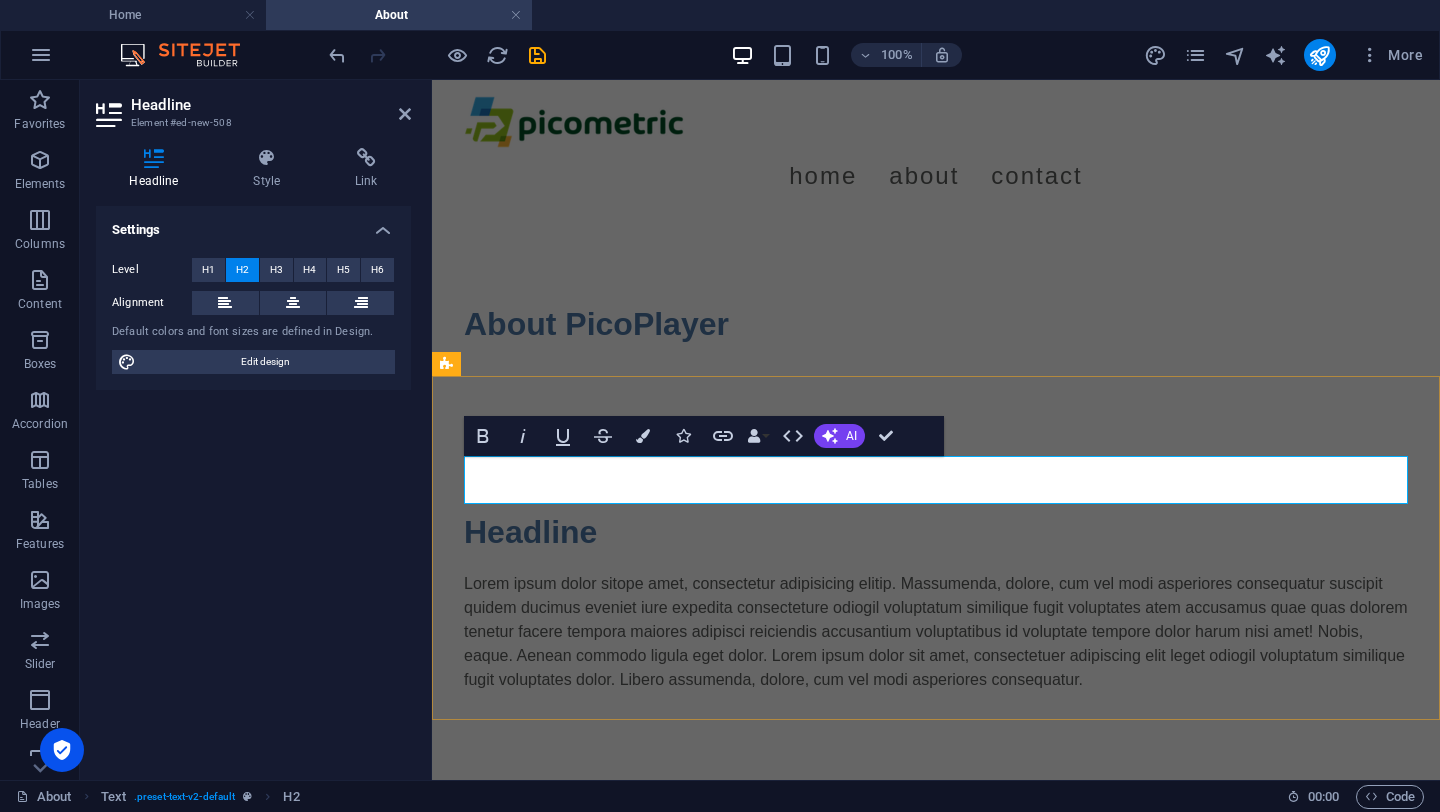 click on "Headline" at bounding box center [936, 532] 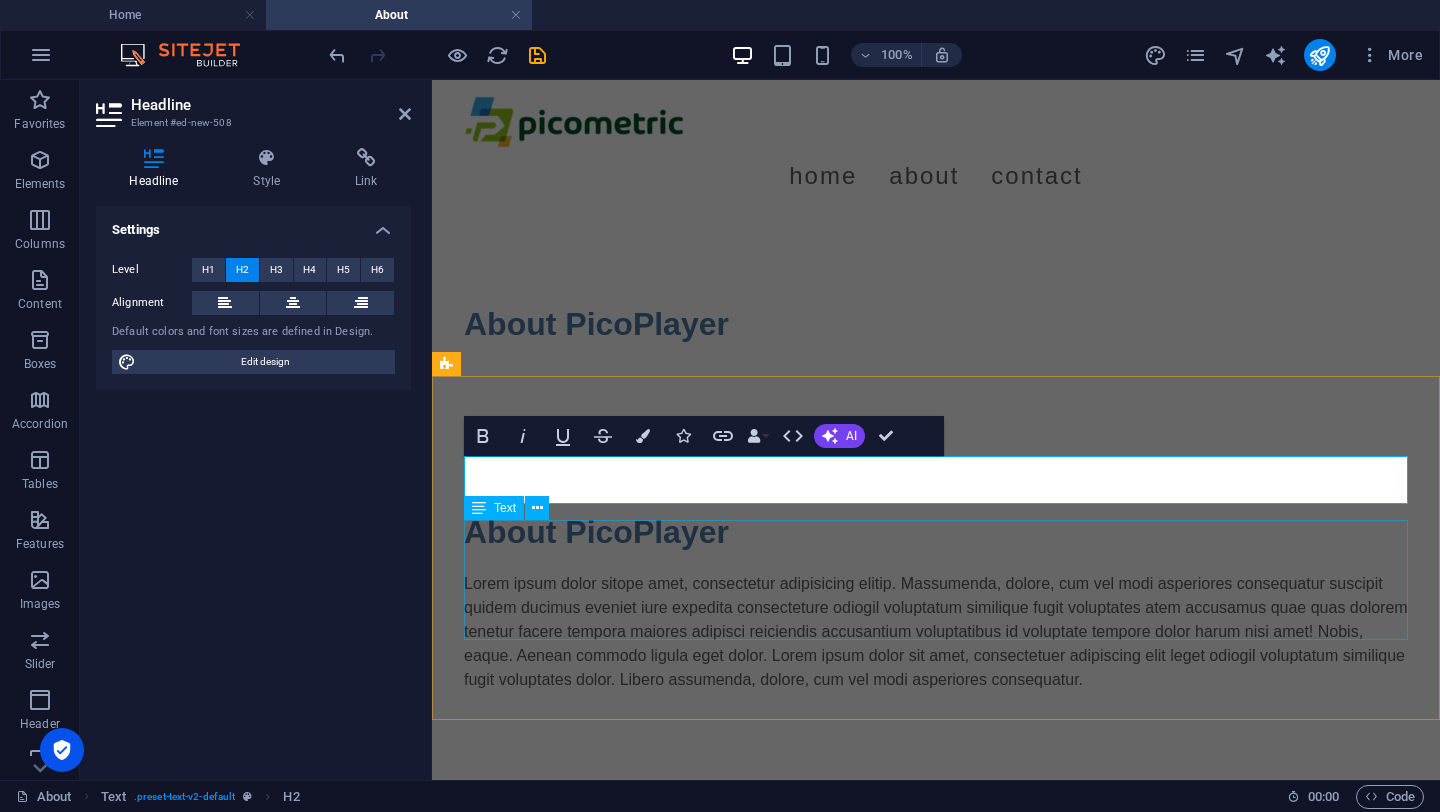 click on "Lorem ipsum dolor sitope amet, consectetur adipisicing elitip. Massumenda, dolore, cum vel modi asperiores consequatur suscipit quidem ducimus eveniet iure expedita consecteture odiogil voluptatum similique fugit voluptates atem accusamus quae quas dolorem tenetur facere tempora maiores adipisci reiciendis accusantium voluptatibus id voluptate tempore dolor harum nisi amet! Nobis, eaque. Aenean commodo ligula eget dolor. Lorem ipsum dolor sit amet, consectetuer adipiscing elit leget odiogil voluptatum similique fugit voluptates dolor. Libero assumenda, dolore, cum vel modi asperiores consequatur." at bounding box center [936, 632] 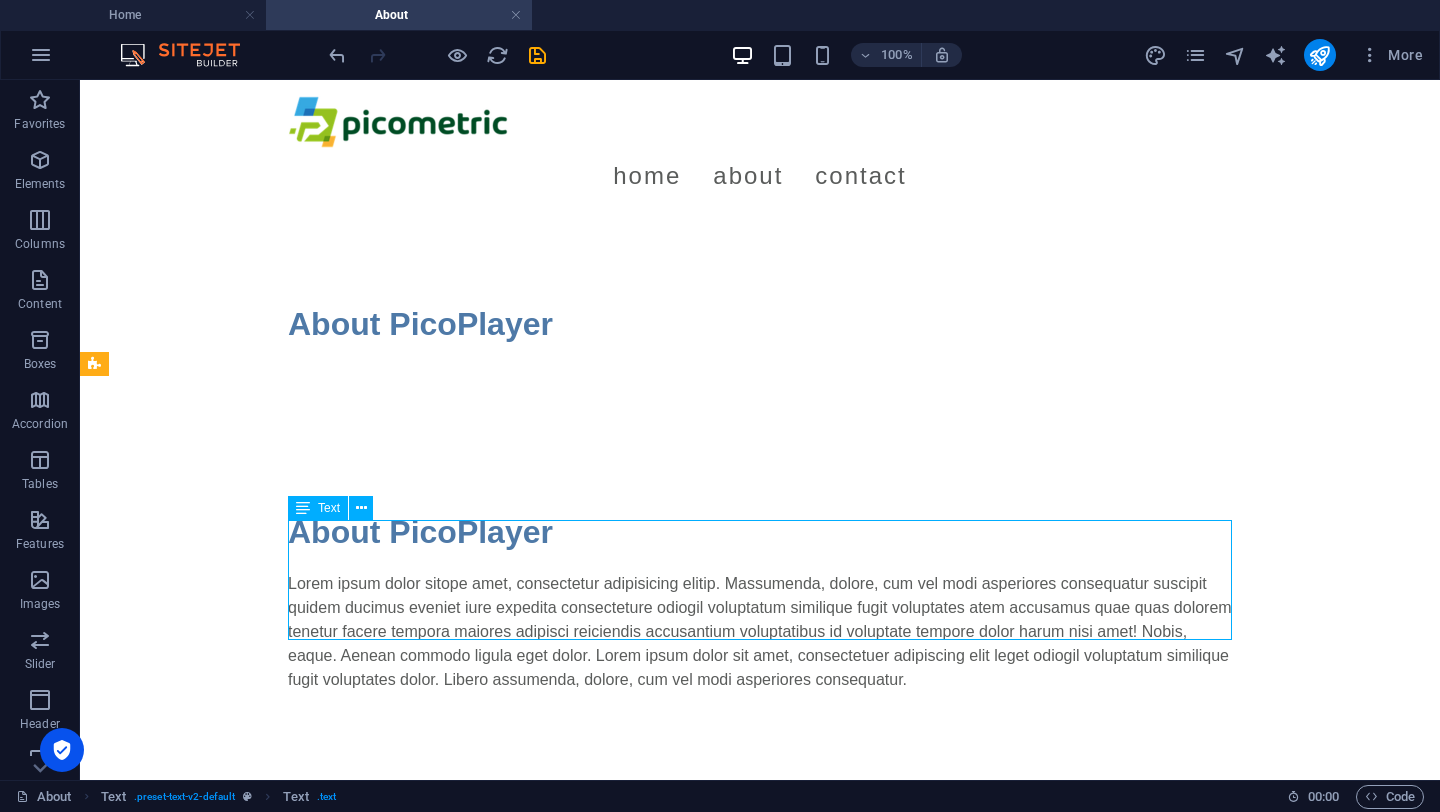 click on "Lorem ipsum dolor sitope amet, consectetur adipisicing elitip. Massumenda, dolore, cum vel modi asperiores consequatur suscipit quidem ducimus eveniet iure expedita consecteture odiogil voluptatum similique fugit voluptates atem accusamus quae quas dolorem tenetur facere tempora maiores adipisci reiciendis accusantium voluptatibus id voluptate tempore dolor harum nisi amet! Nobis, eaque. Aenean commodo ligula eget dolor. Lorem ipsum dolor sit amet, consectetuer adipiscing elit leget odiogil voluptatum similique fugit voluptates dolor. Libero assumenda, dolore, cum vel modi asperiores consequatur." at bounding box center (760, 632) 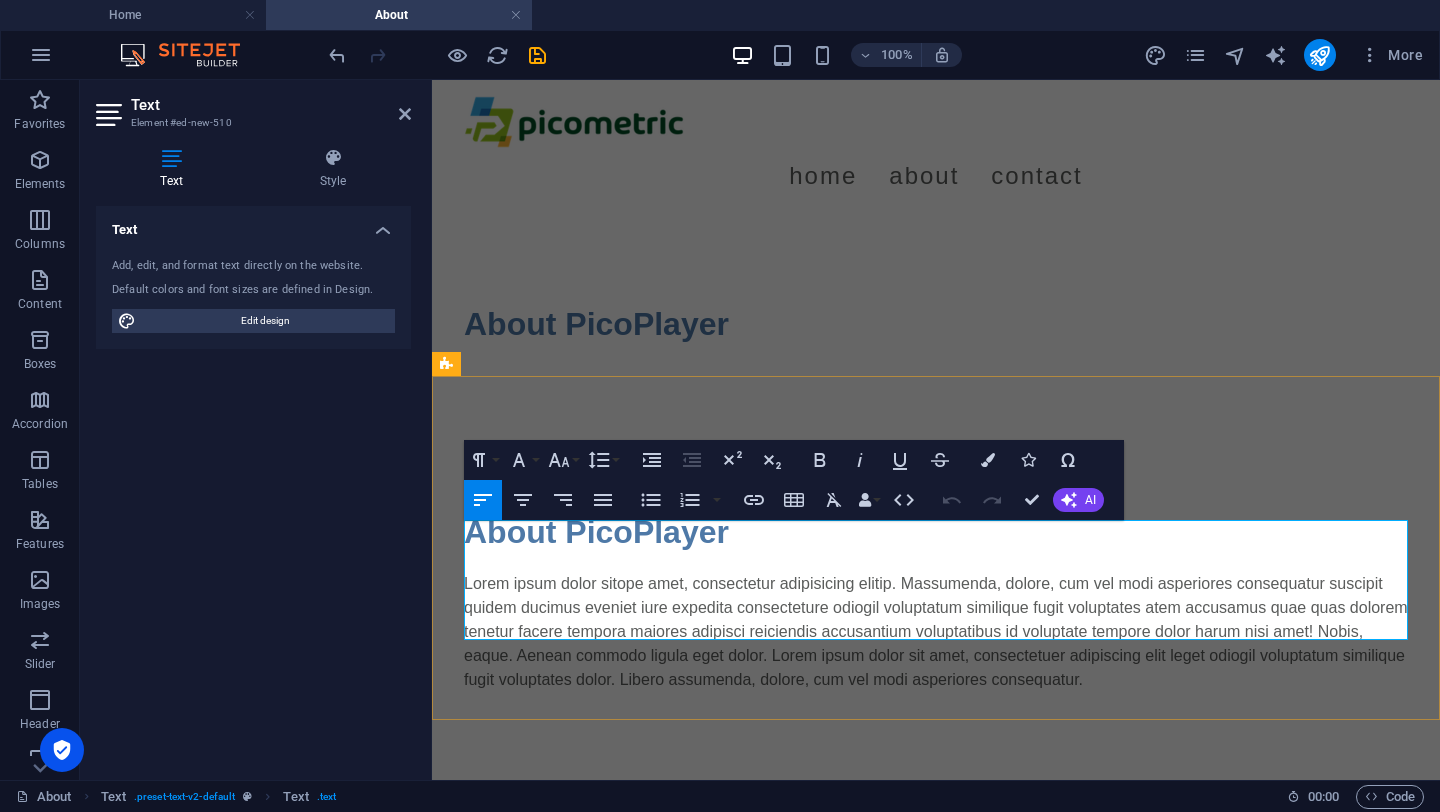 click on "Lorem ipsum dolor sitope amet, consectetur adipisicing elitip. Massumenda, dolore, cum vel modi asperiores consequatur suscipit quidem ducimus eveniet iure expedita consecteture odiogil voluptatum similique fugit voluptates atem accusamus quae quas dolorem tenetur facere tempora maiores adipisci reiciendis accusantium voluptatibus id voluptate tempore dolor harum nisi amet! Nobis, eaque. Aenean commodo ligula eget dolor. Lorem ipsum dolor sit amet, consectetuer adipiscing elit leget odiogil voluptatum similique fugit voluptates dolor. Libero assumenda, dolore, cum vel modi asperiores consequatur." at bounding box center [936, 632] 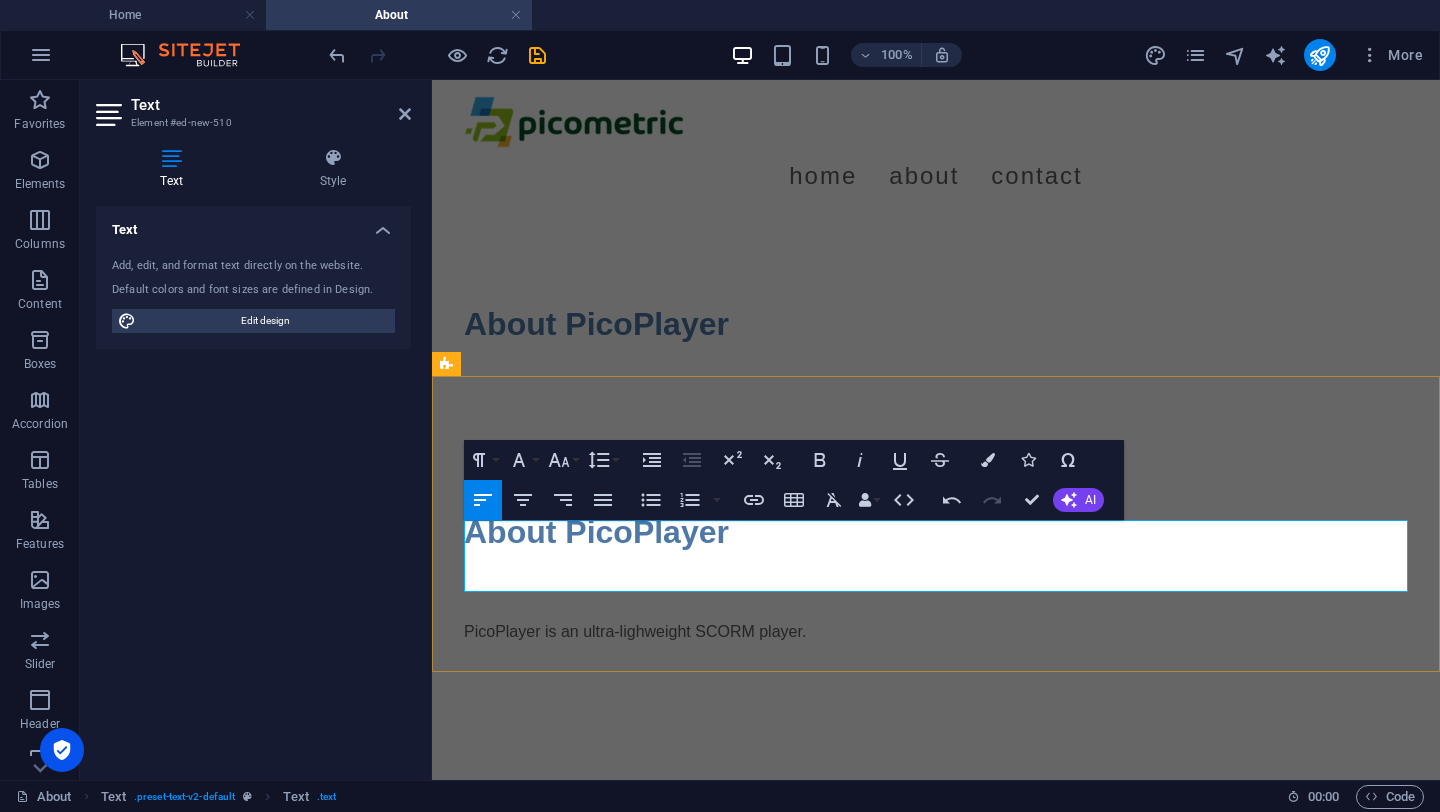 click at bounding box center (936, 608) 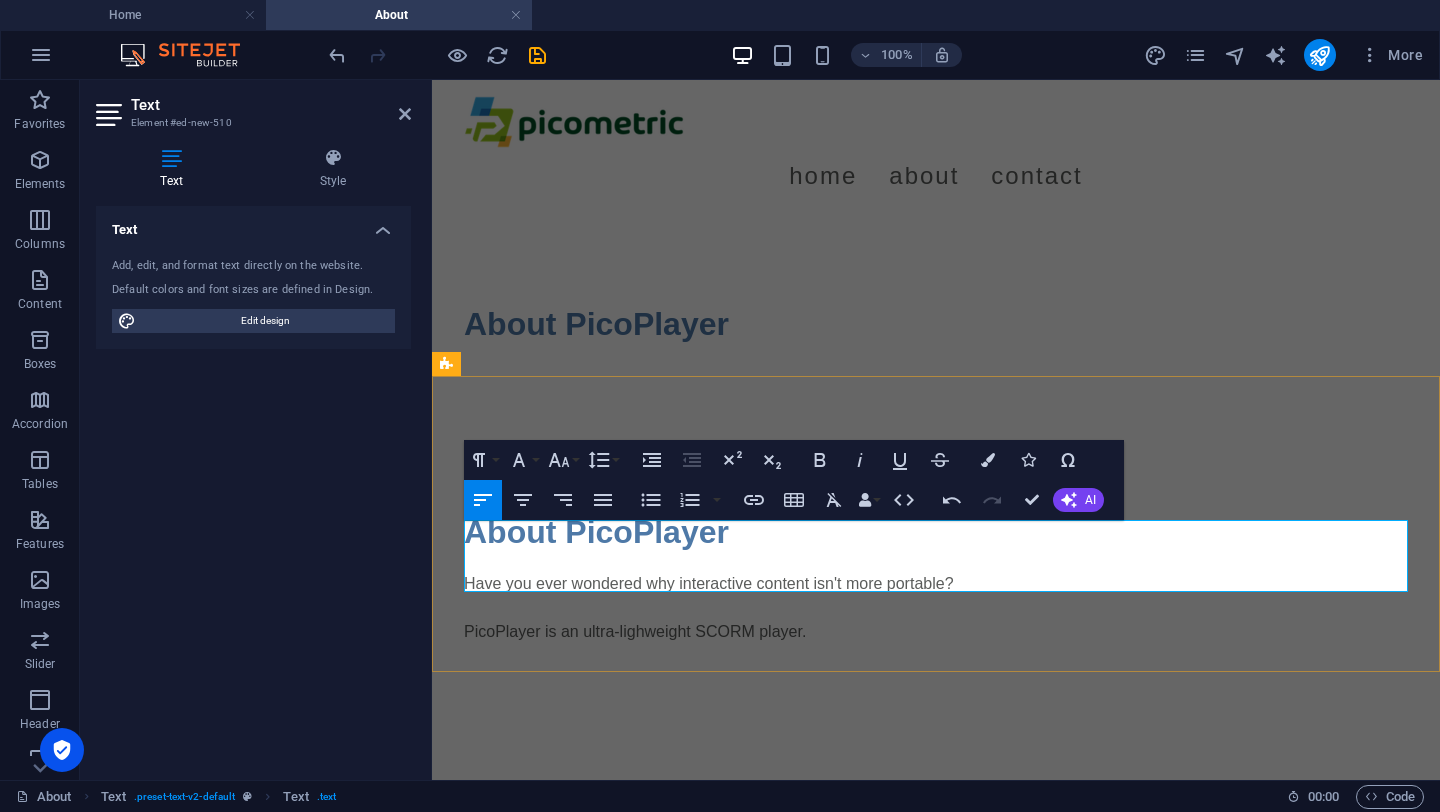 click on "PicoPlayer is an ultra-lighweight SCORM player." at bounding box center (936, 632) 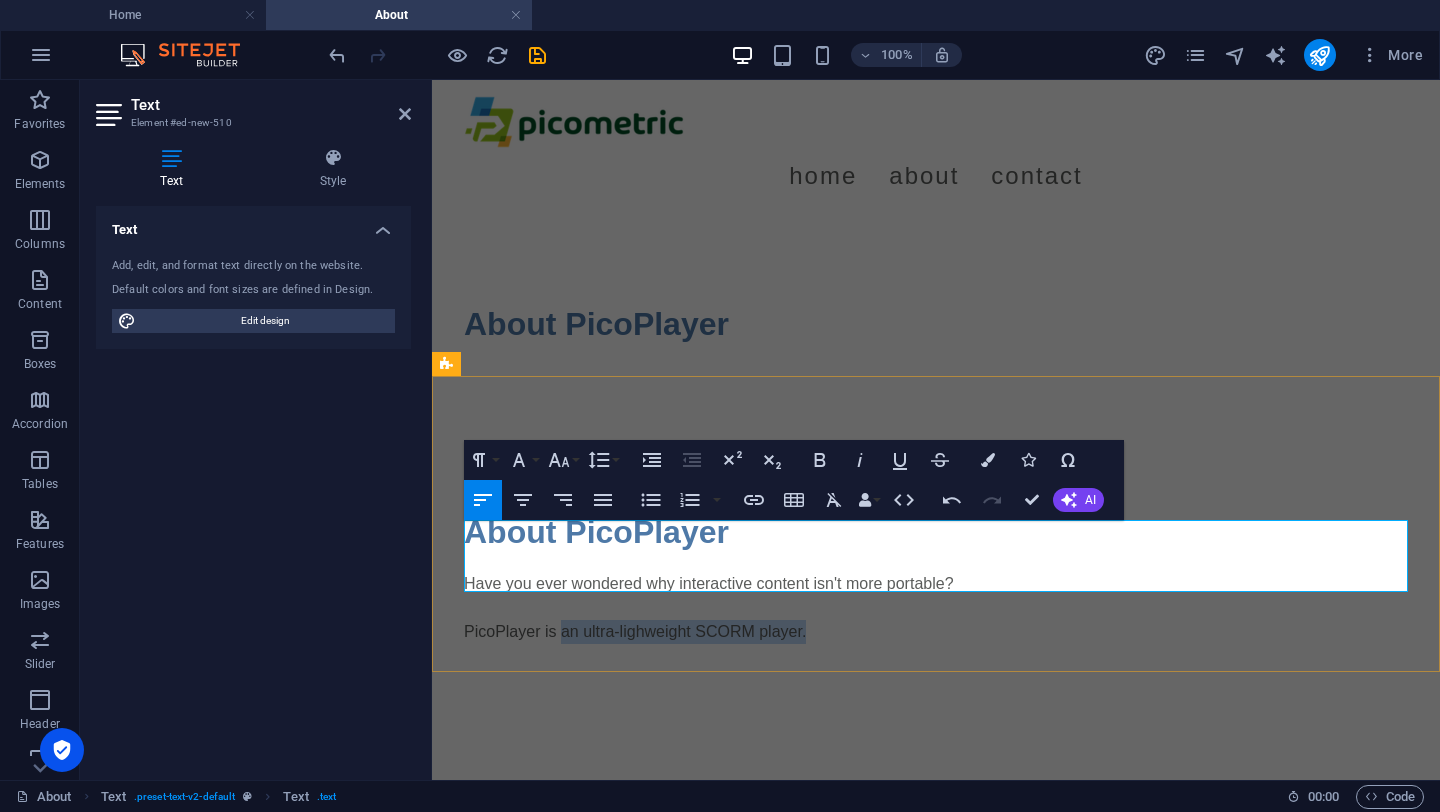 drag, startPoint x: 829, startPoint y: 584, endPoint x: 564, endPoint y: 576, distance: 265.12073 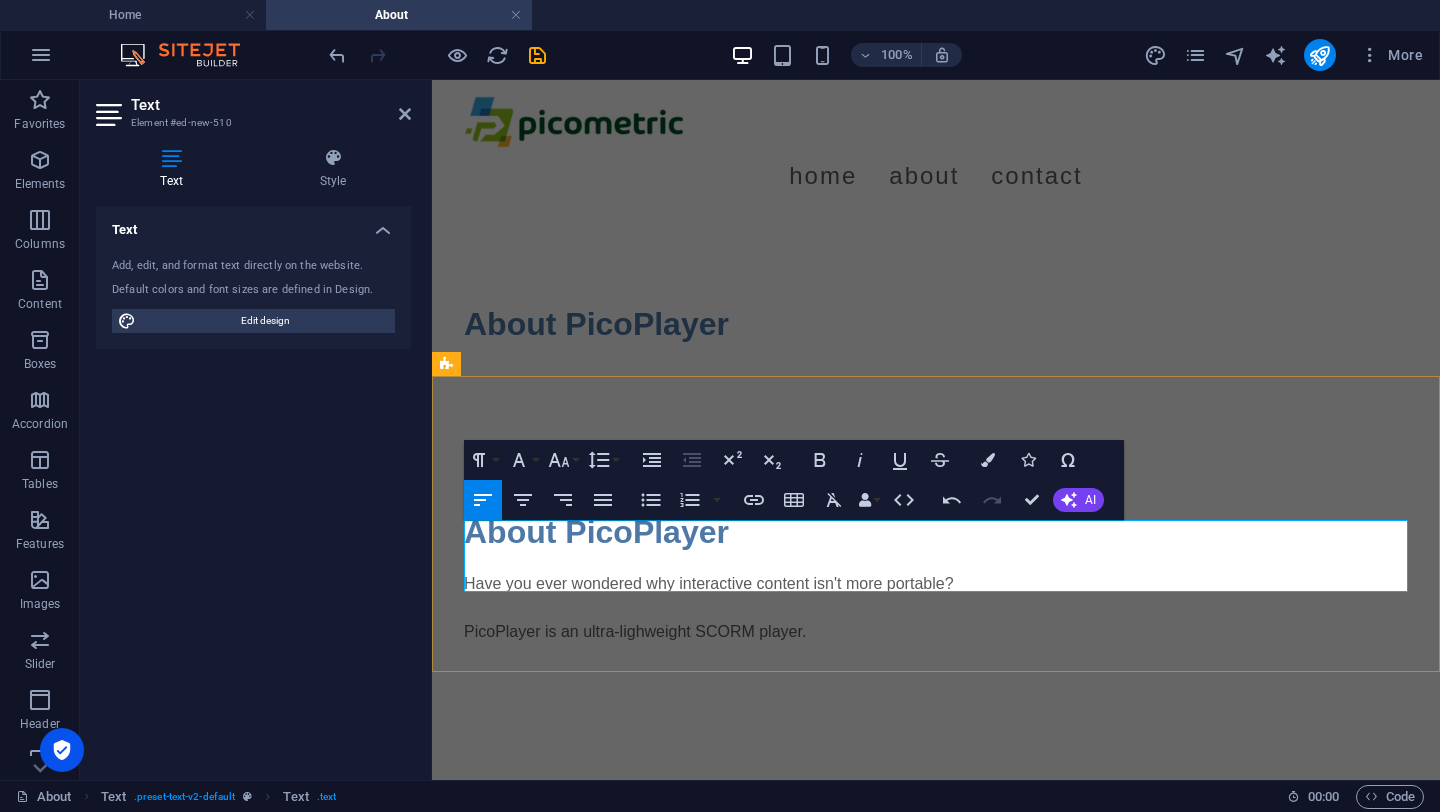 click on "Have you ever wondered why interactive content isn't more portable?" at bounding box center (936, 584) 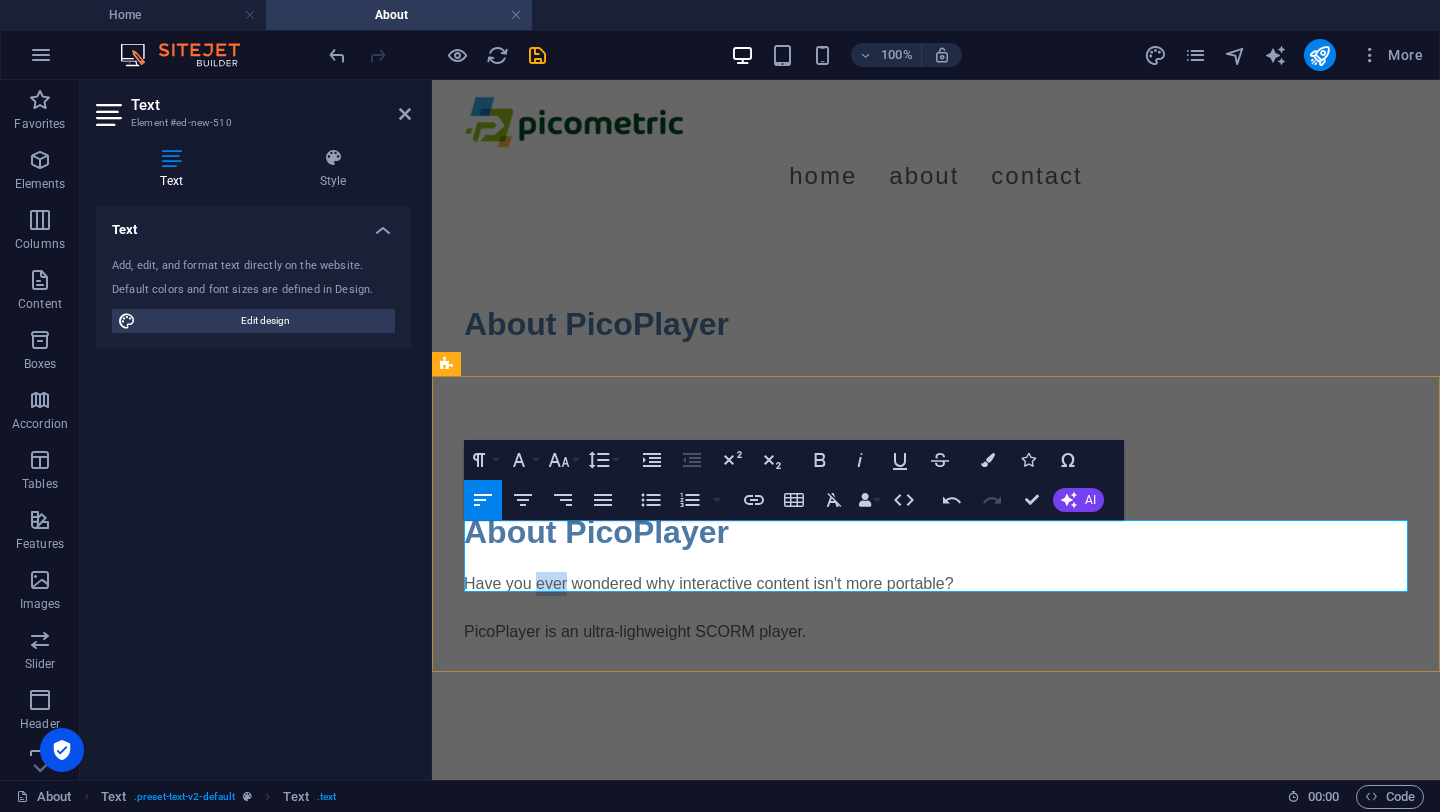 click on "Have you ever wondered why interactive content isn't more portable?" at bounding box center [936, 584] 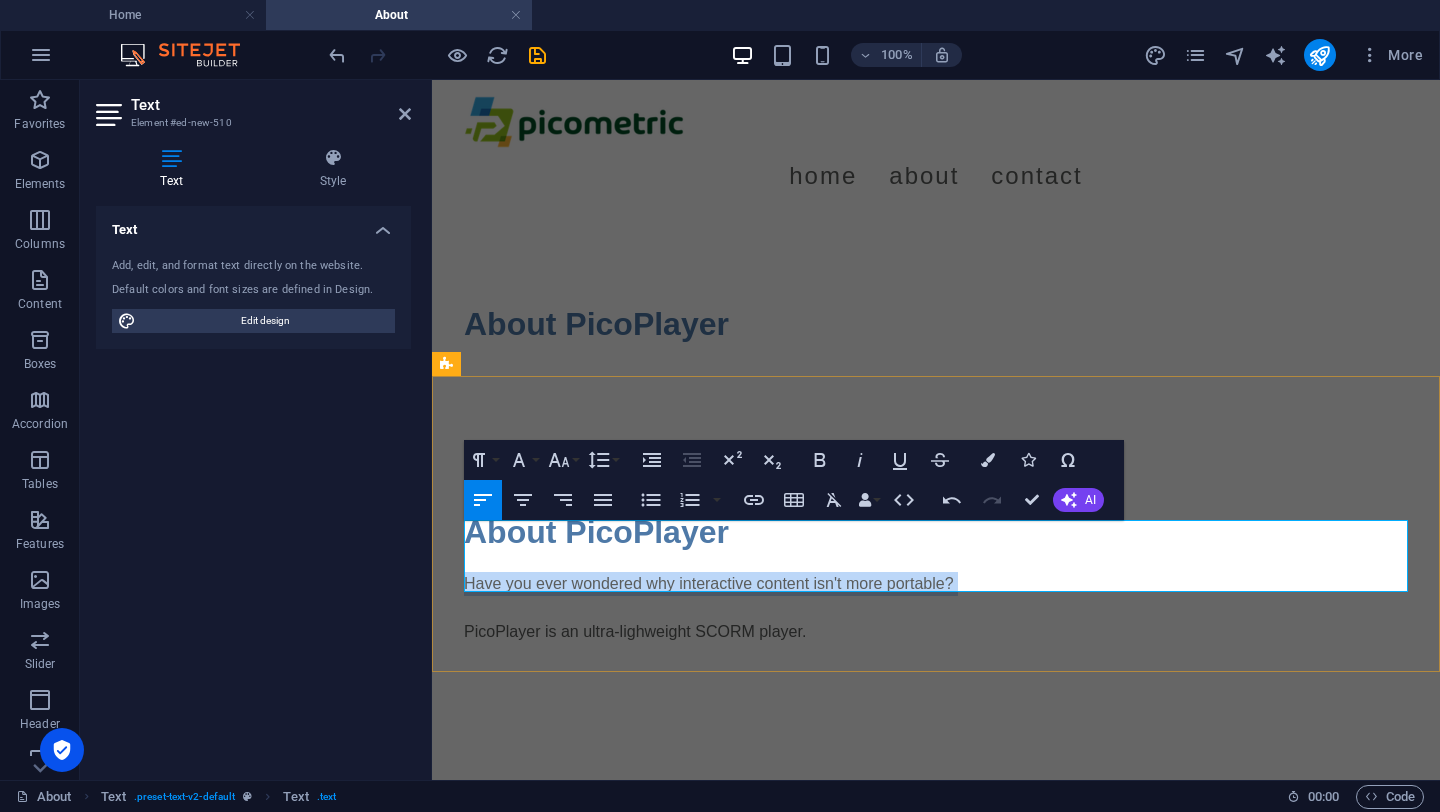 click on "Have you ever wondered why interactive content isn't more portable?" at bounding box center (936, 584) 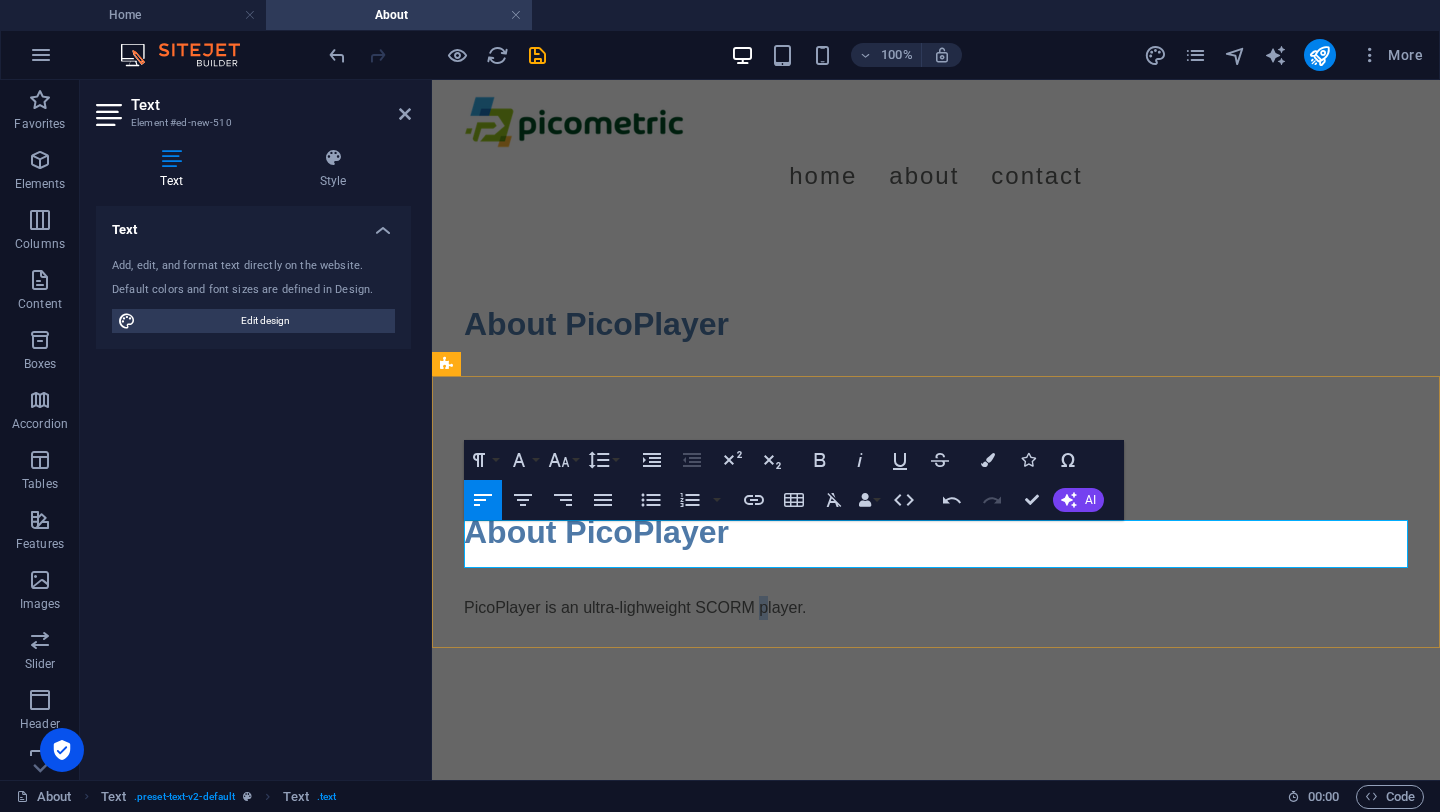 click on "PicoPlayer is an ultra-lighweight SCORM player." at bounding box center [936, 608] 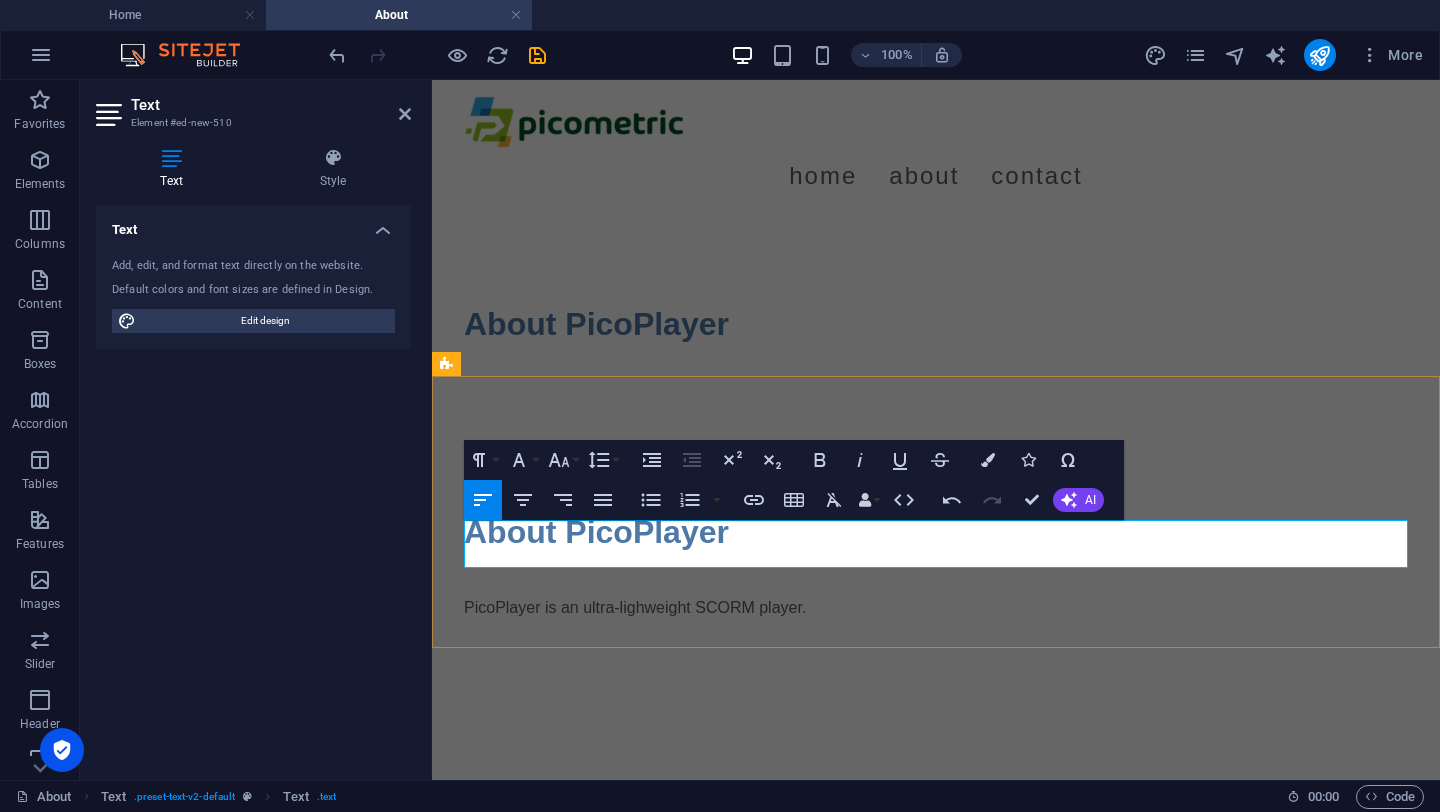 click on "PicoPlayer is an ultra-lighweight SCORM player." at bounding box center [936, 608] 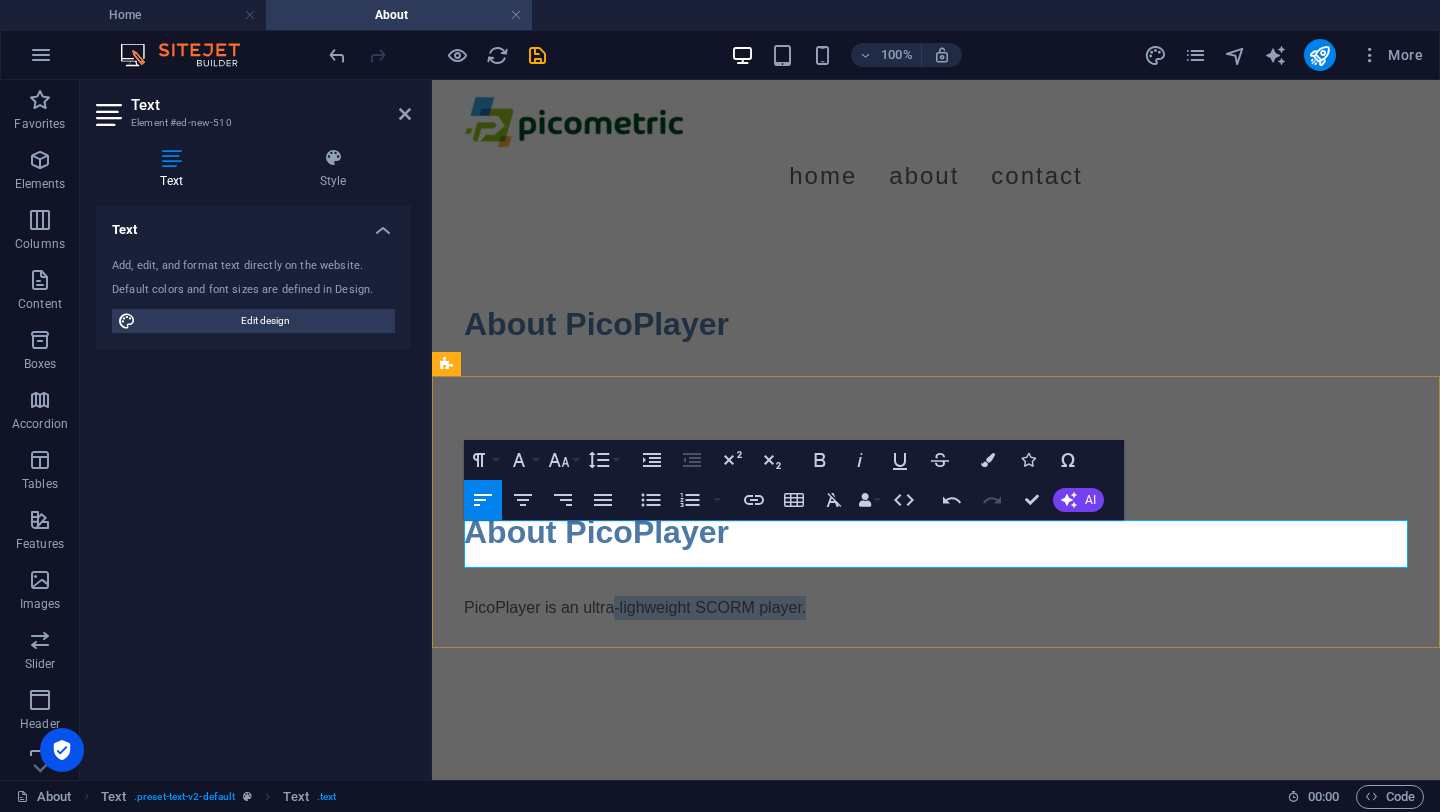 drag, startPoint x: 615, startPoint y: 555, endPoint x: 855, endPoint y: 555, distance: 240 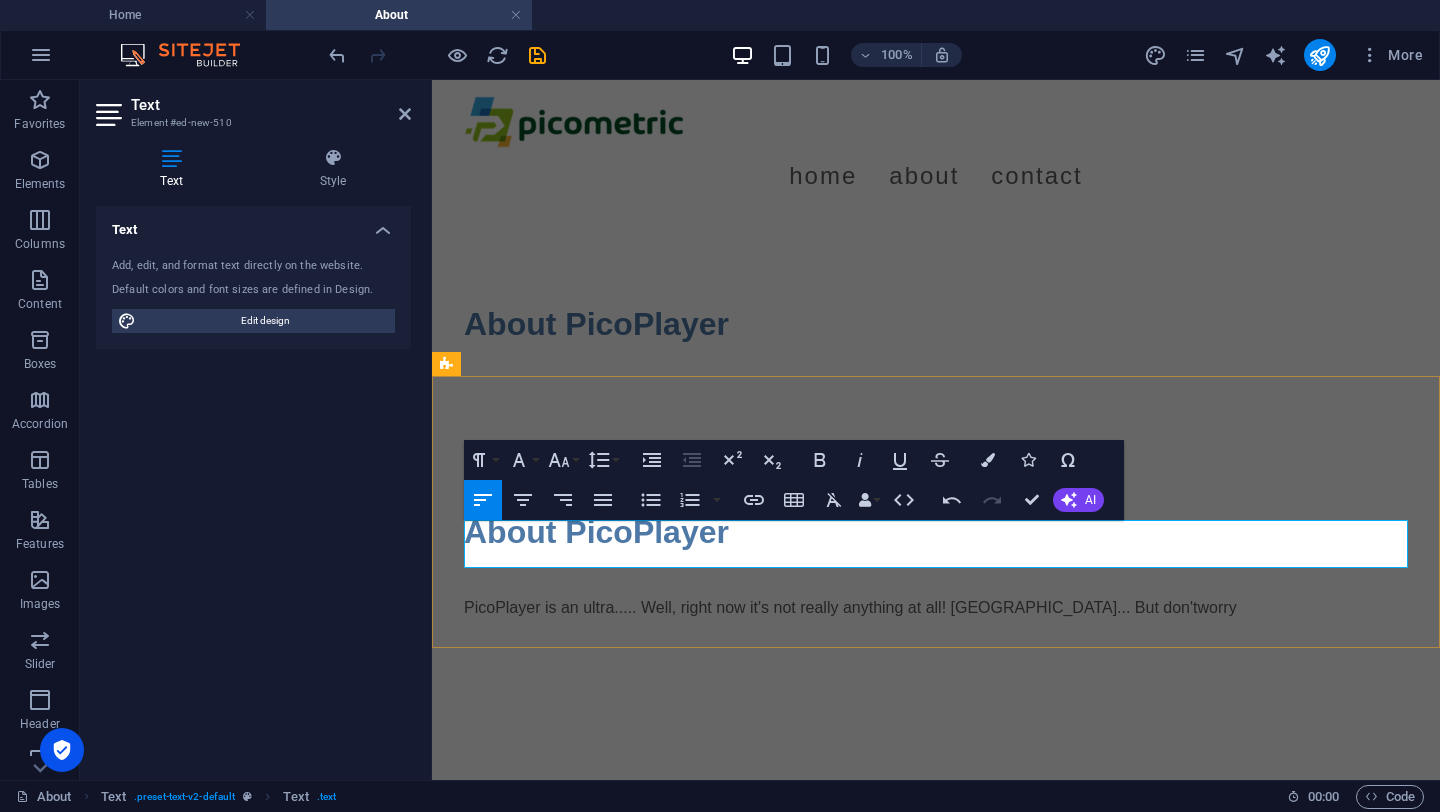 click on "PicoPlayer is an ultra..... Well, right now it's not really anything at all! hahahahahaaa... But don't  worry" at bounding box center (936, 608) 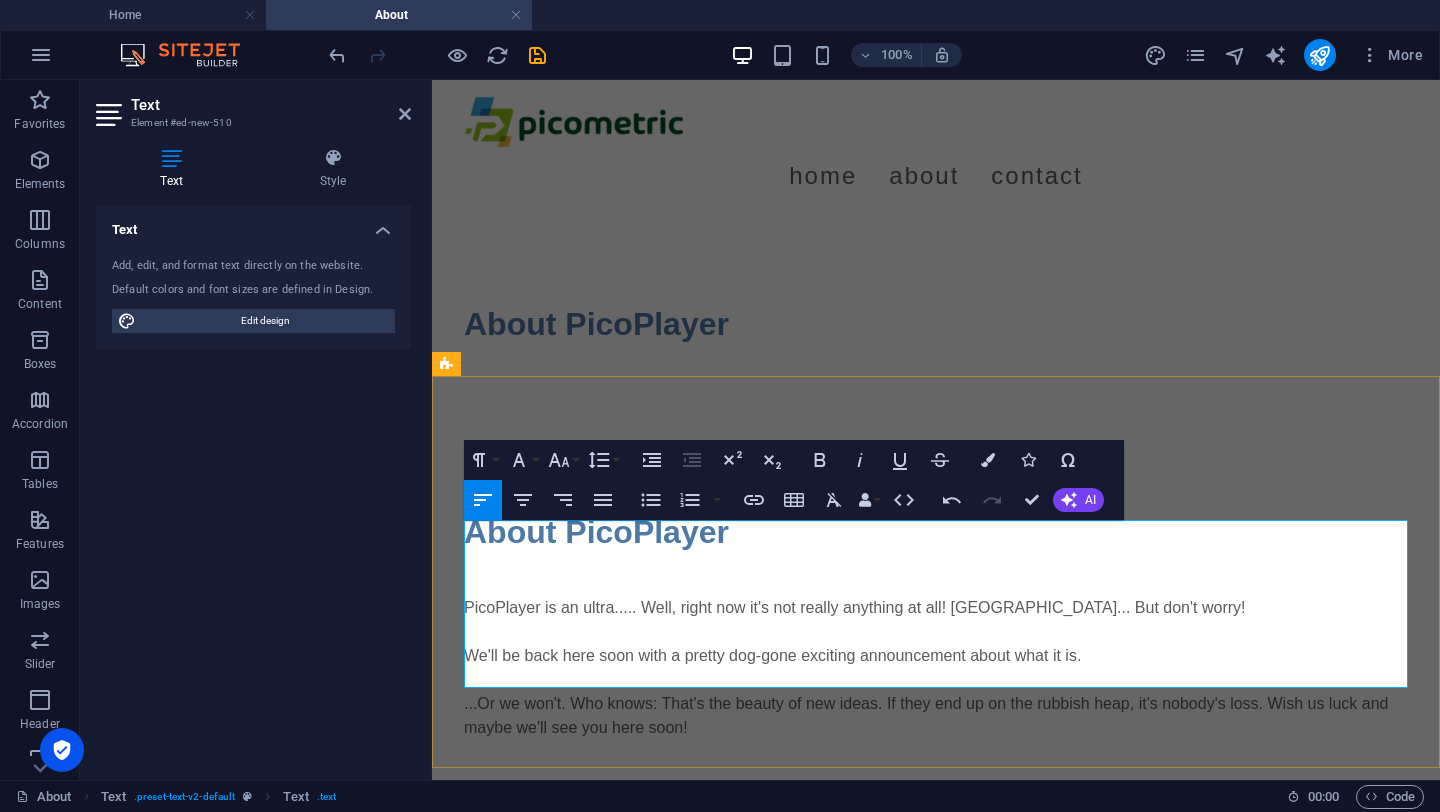 click at bounding box center (936, 632) 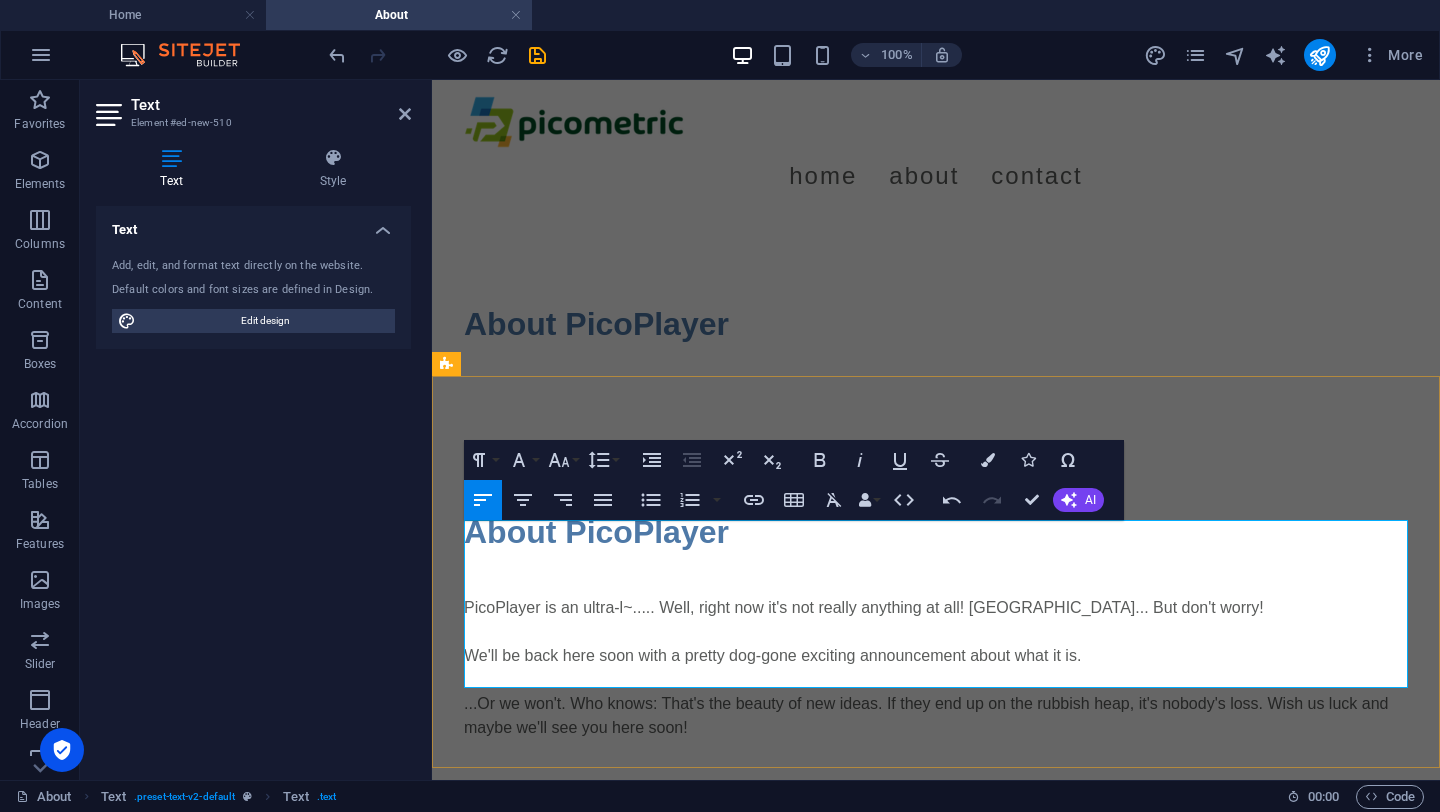 click at bounding box center [936, 632] 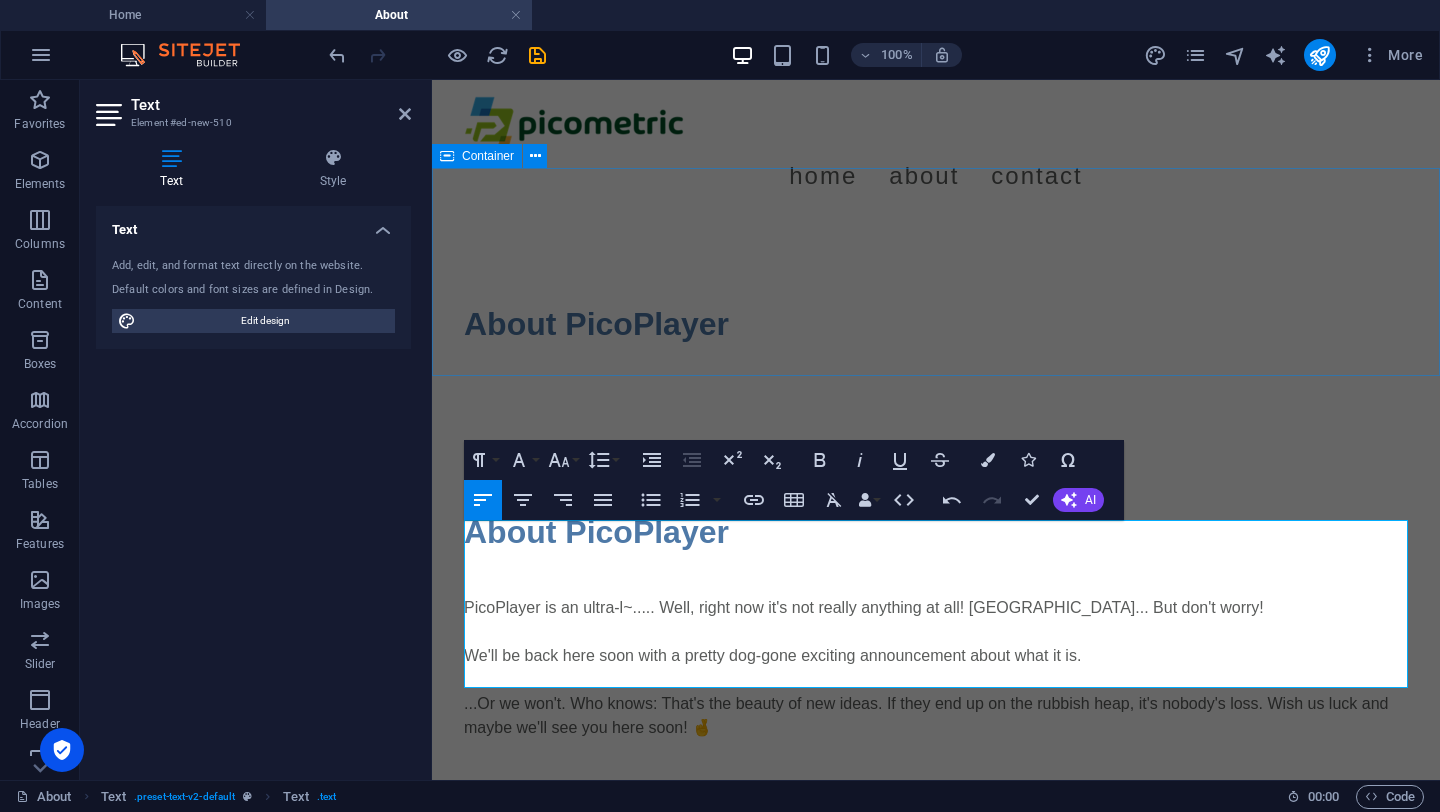 click on "About PicoPlayer" at bounding box center (936, 324) 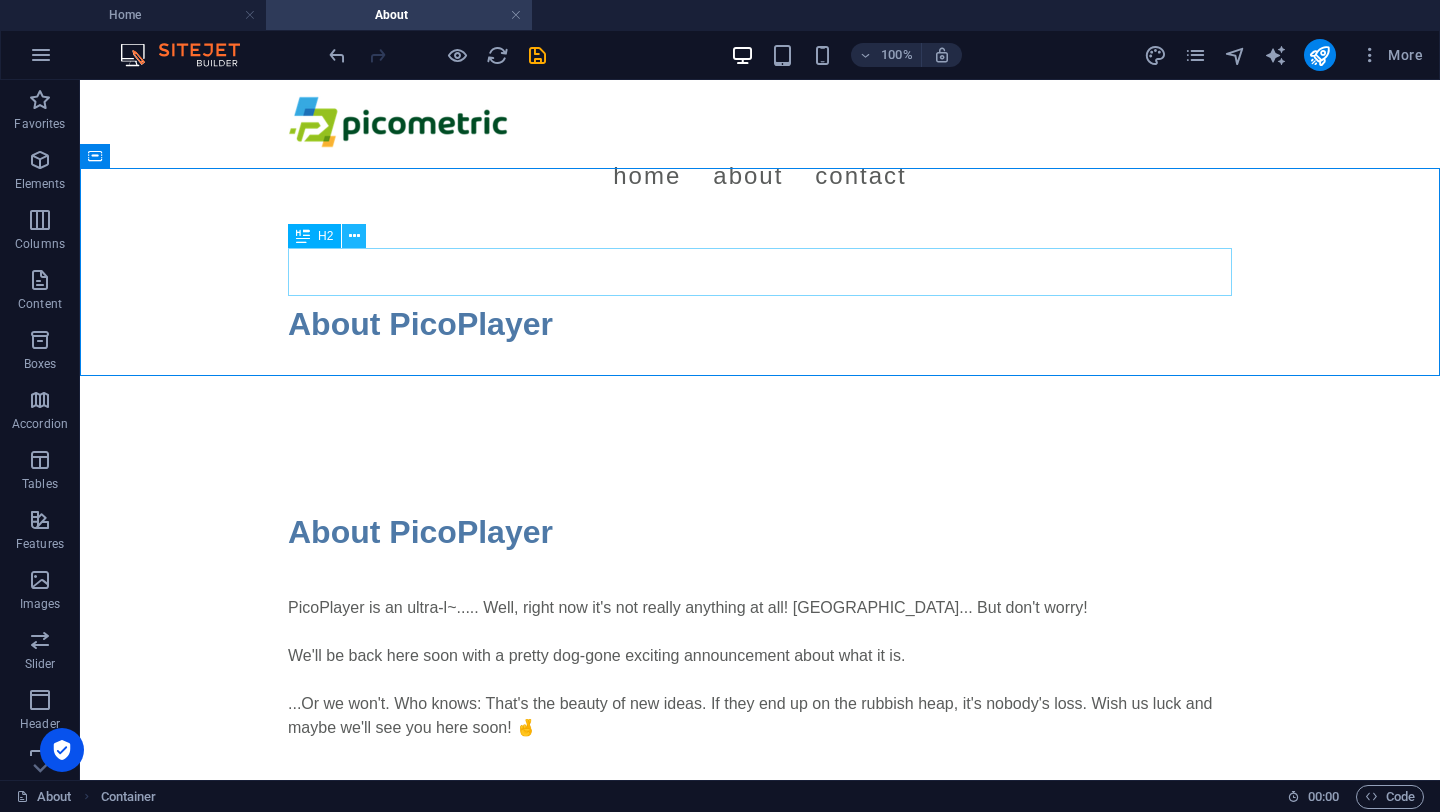 click at bounding box center (354, 236) 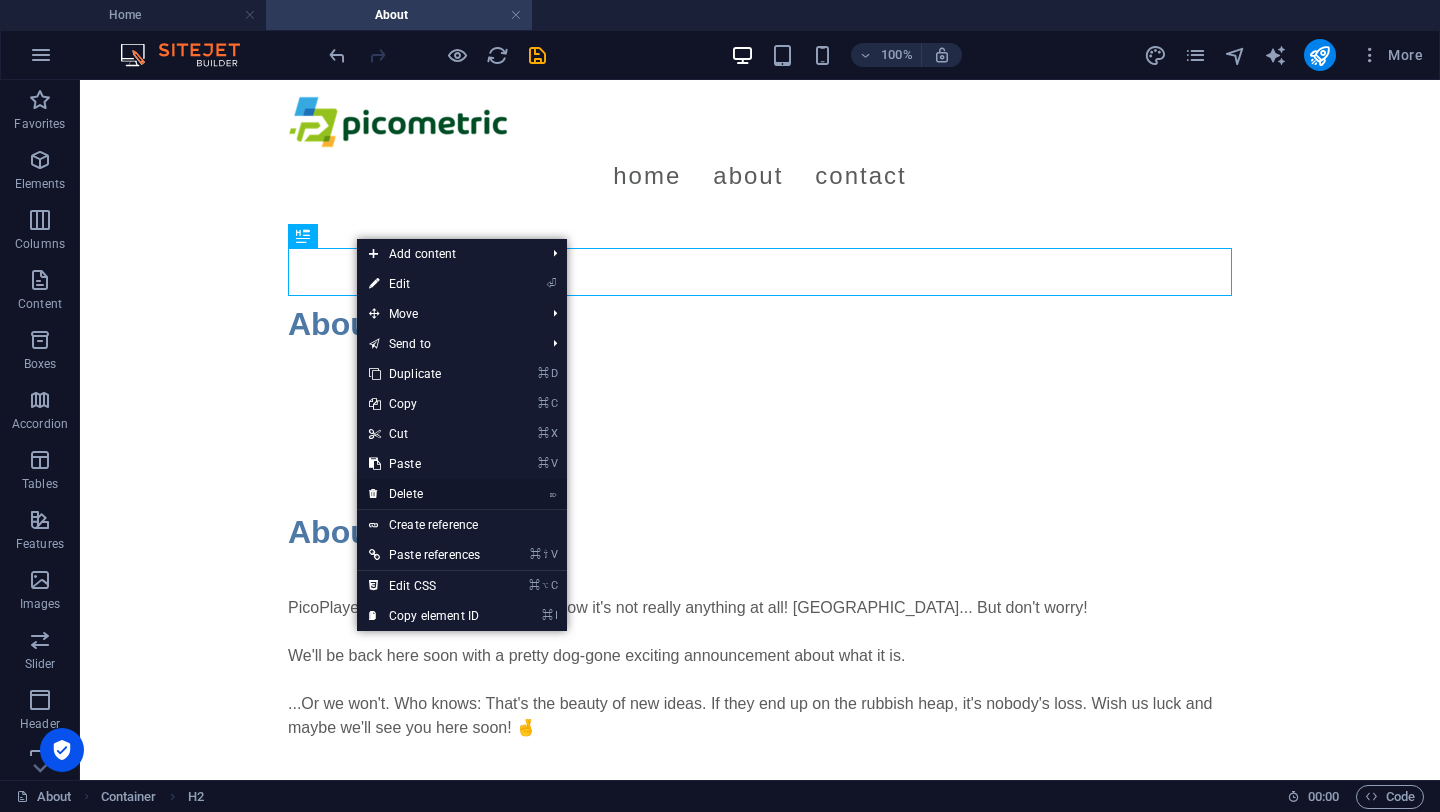 click on "⌦  Delete" at bounding box center [424, 494] 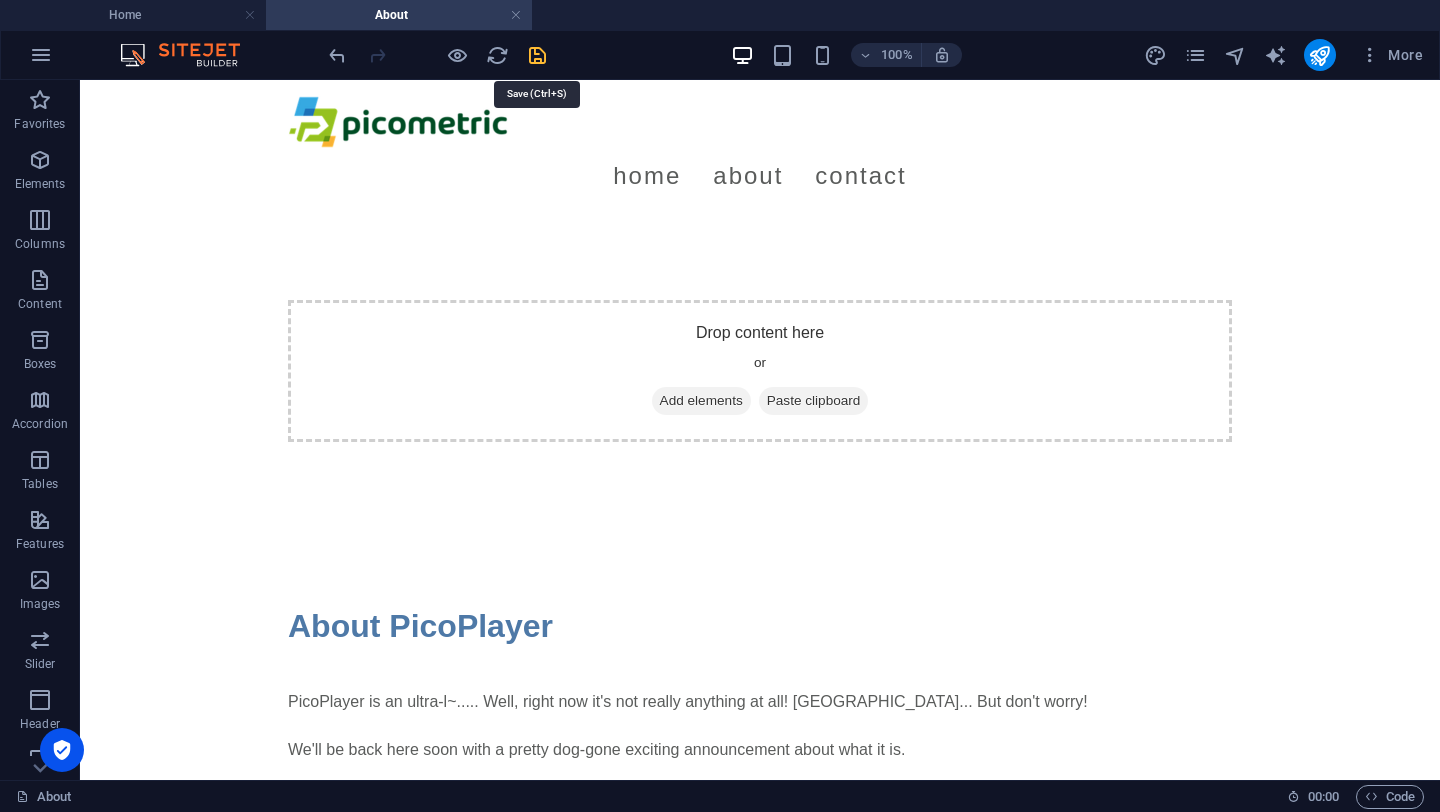 click at bounding box center (537, 55) 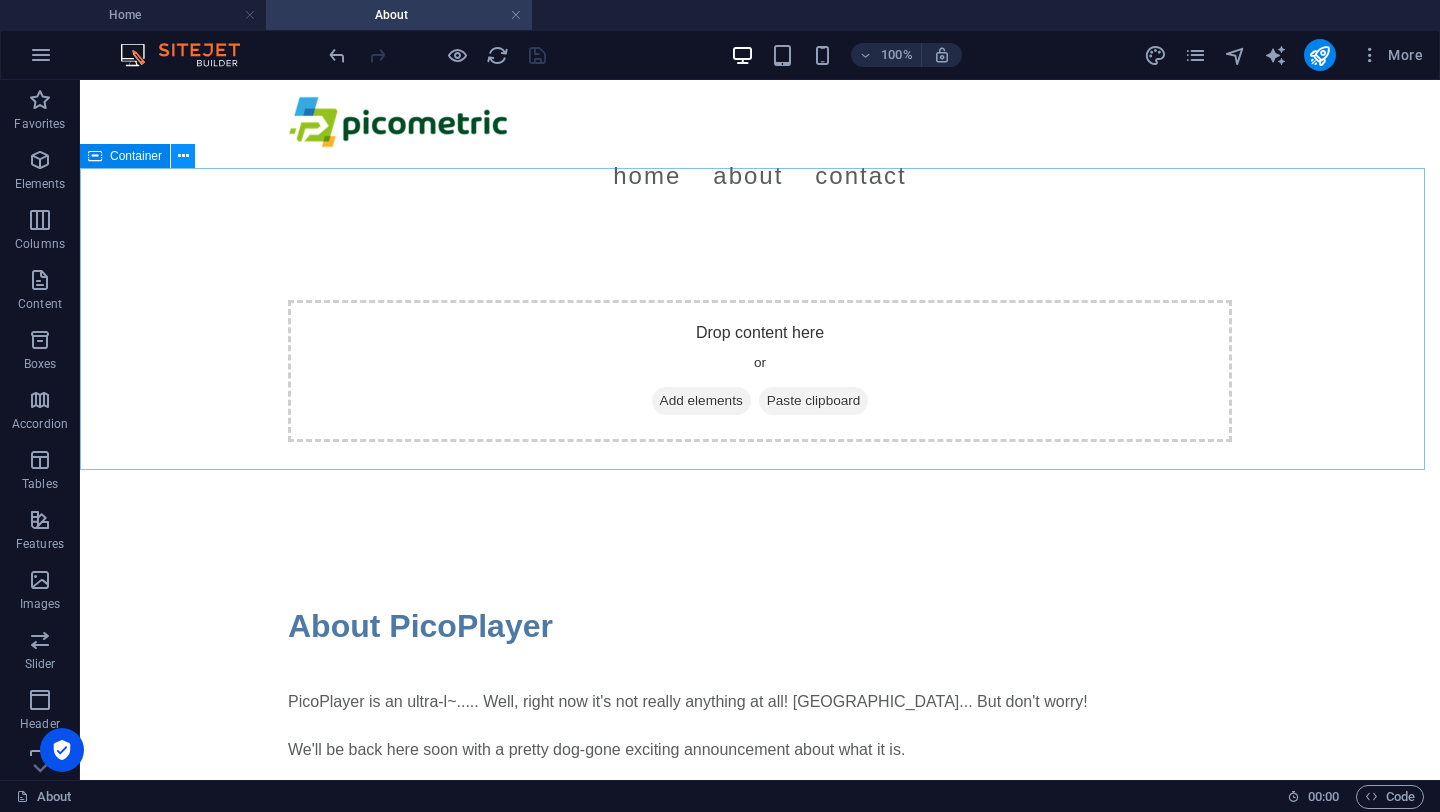 click at bounding box center [183, 156] 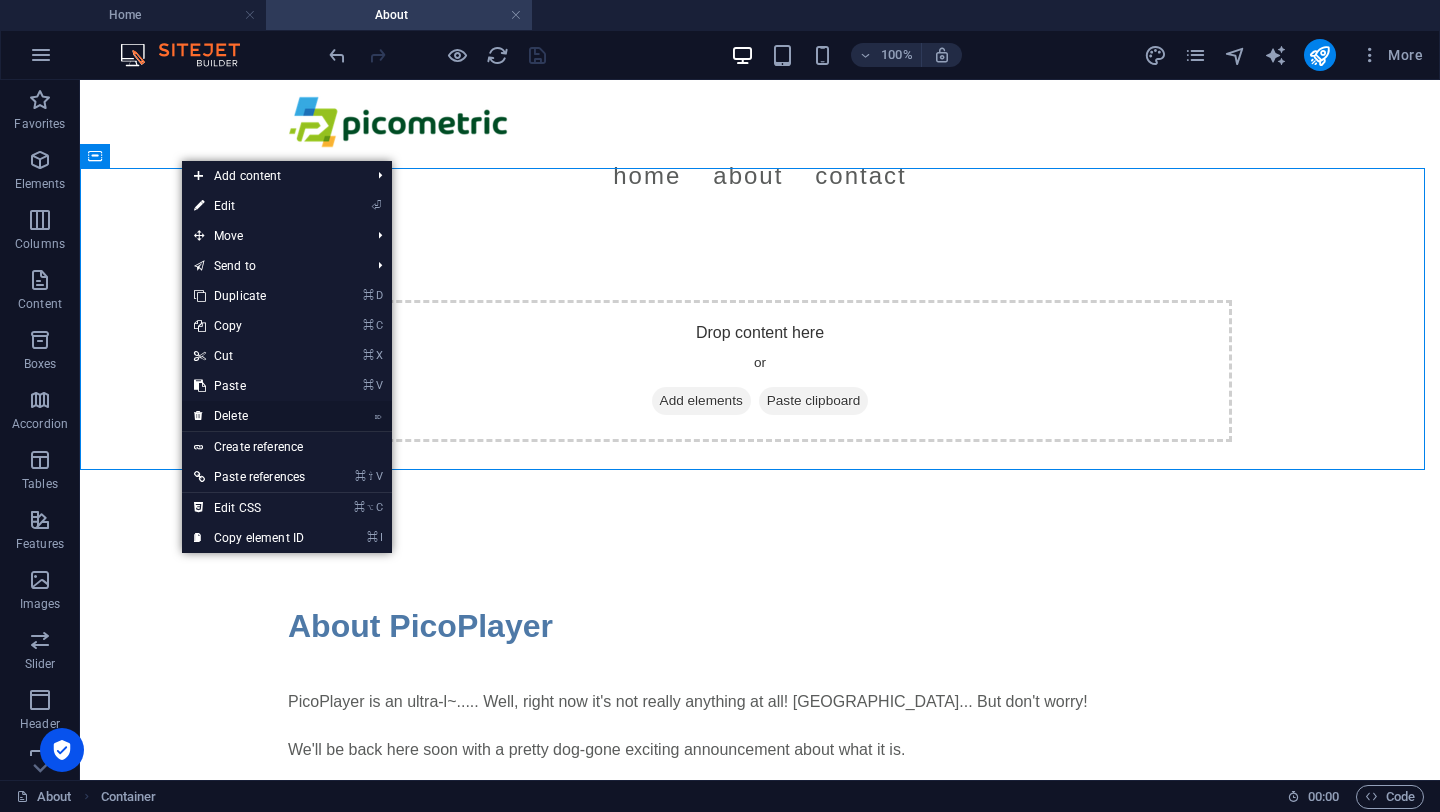 click on "⌦  Delete" at bounding box center [249, 416] 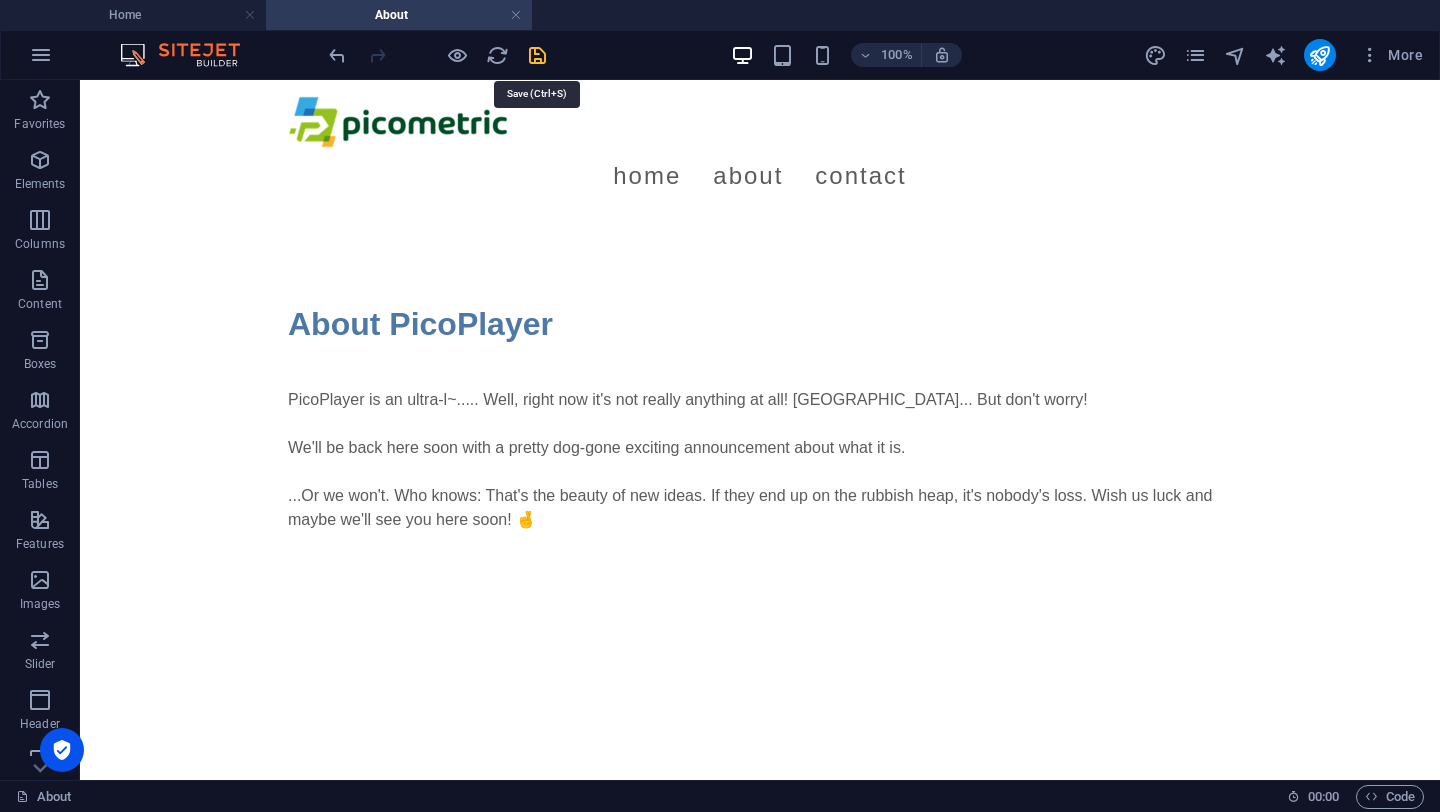click at bounding box center (537, 55) 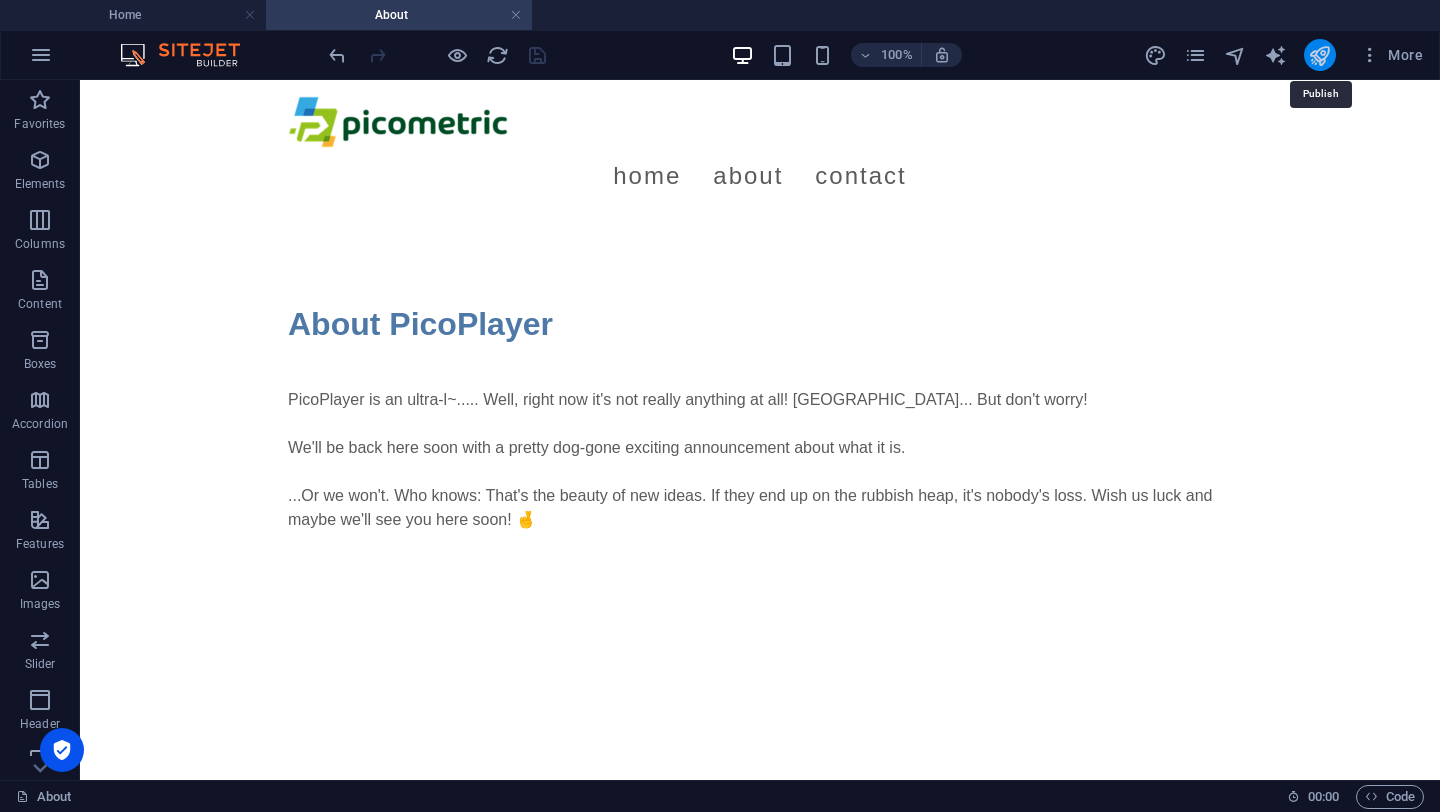 click at bounding box center [1319, 55] 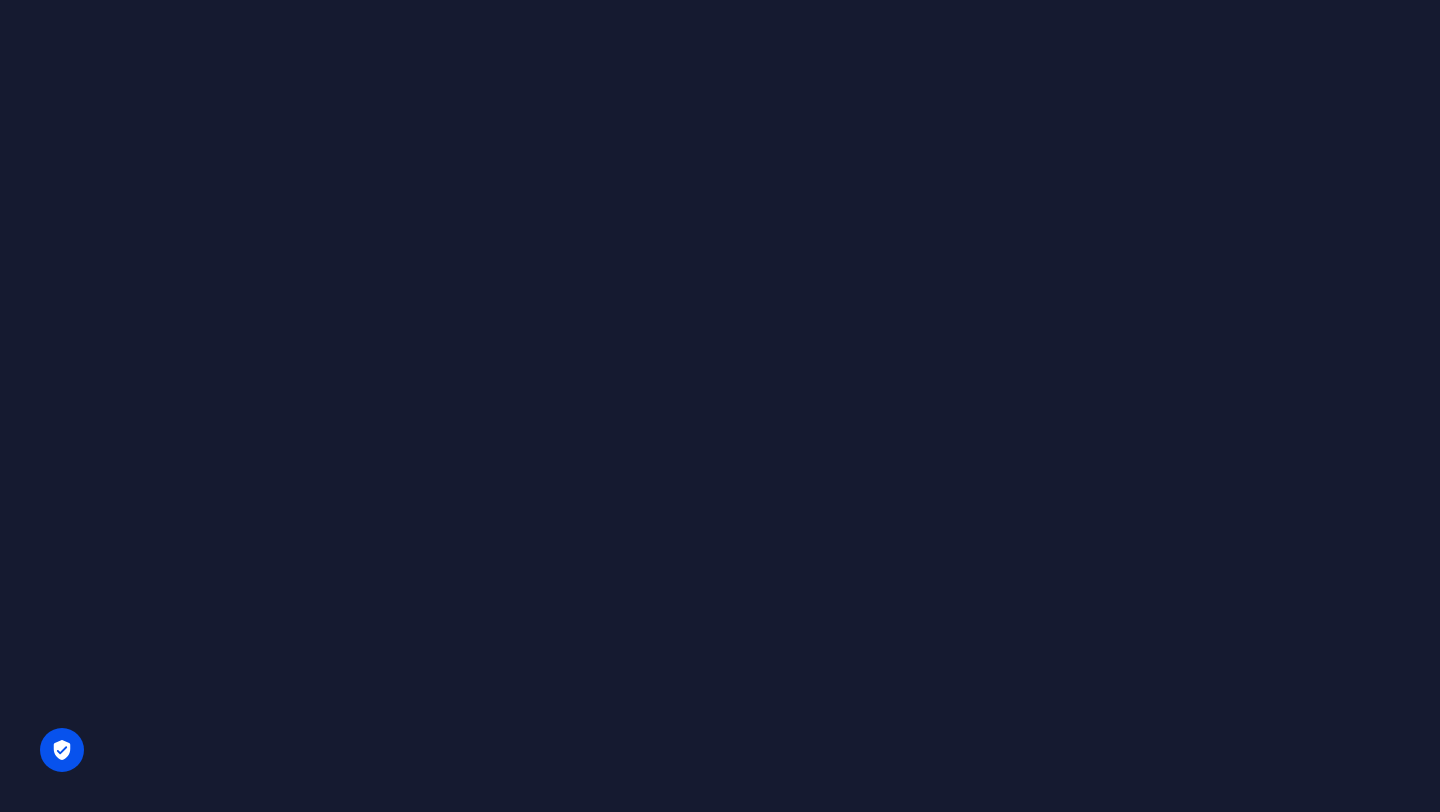 scroll, scrollTop: 0, scrollLeft: 0, axis: both 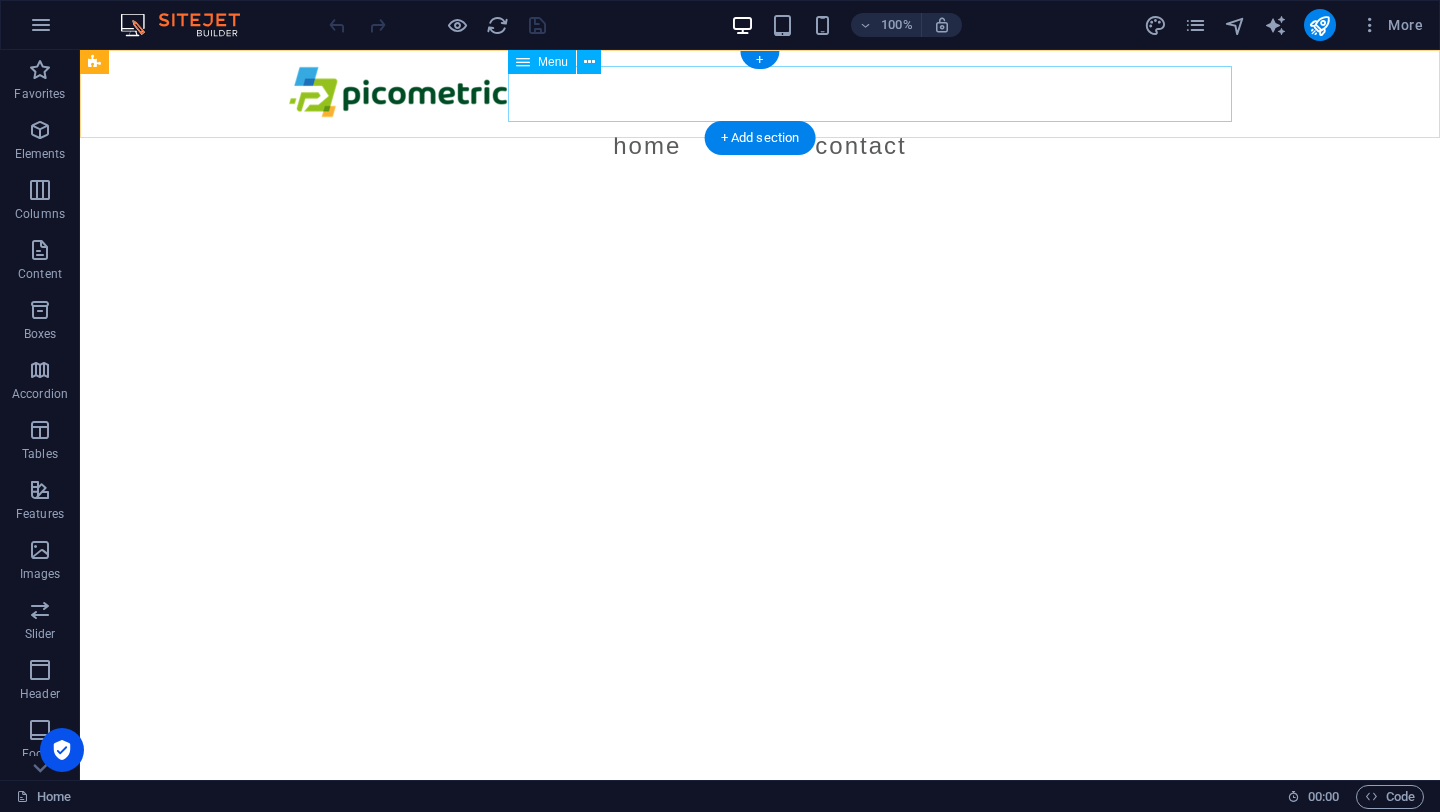 click on "Home About Contact" at bounding box center (760, 146) 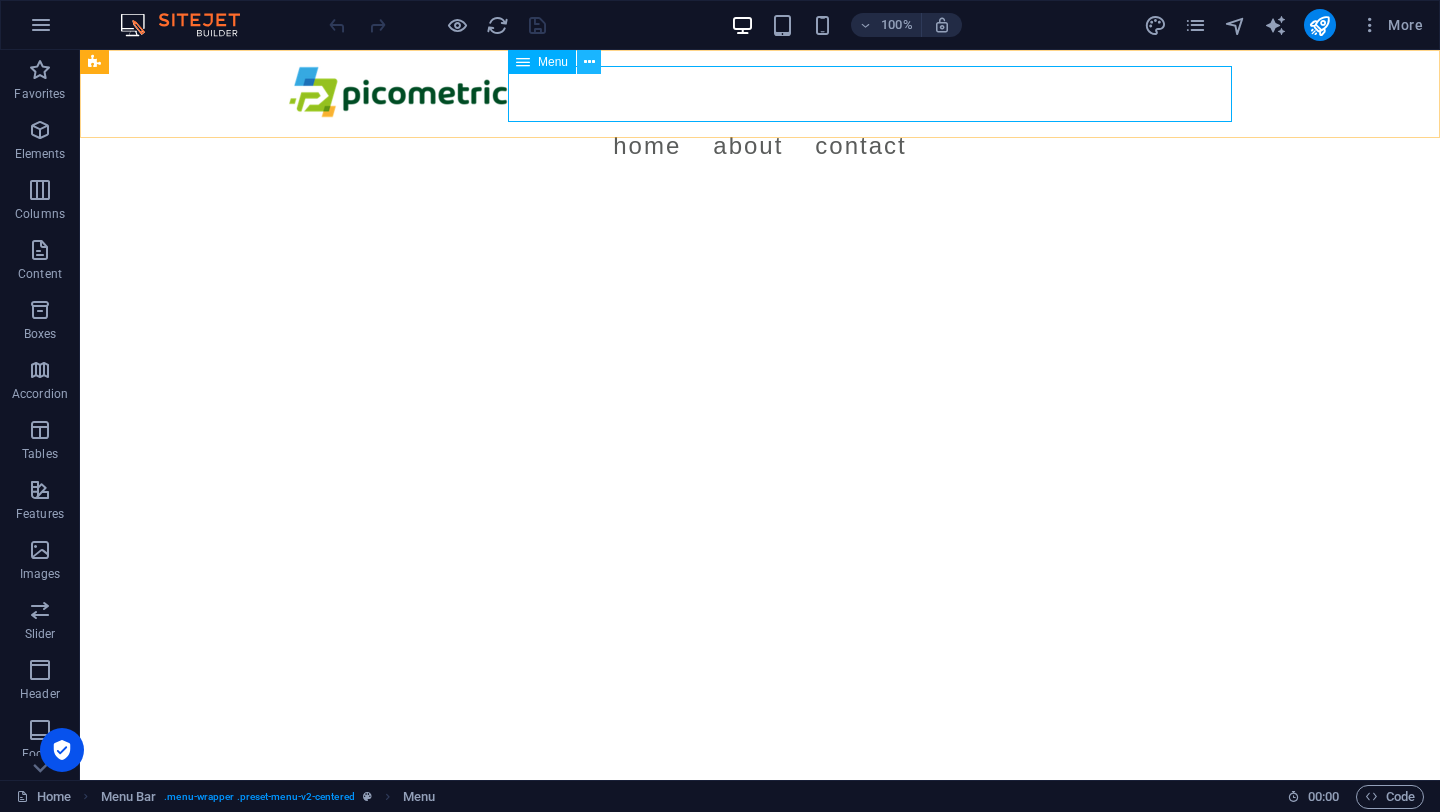 click at bounding box center (589, 62) 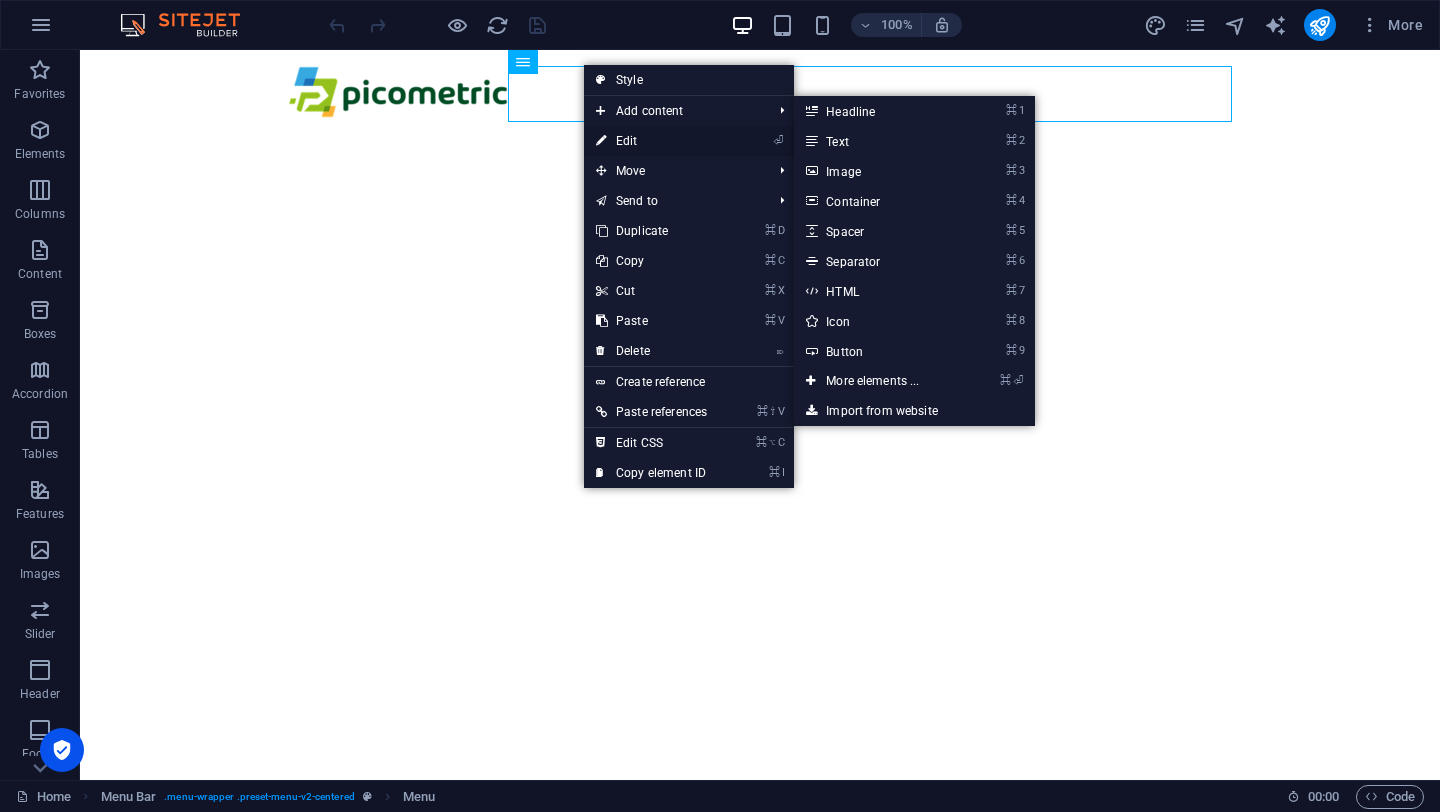 click on "⏎  Edit" at bounding box center (651, 141) 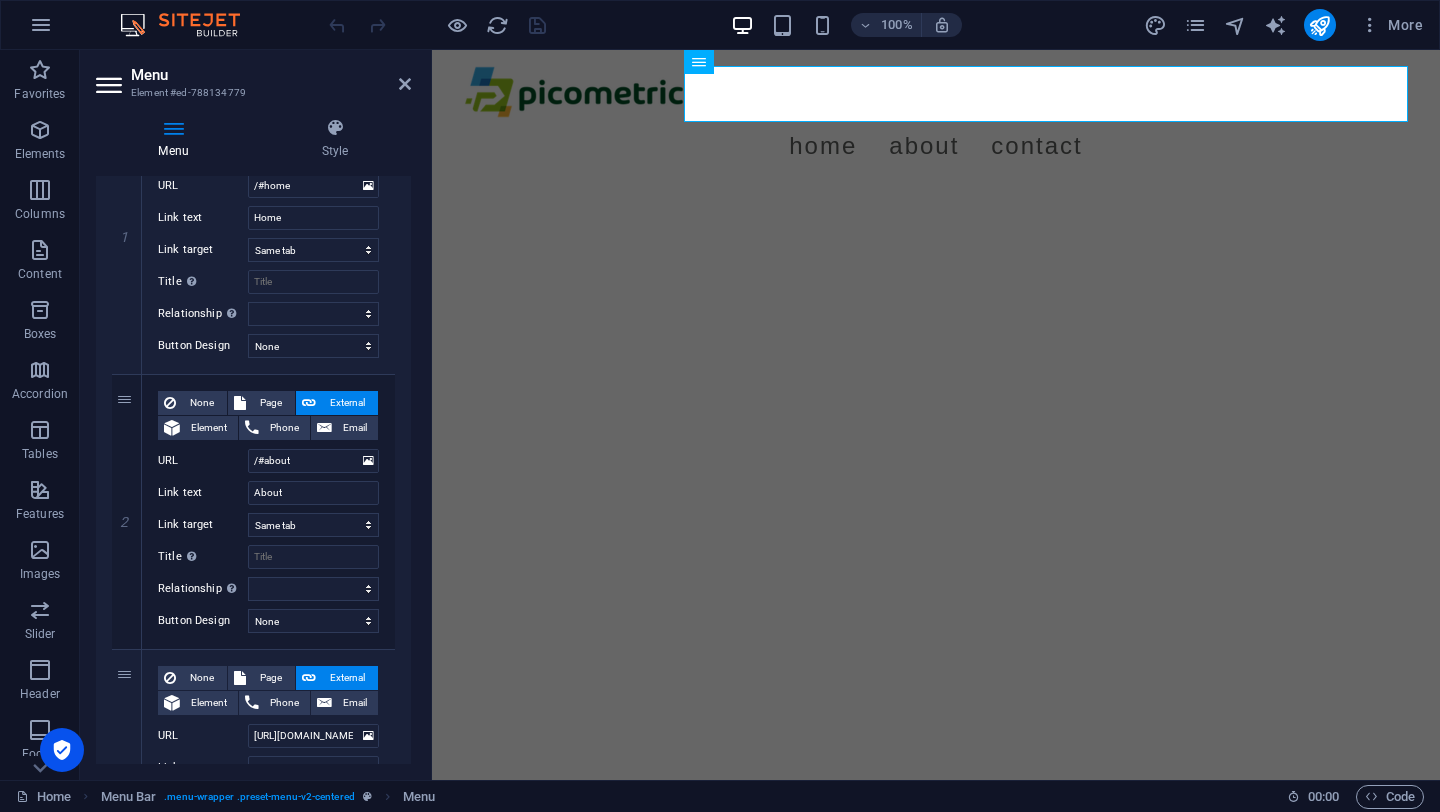 scroll, scrollTop: 267, scrollLeft: 0, axis: vertical 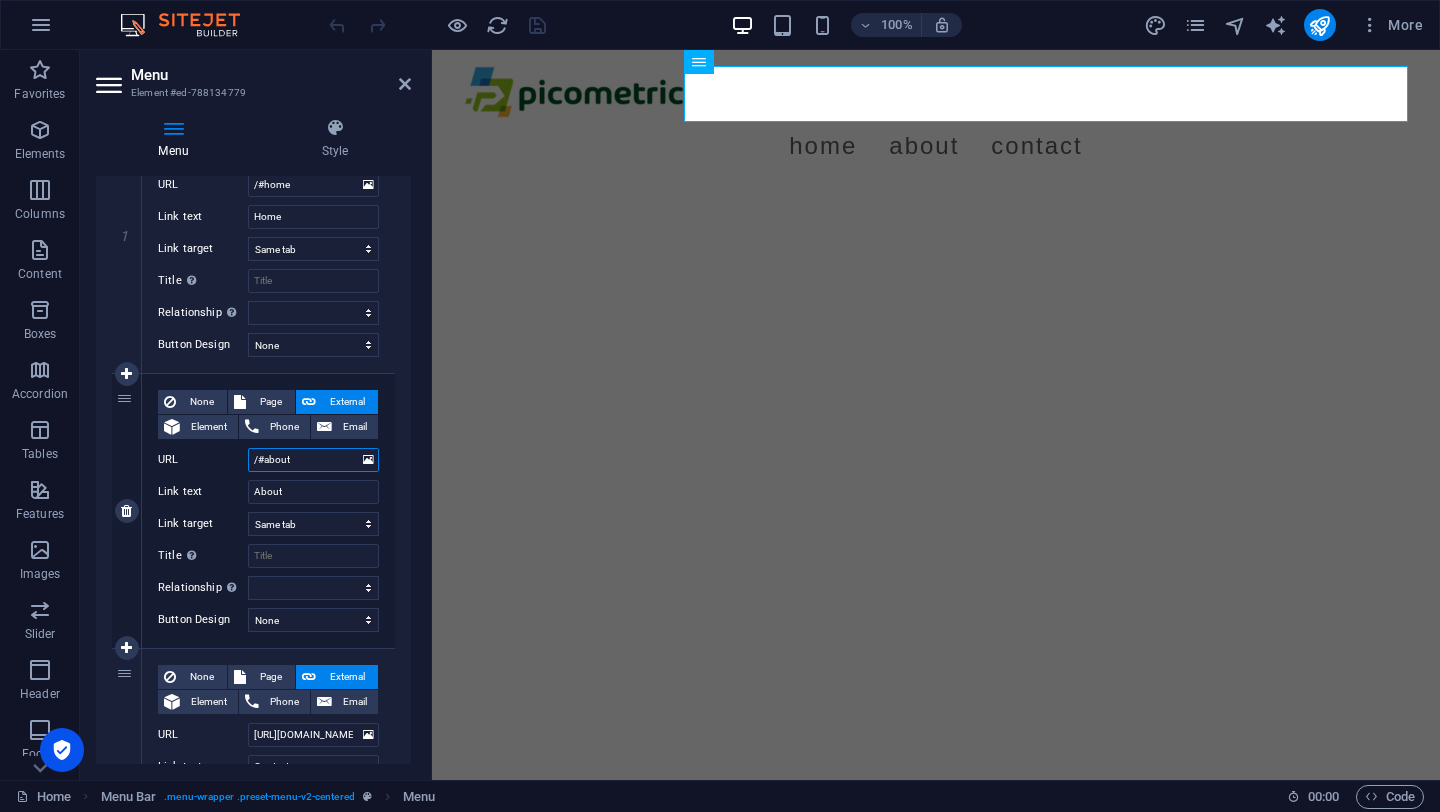click on "/#about" at bounding box center (313, 460) 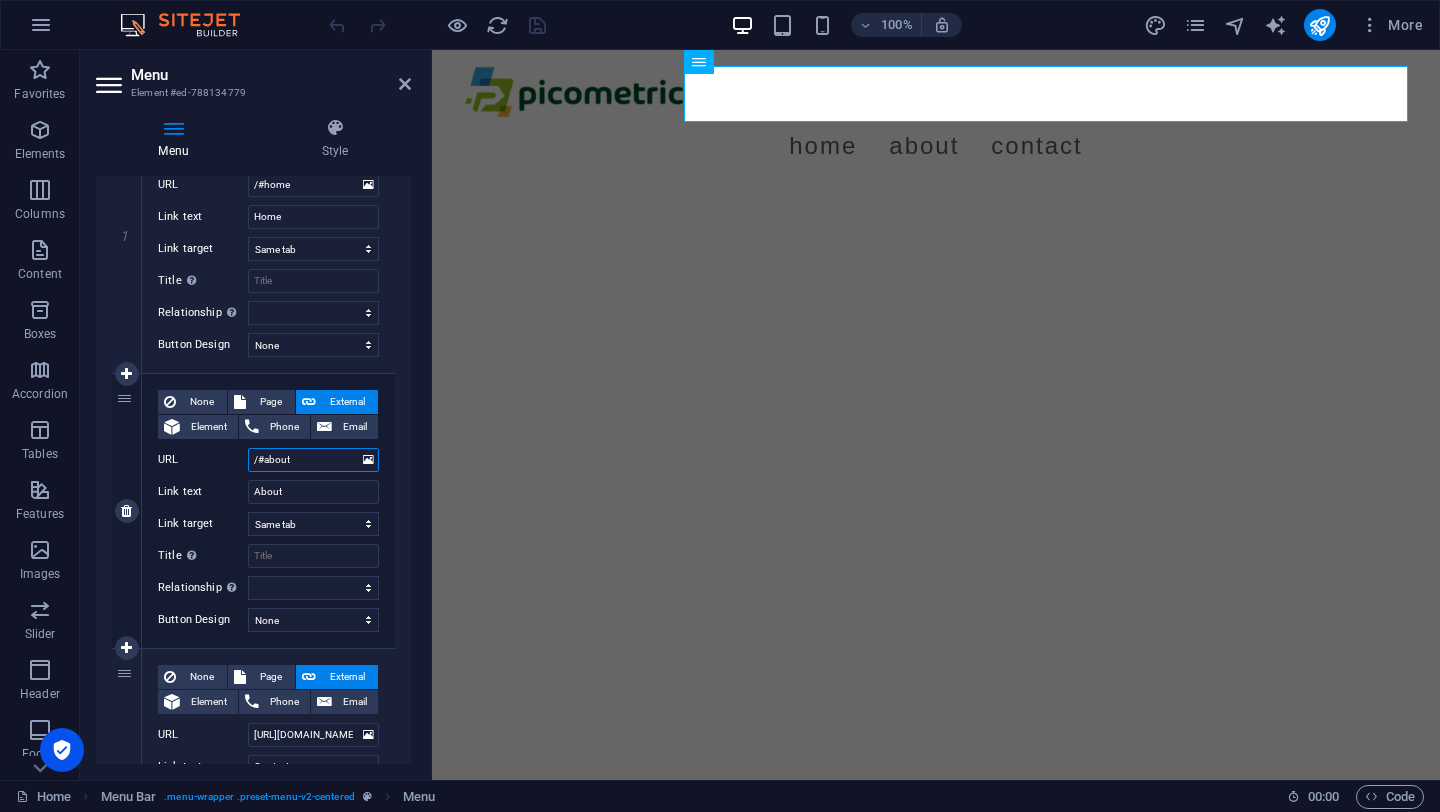 click on "/#about" at bounding box center (313, 460) 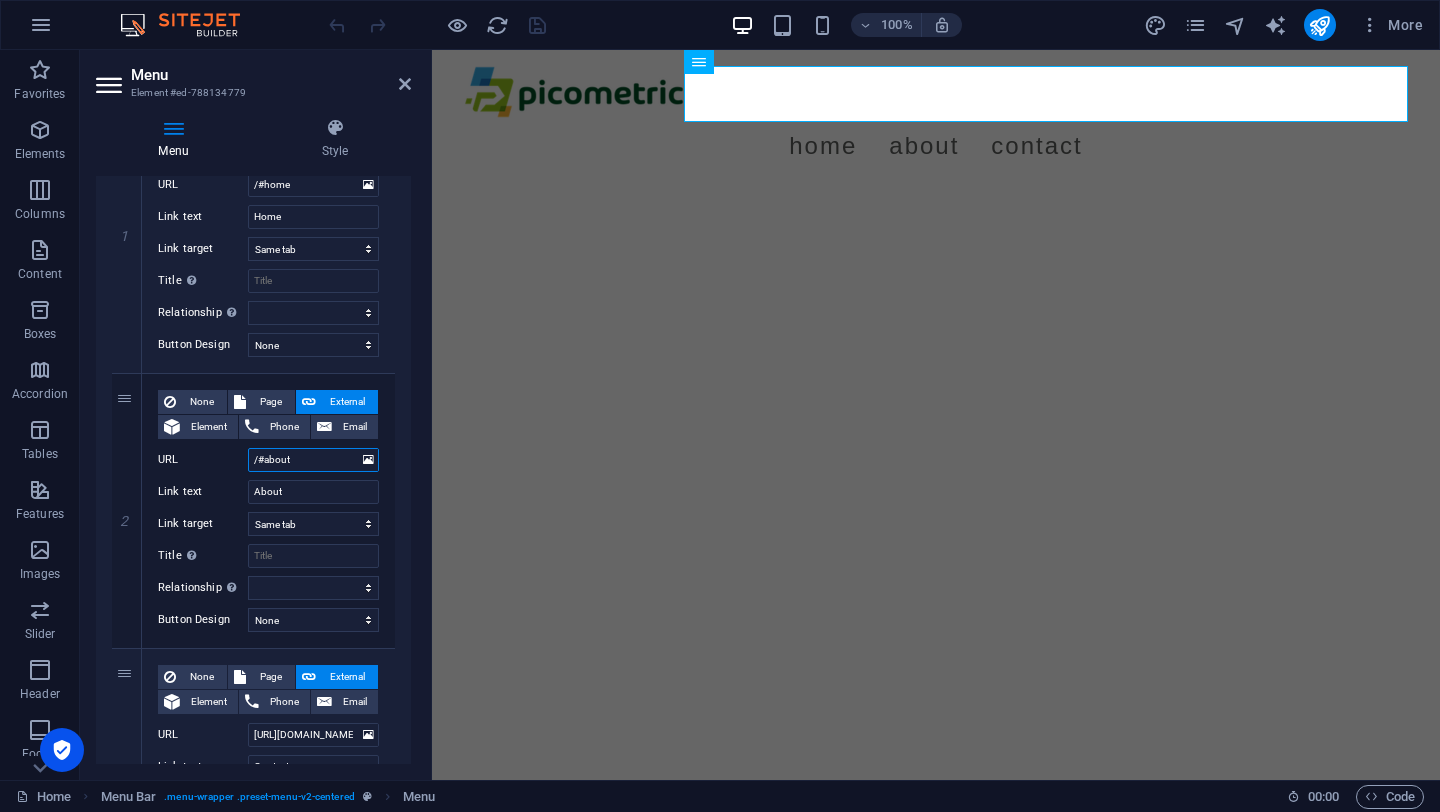 type on "/about" 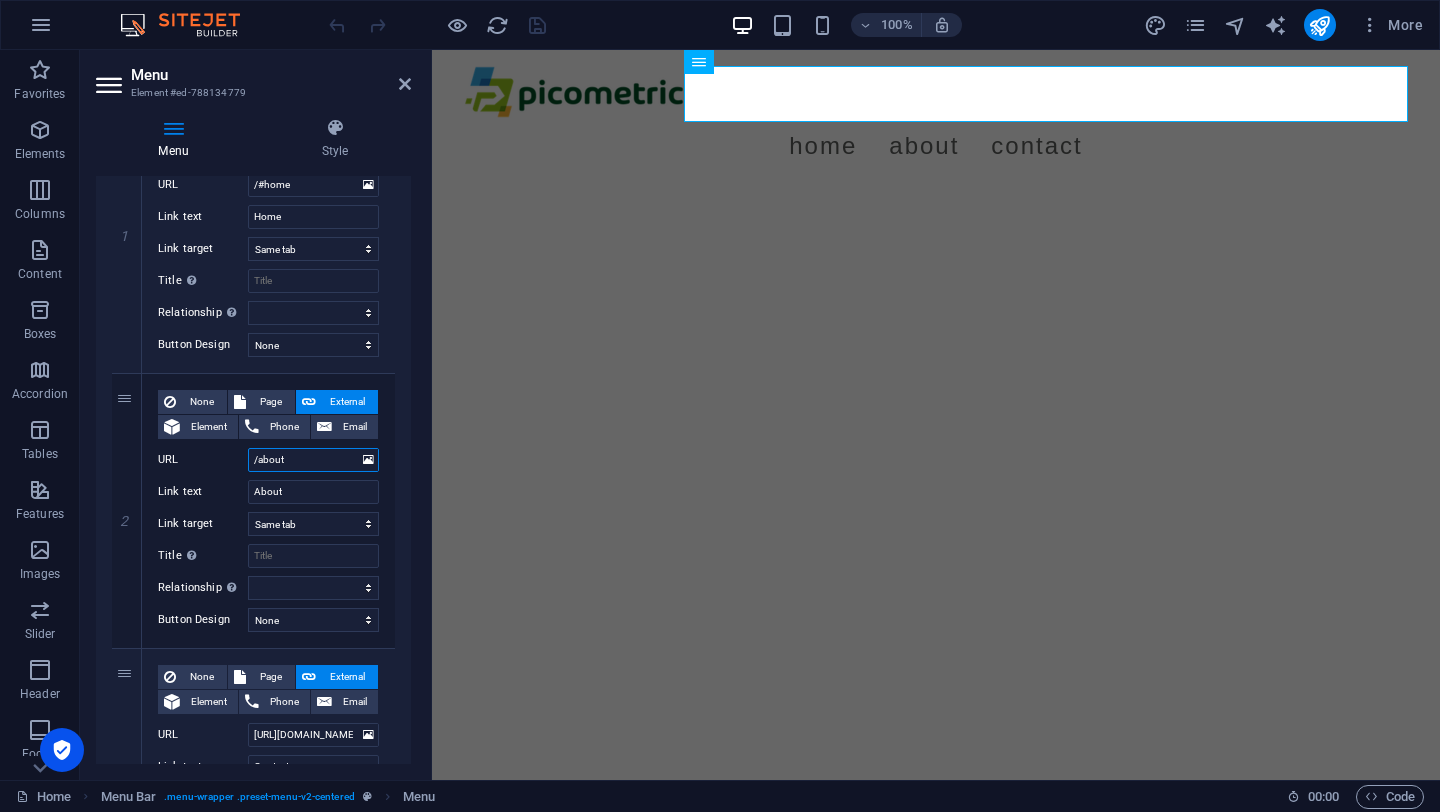 select 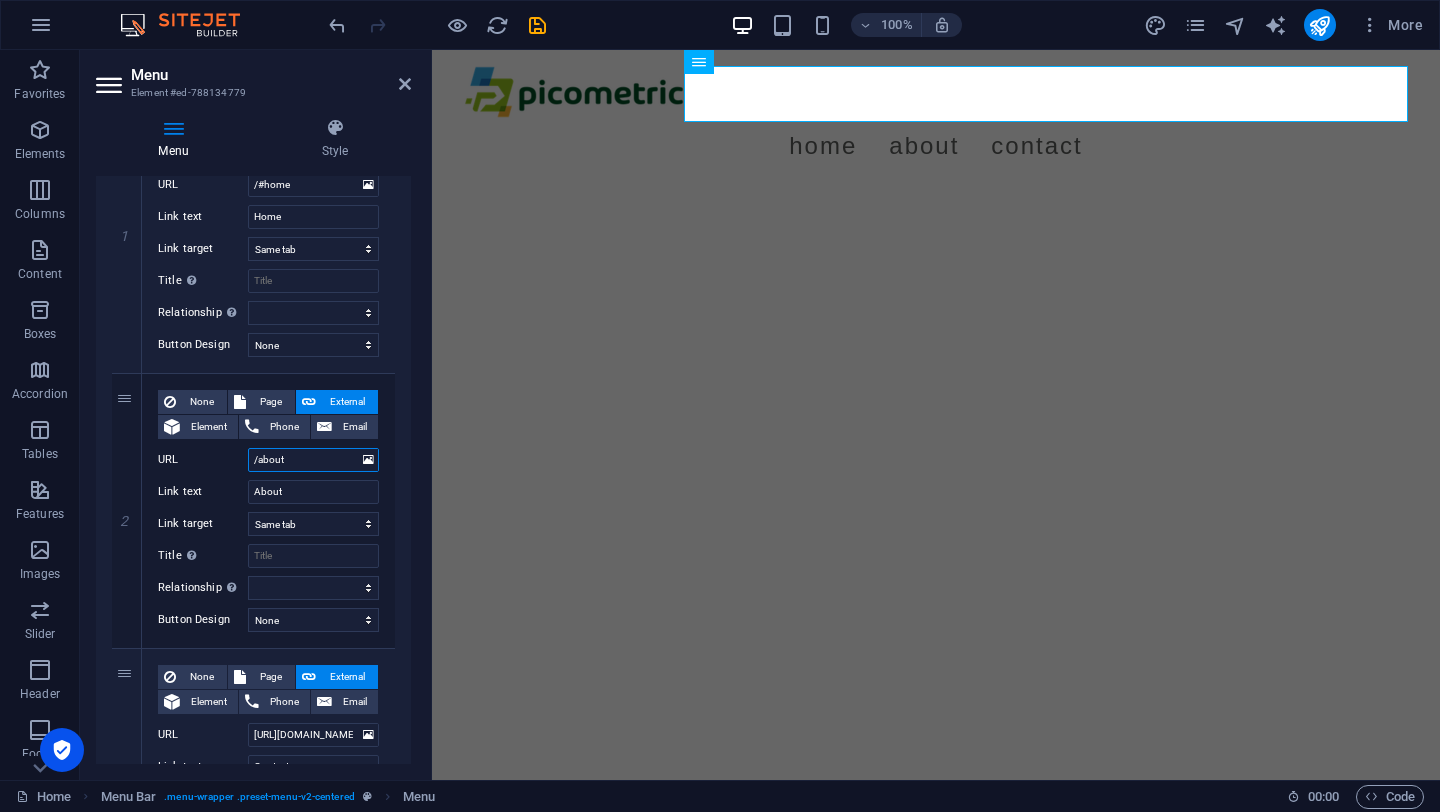 type on "/about" 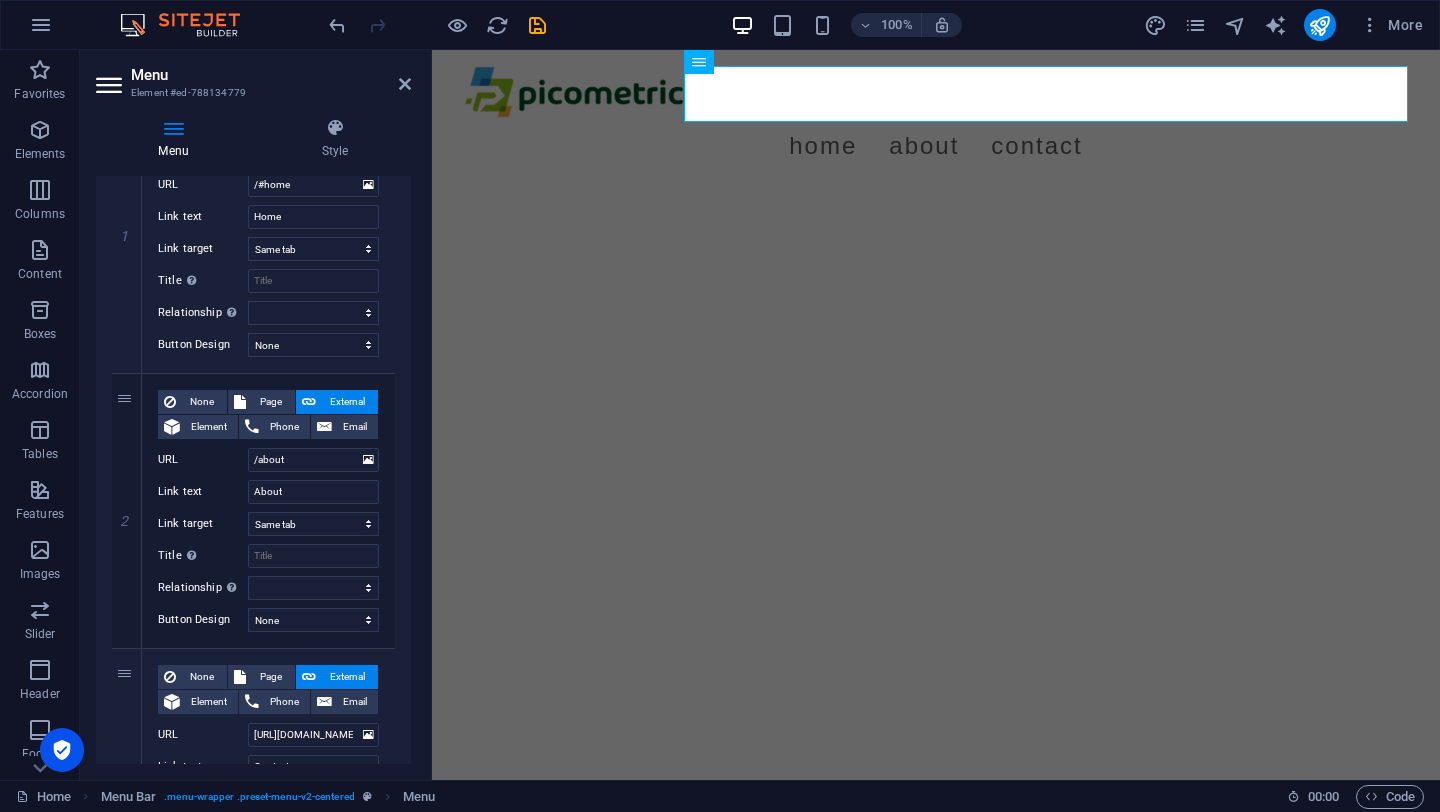 click on "Skip to main content
Menu Home About Contact" at bounding box center [936, 120] 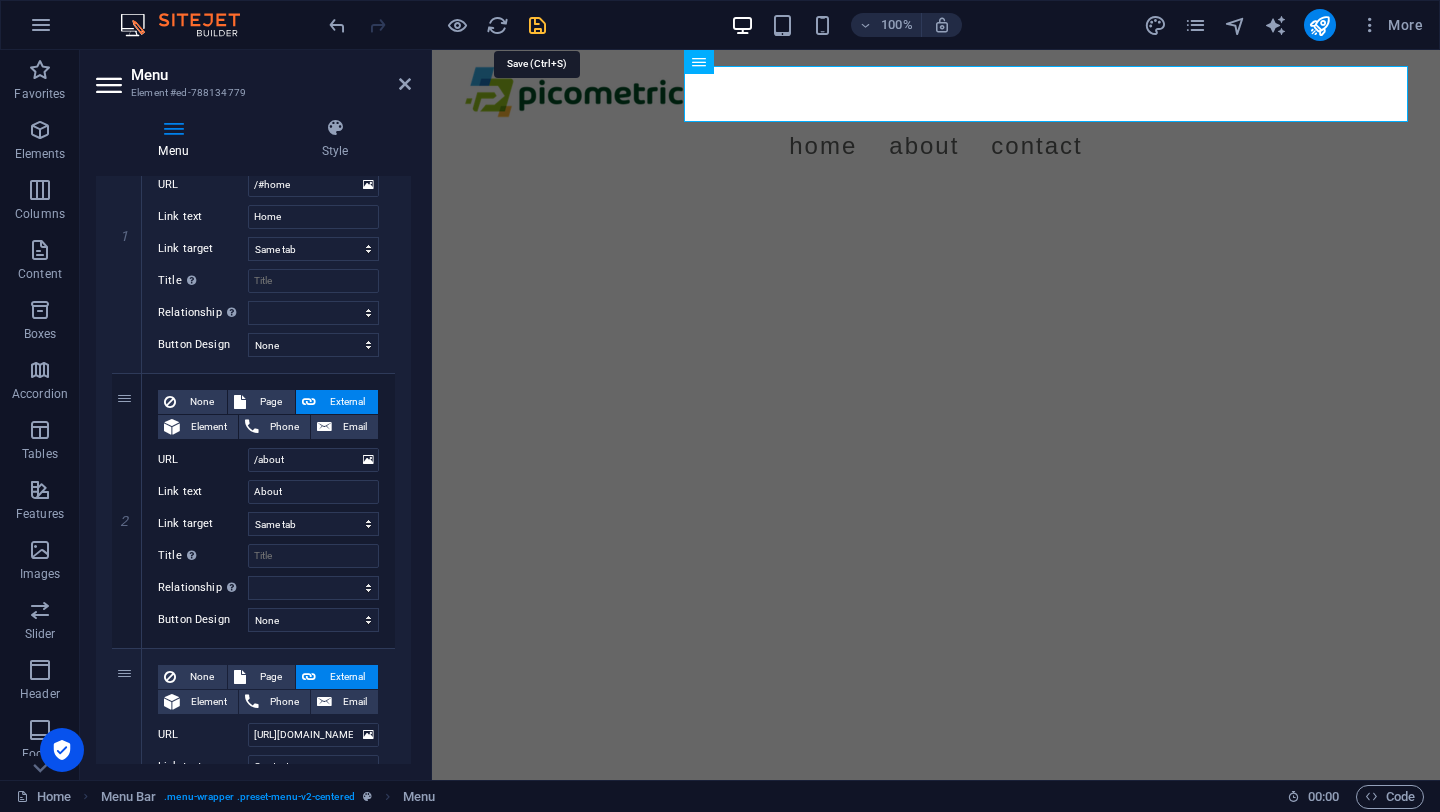 click at bounding box center (537, 25) 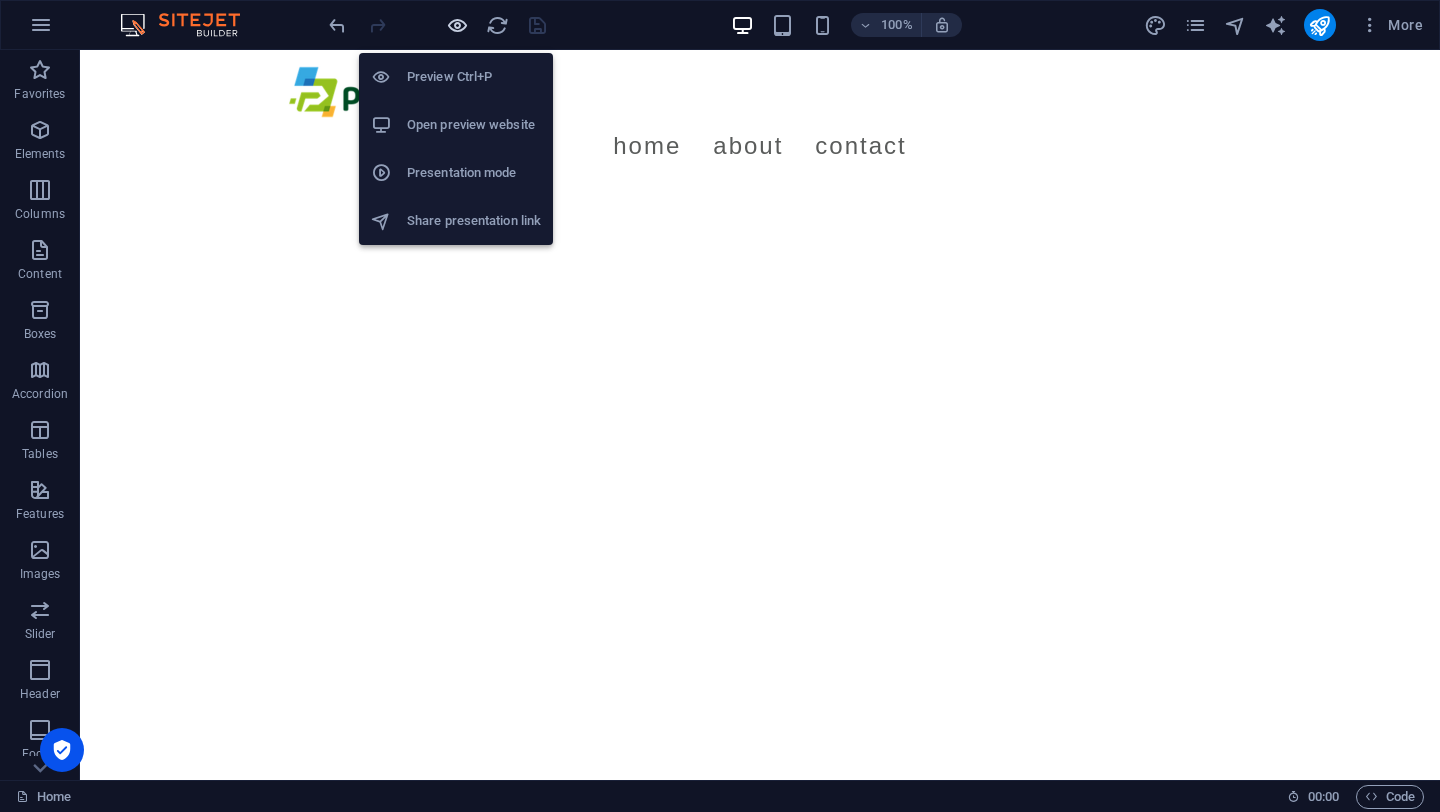 click at bounding box center [457, 25] 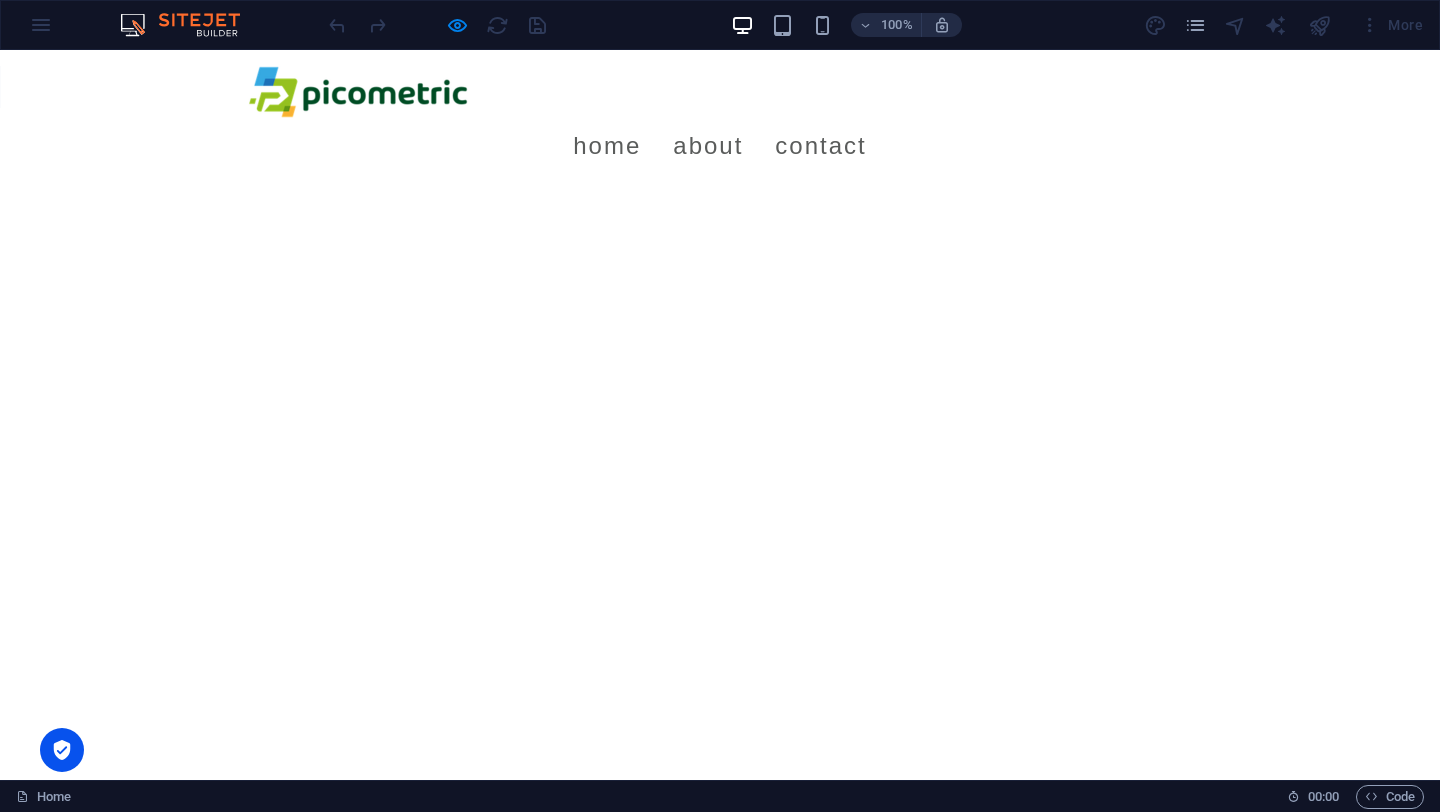 click on "Home" at bounding box center [607, 146] 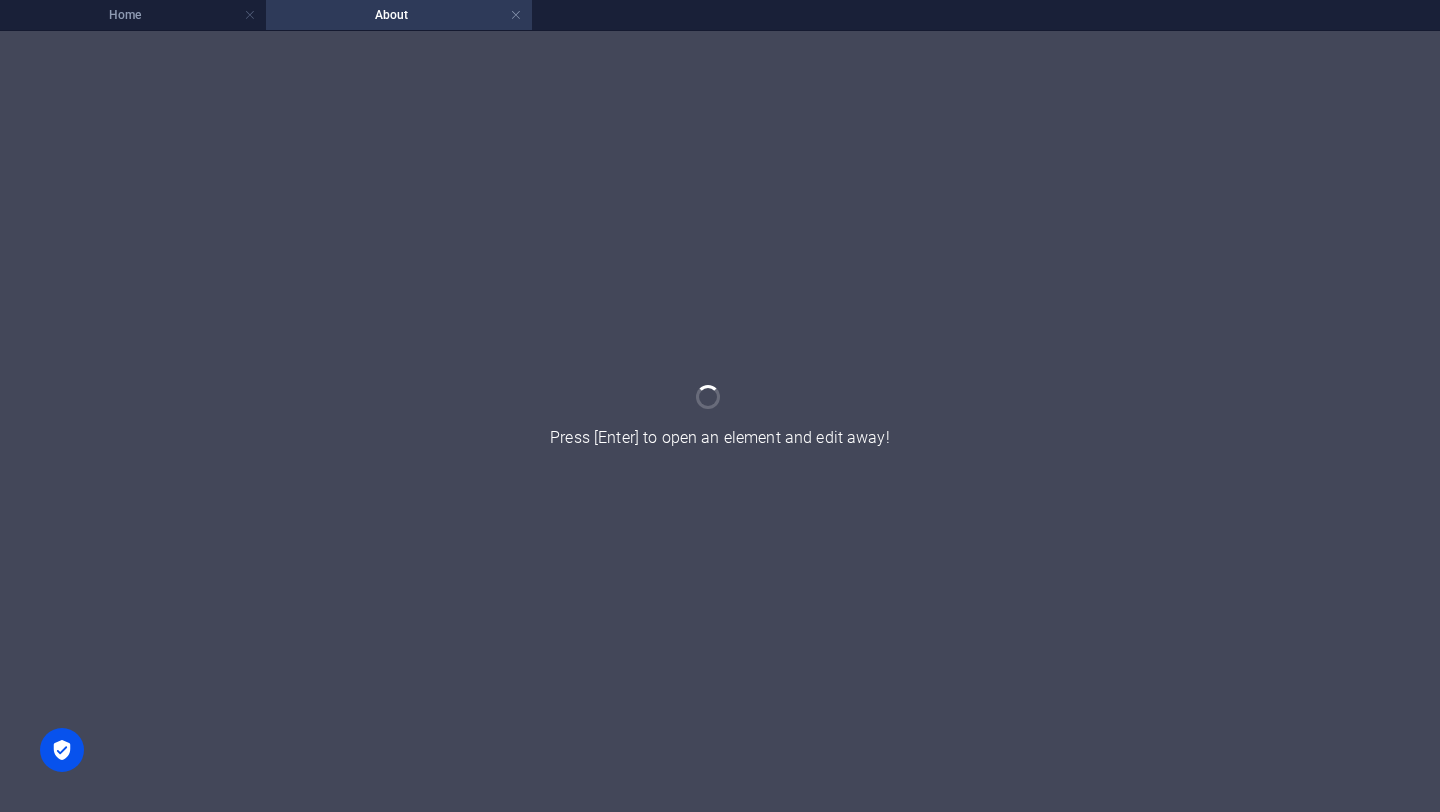 scroll, scrollTop: 0, scrollLeft: 0, axis: both 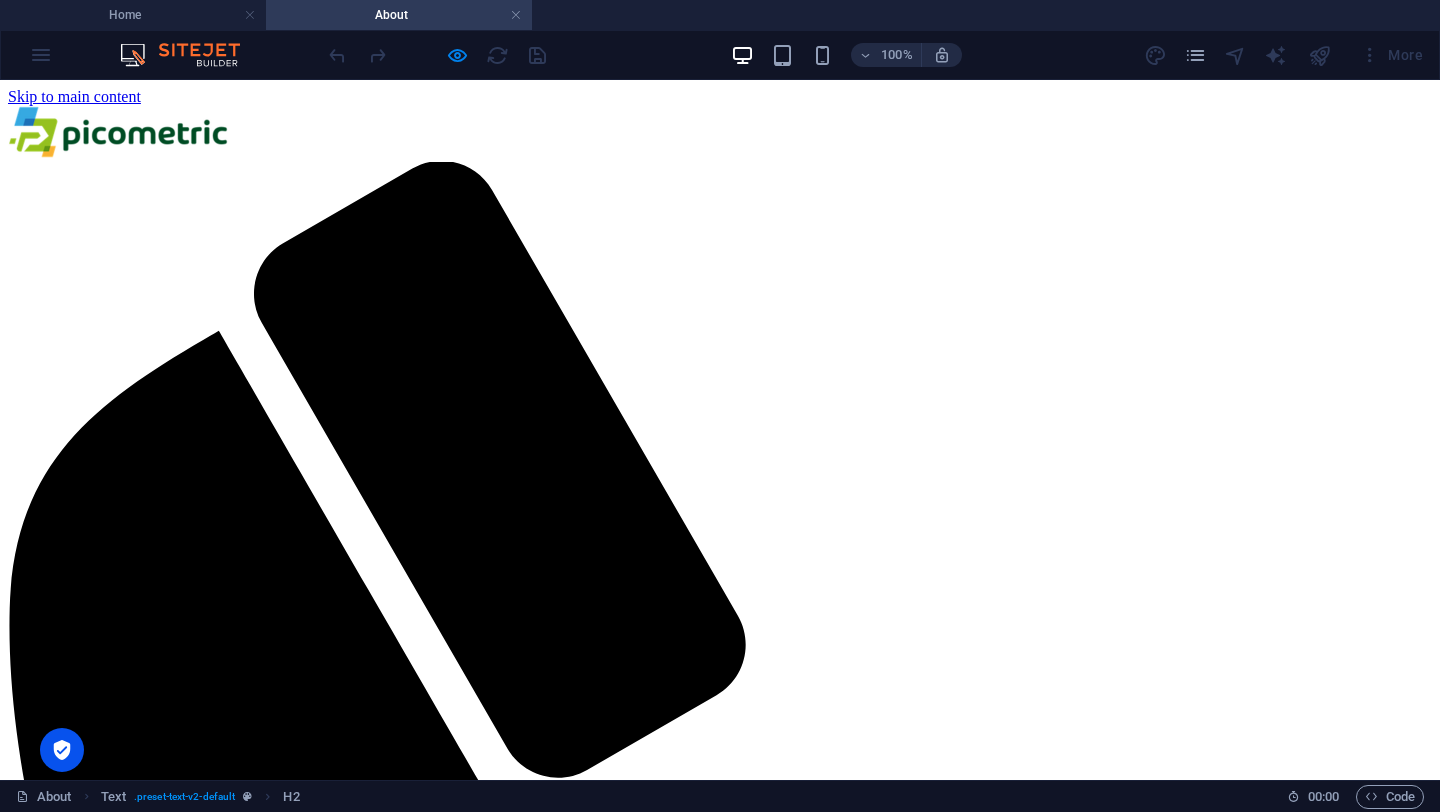 click on "Home About Contact" at bounding box center (720, 2099) 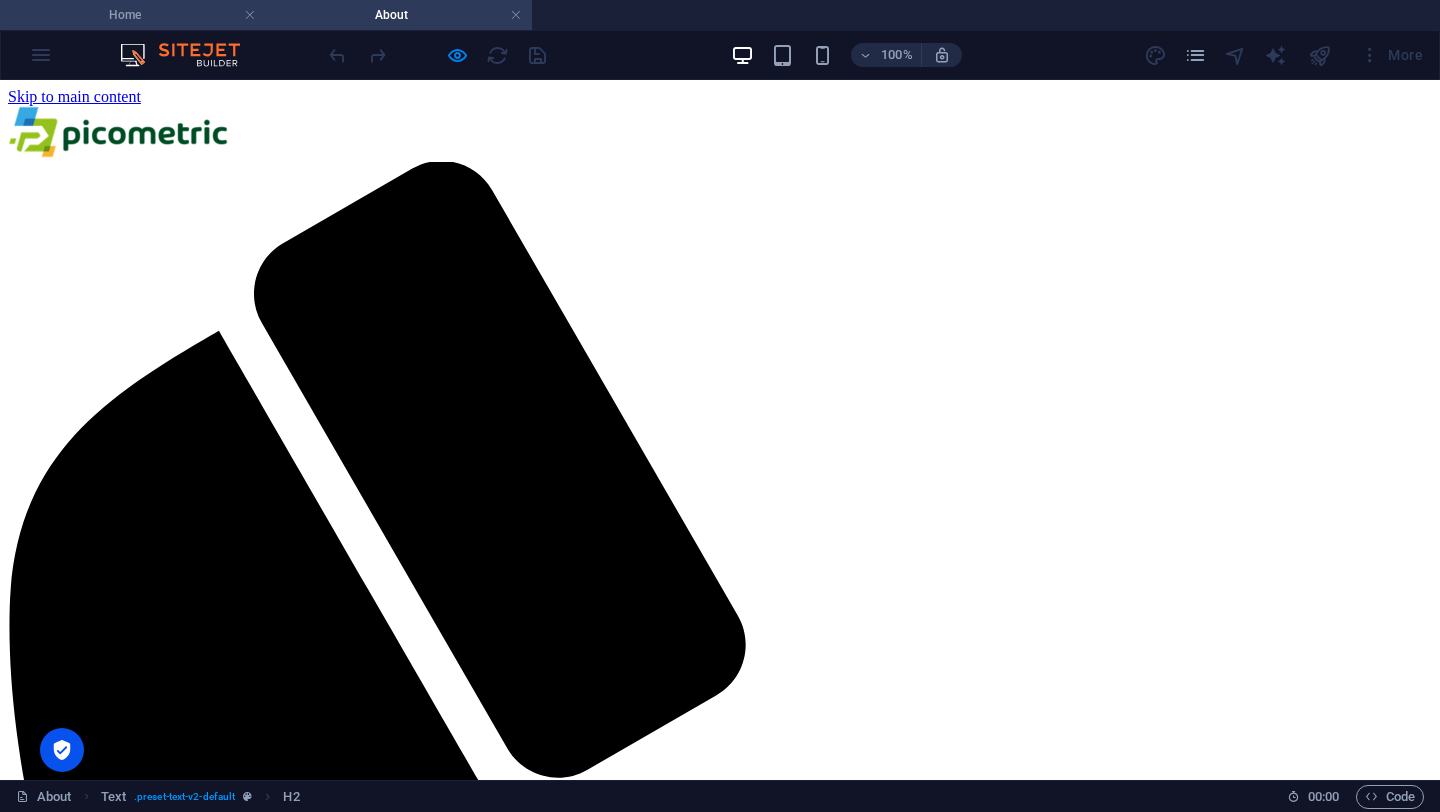 click on "Home" at bounding box center [133, 15] 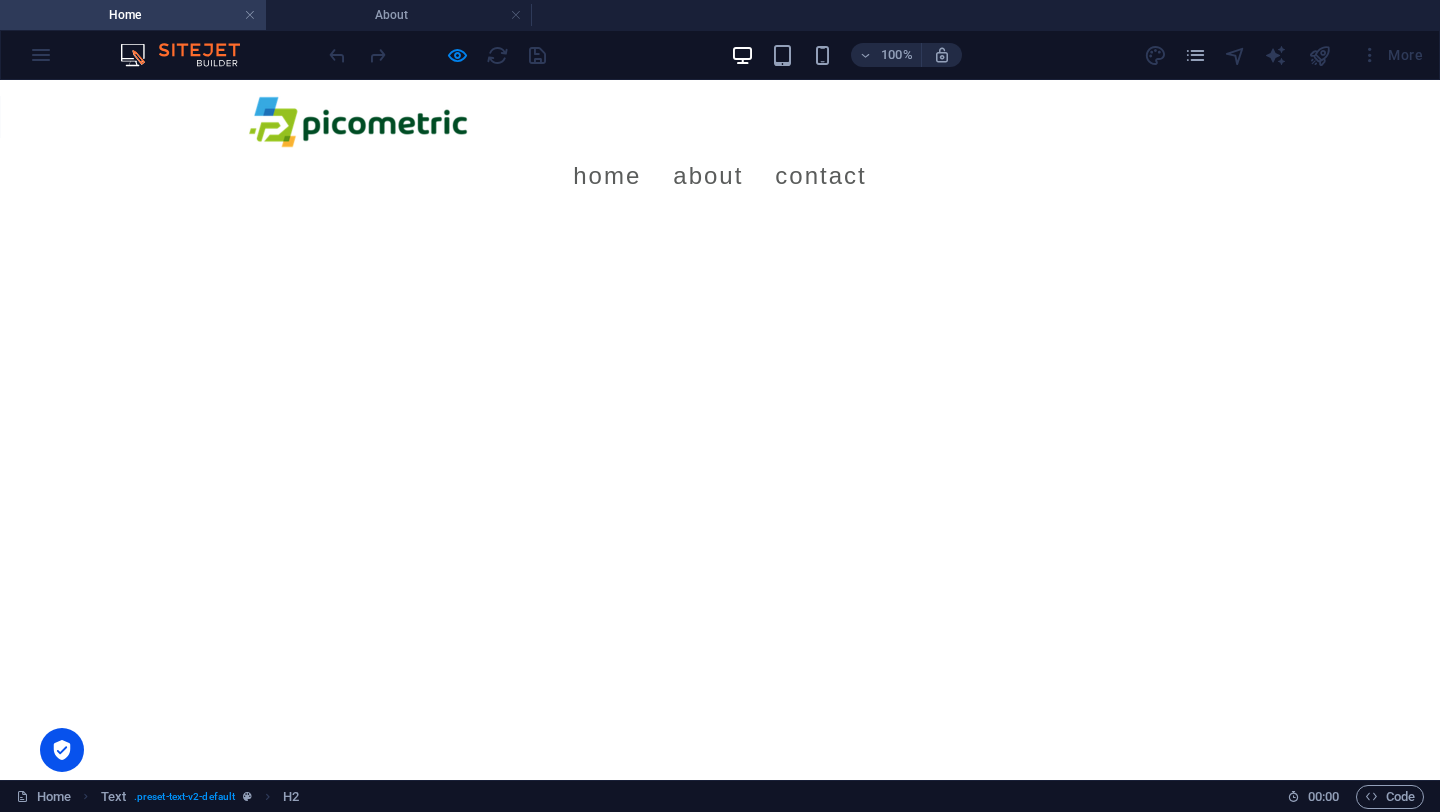 click on "Contact" at bounding box center (820, 176) 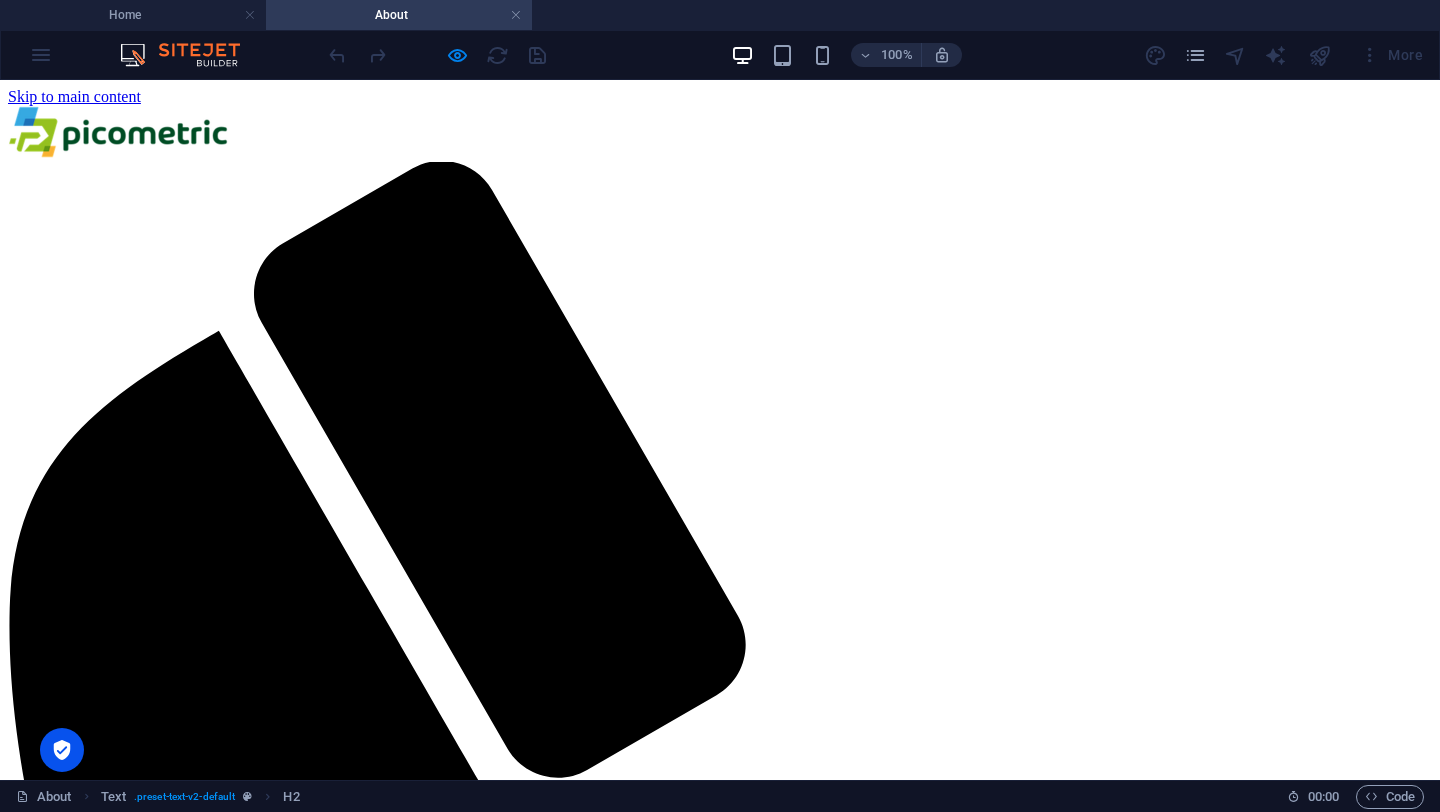 click on "Home About Contact" at bounding box center [720, 2099] 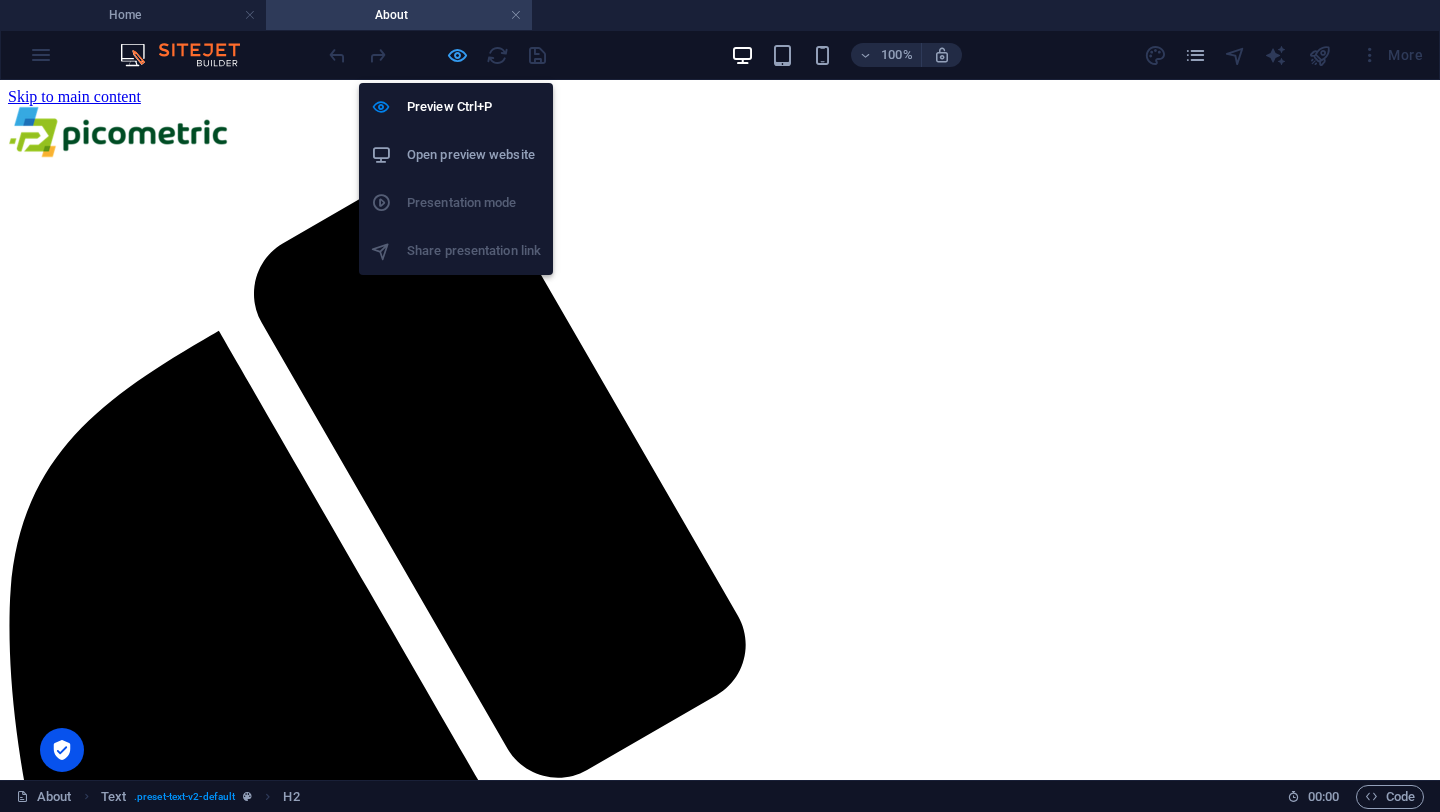 click at bounding box center [457, 55] 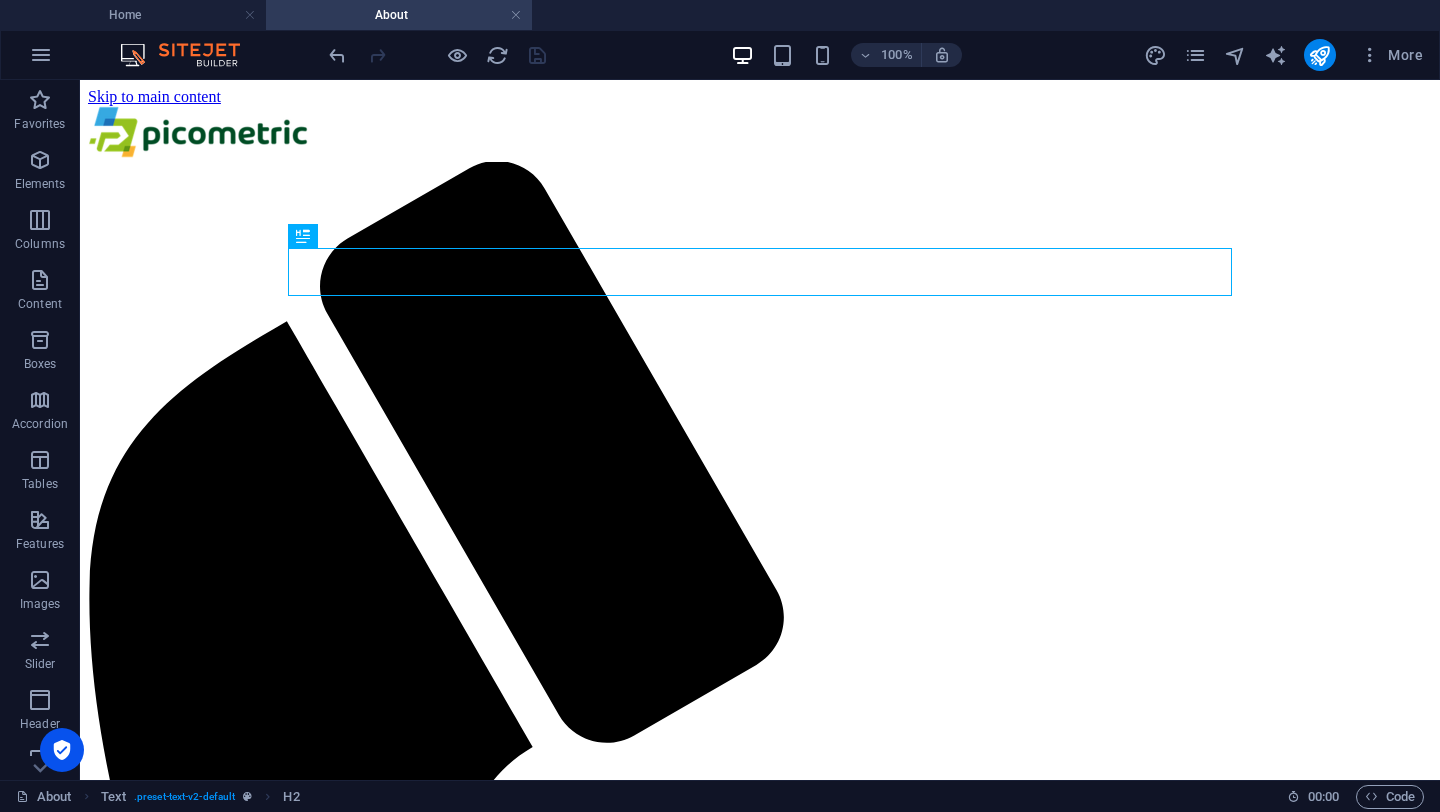 click on "More" at bounding box center (1287, 55) 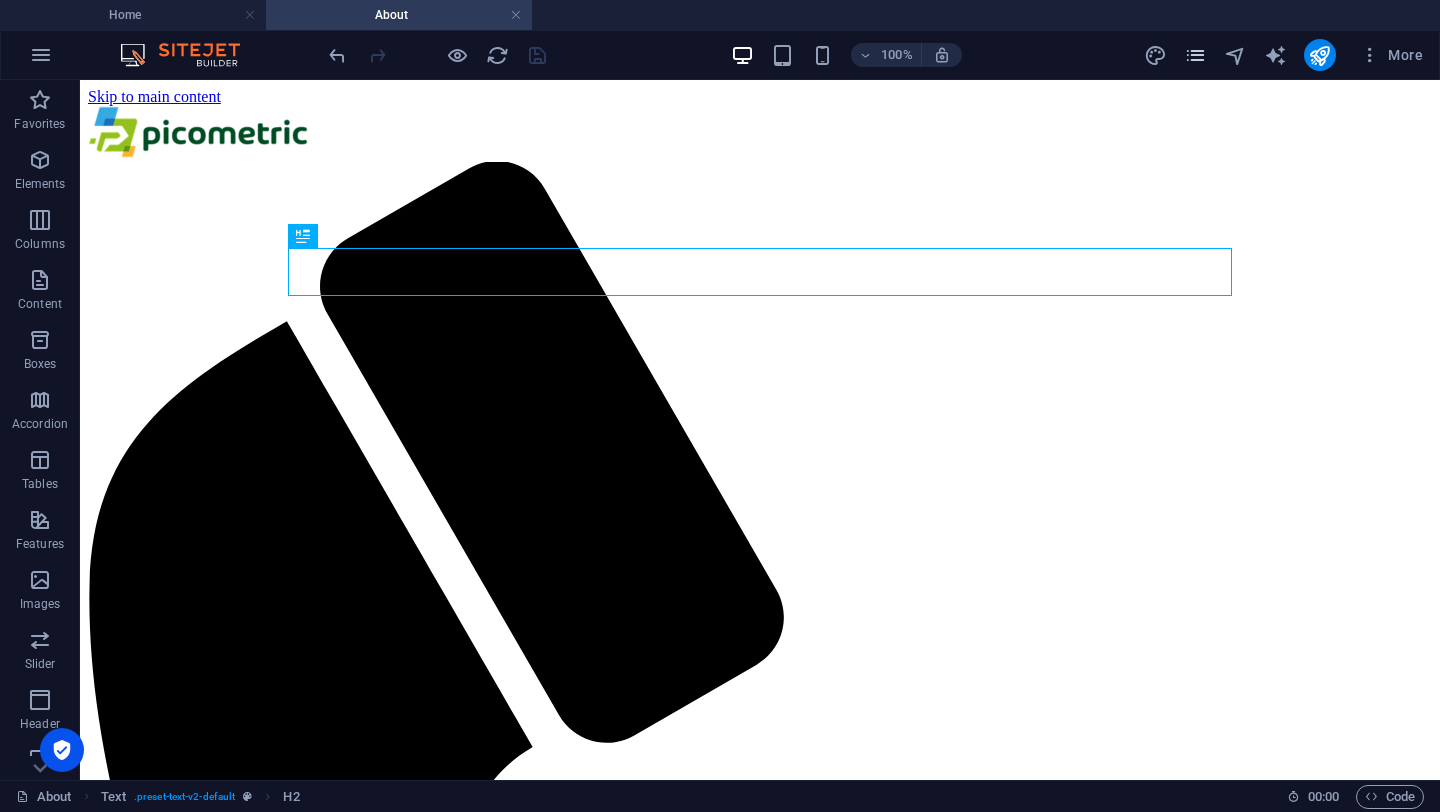 click at bounding box center [1195, 55] 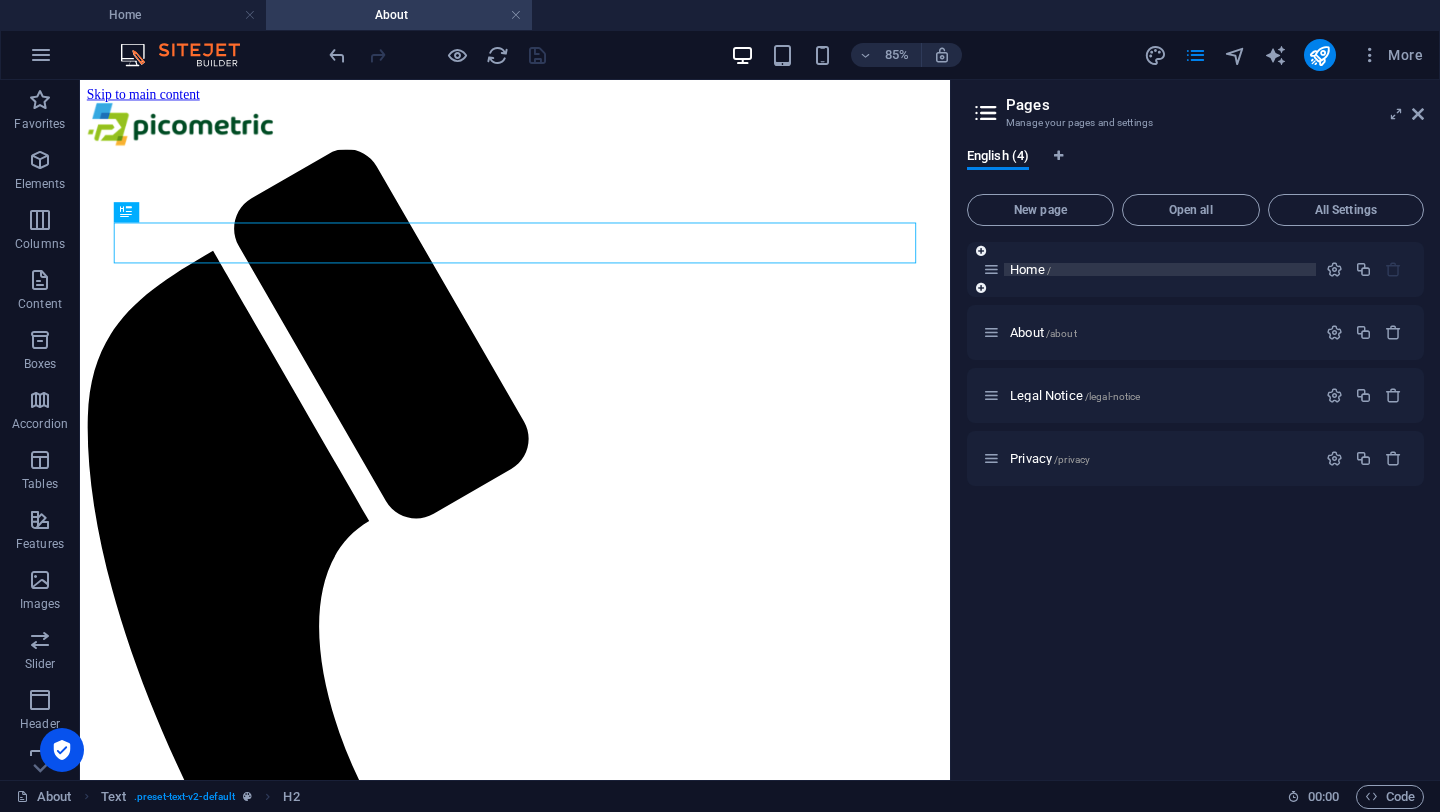 click on "Home /" at bounding box center [1160, 269] 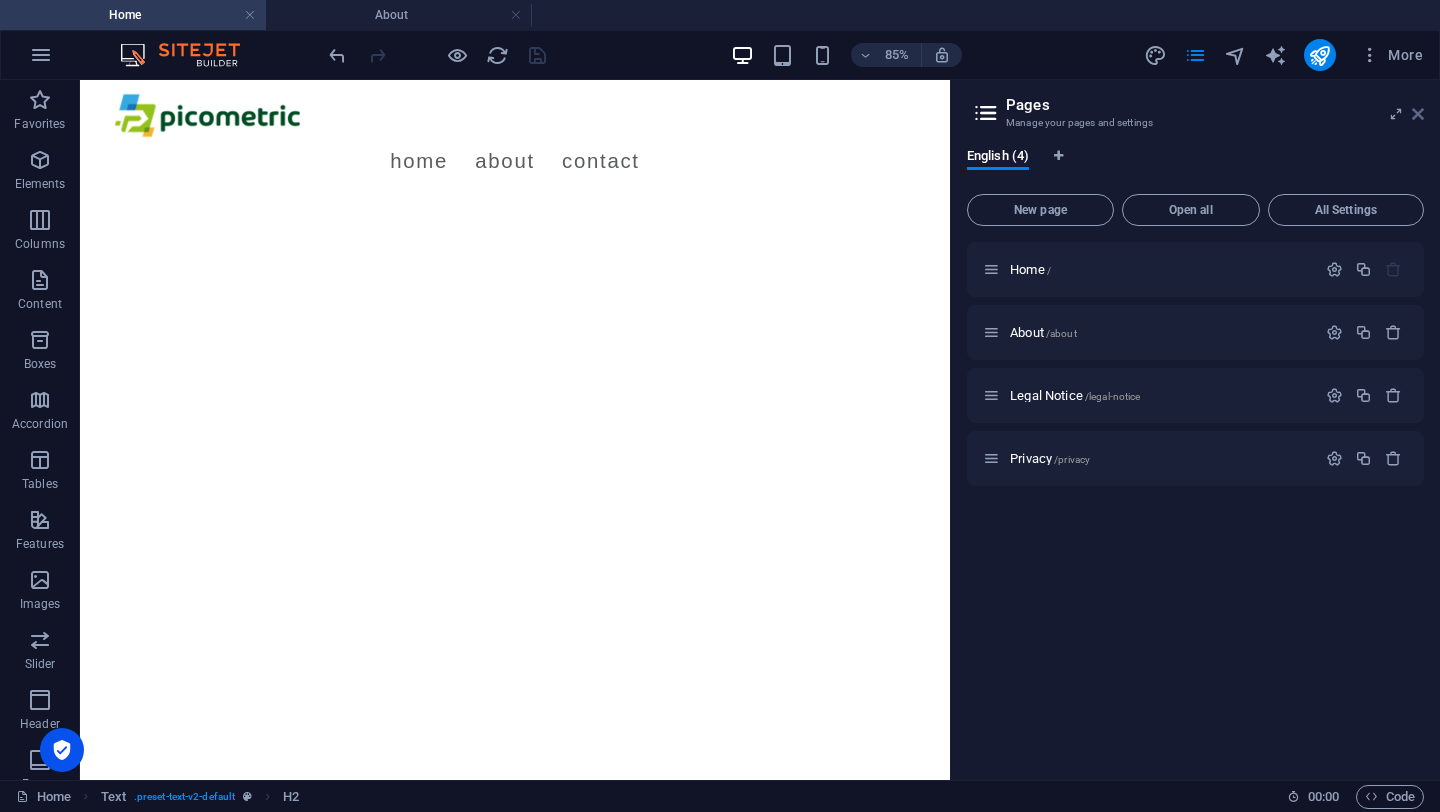 click at bounding box center (1418, 114) 